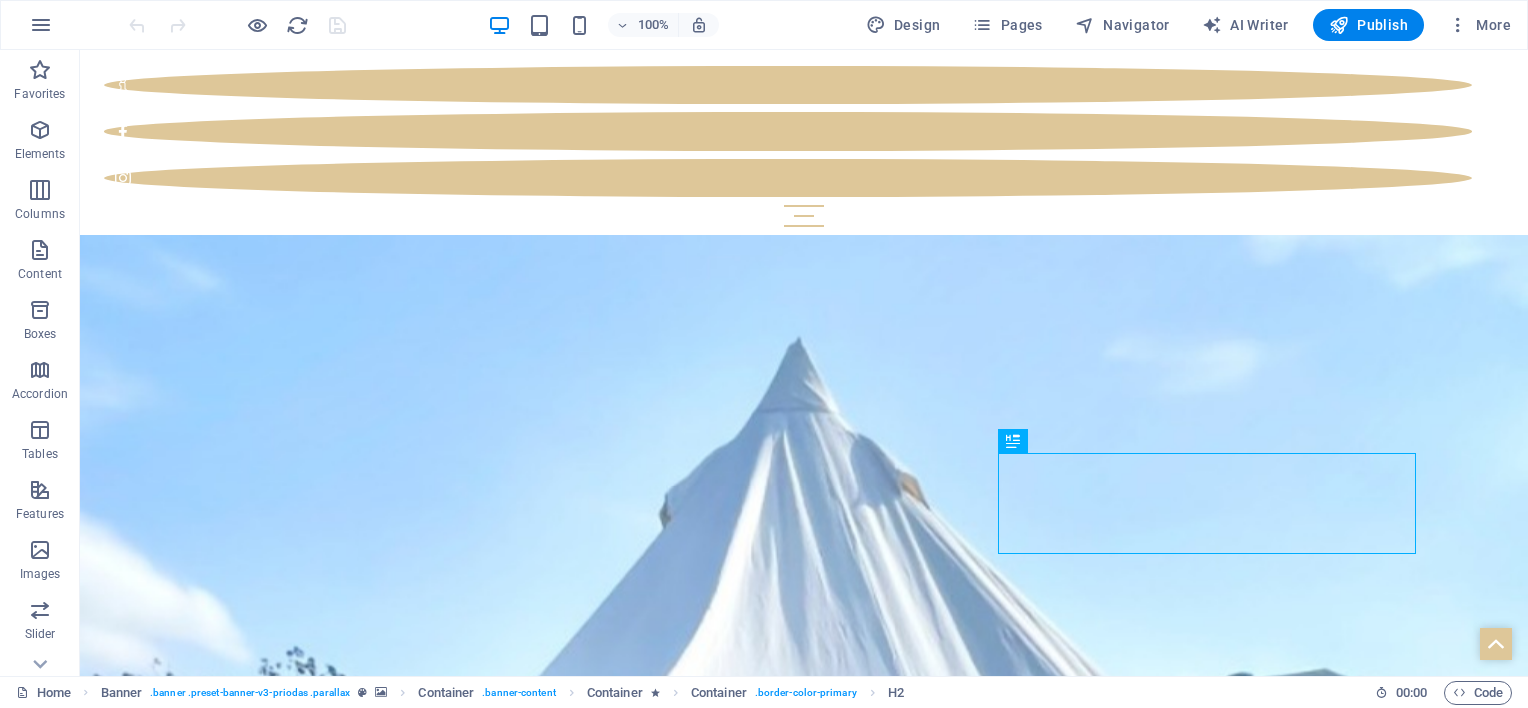 scroll, scrollTop: 0, scrollLeft: 0, axis: both 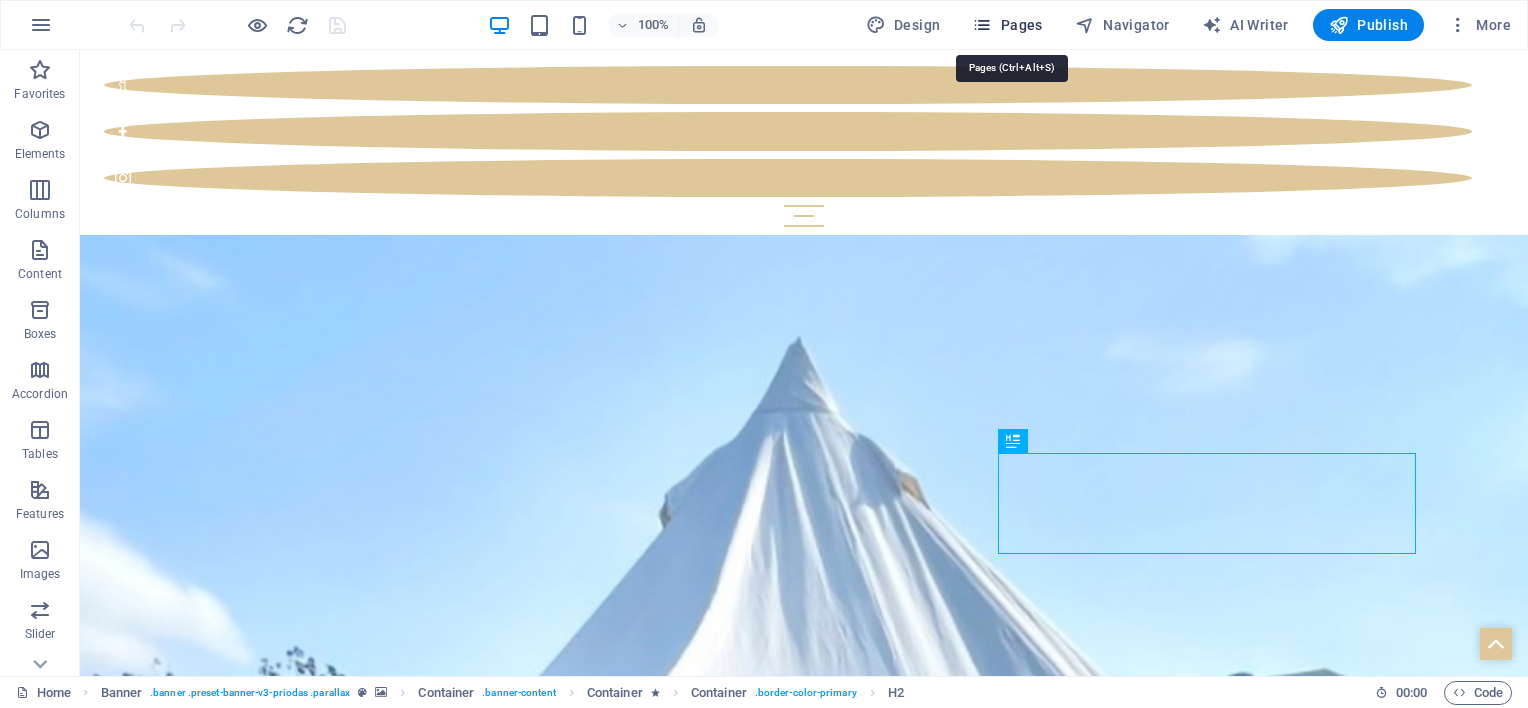 click on "Pages" at bounding box center [1007, 25] 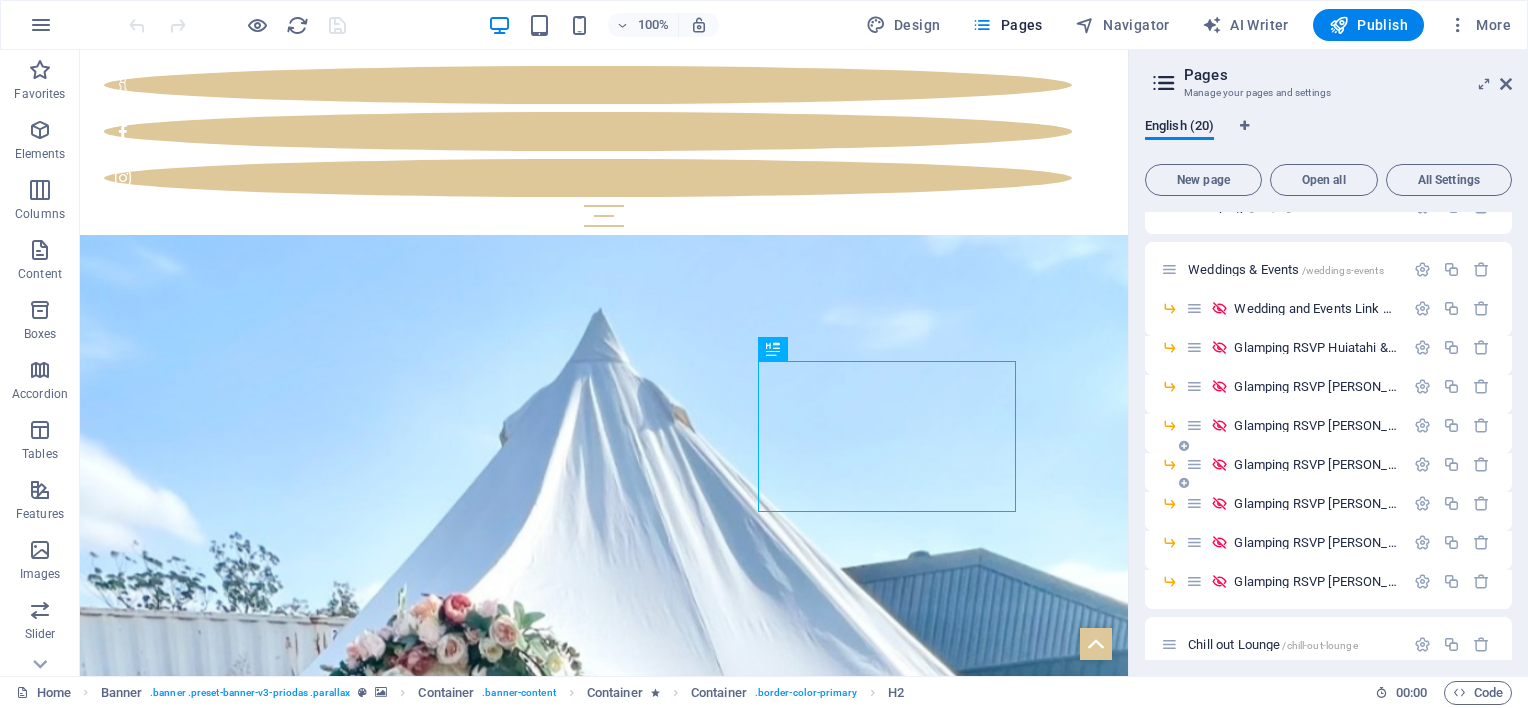 scroll, scrollTop: 200, scrollLeft: 0, axis: vertical 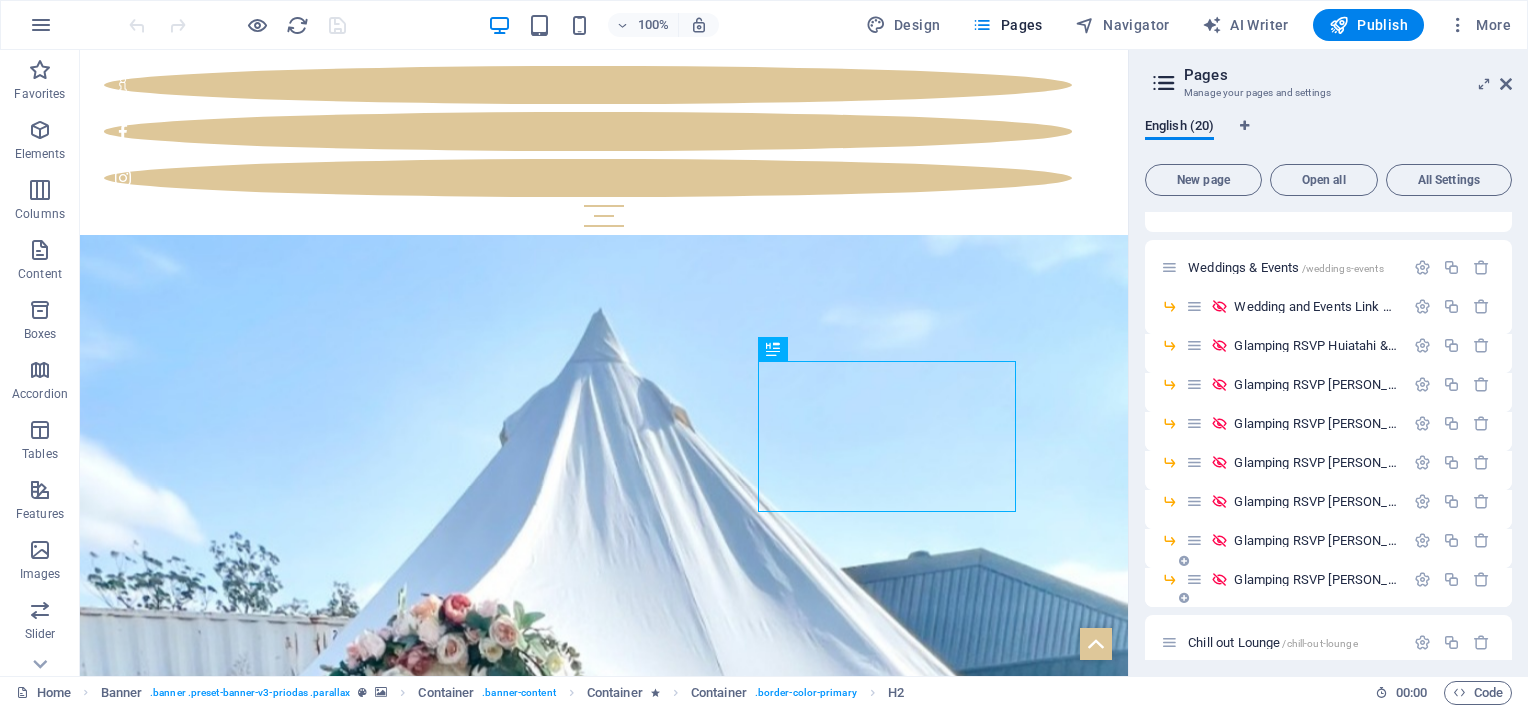 click on "Glamping RSVP [PERSON_NAME] and [PERSON_NAME] [DATE]  /glamping-rsvp-[PERSON_NAME]" at bounding box center [1295, 579] 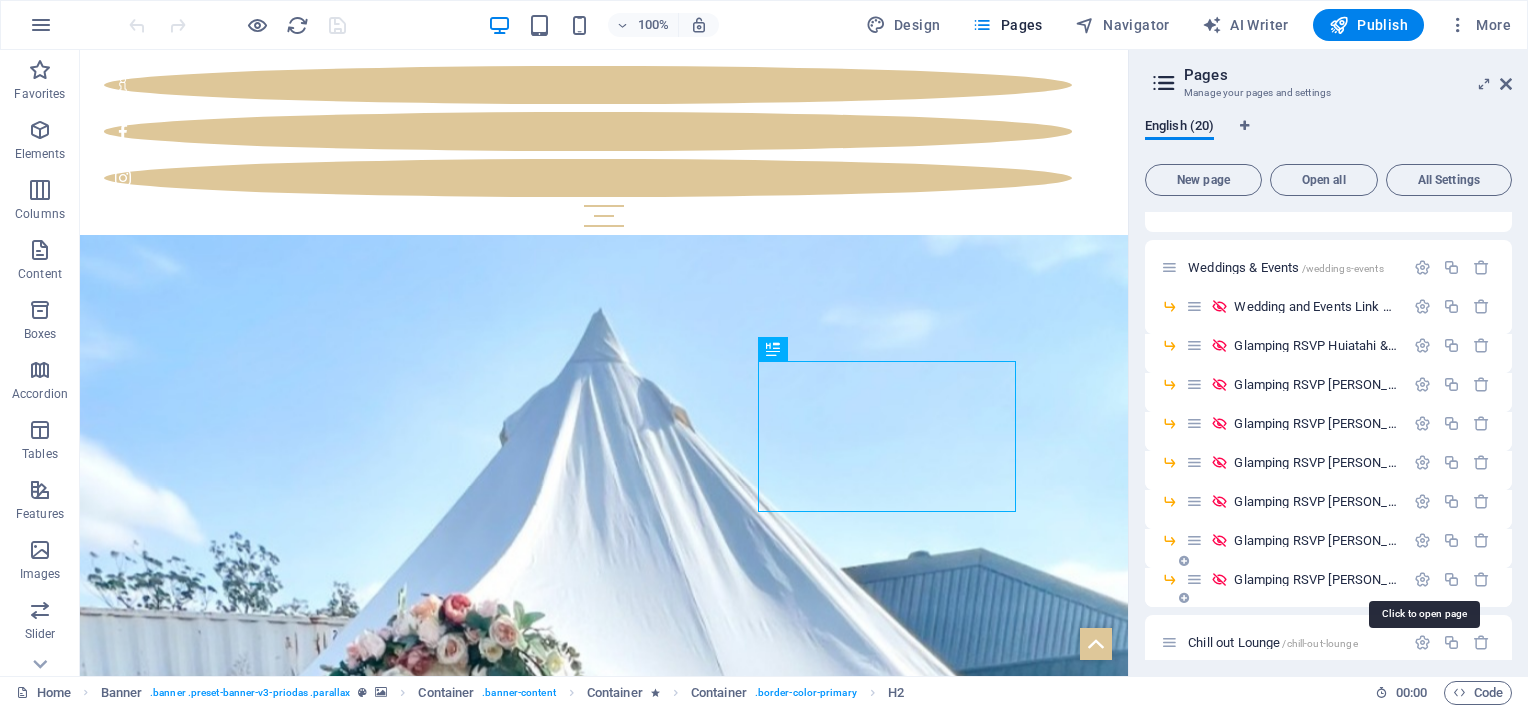 click on "Glamping RSVP [PERSON_NAME] and [PERSON_NAME] [DATE]  /glamping-rsvp-[PERSON_NAME]" at bounding box center [1490, 579] 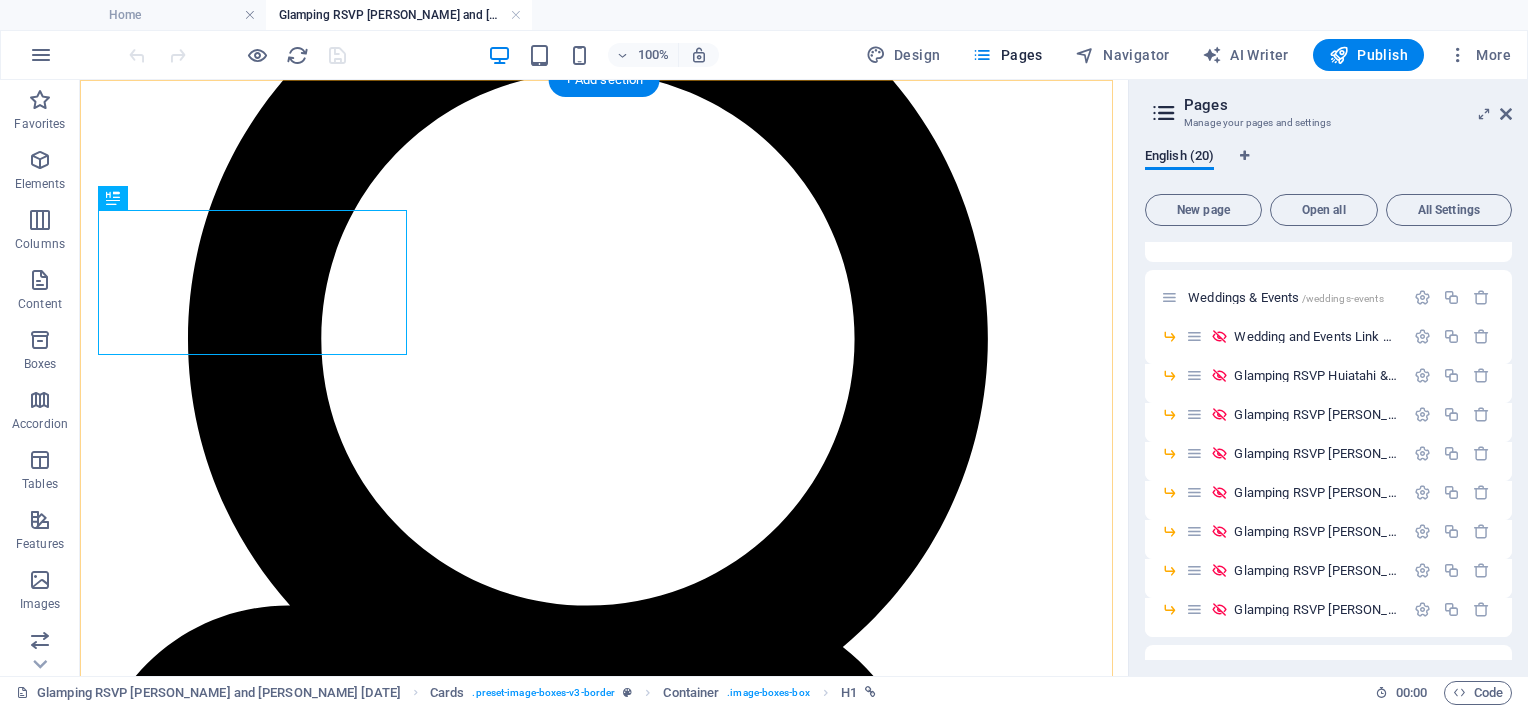 scroll, scrollTop: 300, scrollLeft: 0, axis: vertical 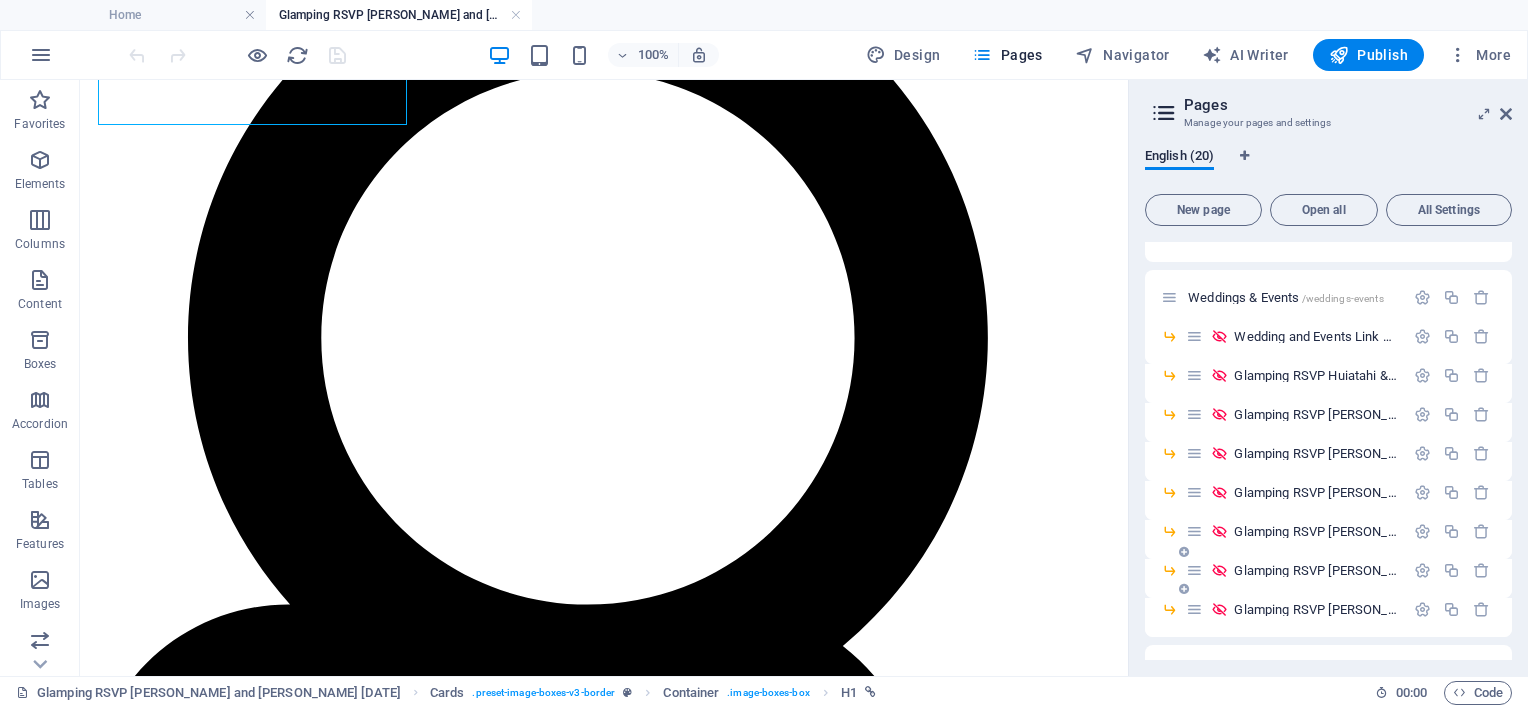 click on "Glamping RSVP Stephen and Partner 31.10.2026 /glamping-16" at bounding box center [1417, 570] 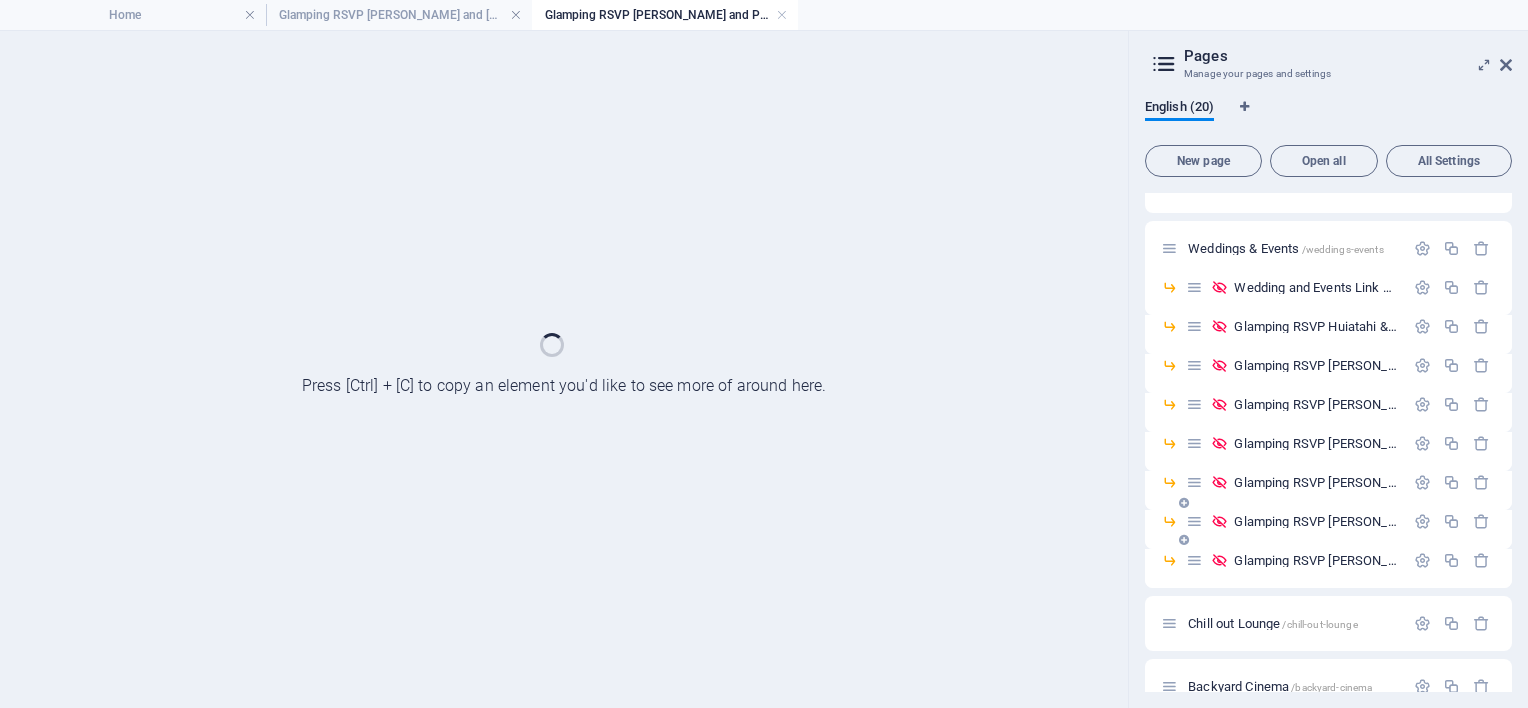 scroll, scrollTop: 0, scrollLeft: 0, axis: both 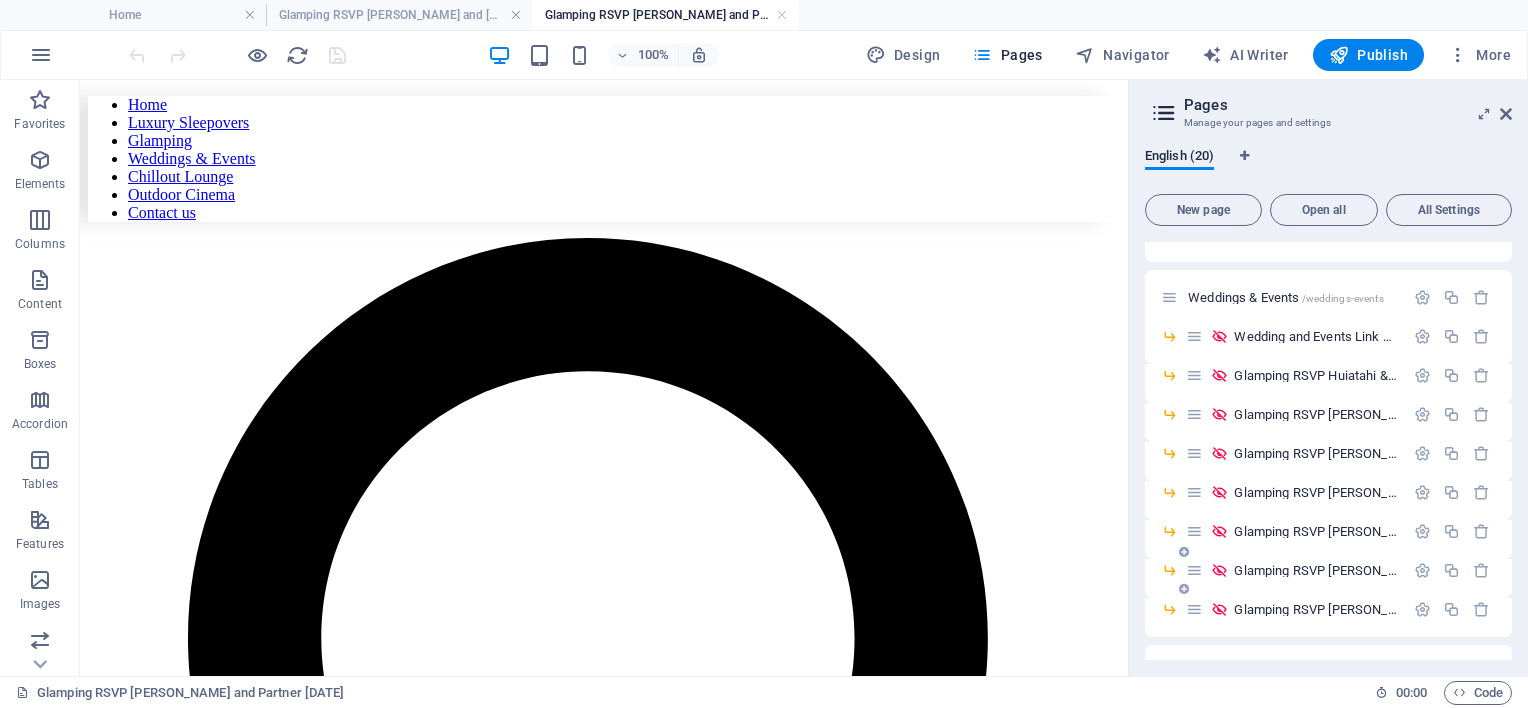 click on "Glamping RSVP Stephen and Partner 31.10.2026 /glamping-16" at bounding box center [1417, 570] 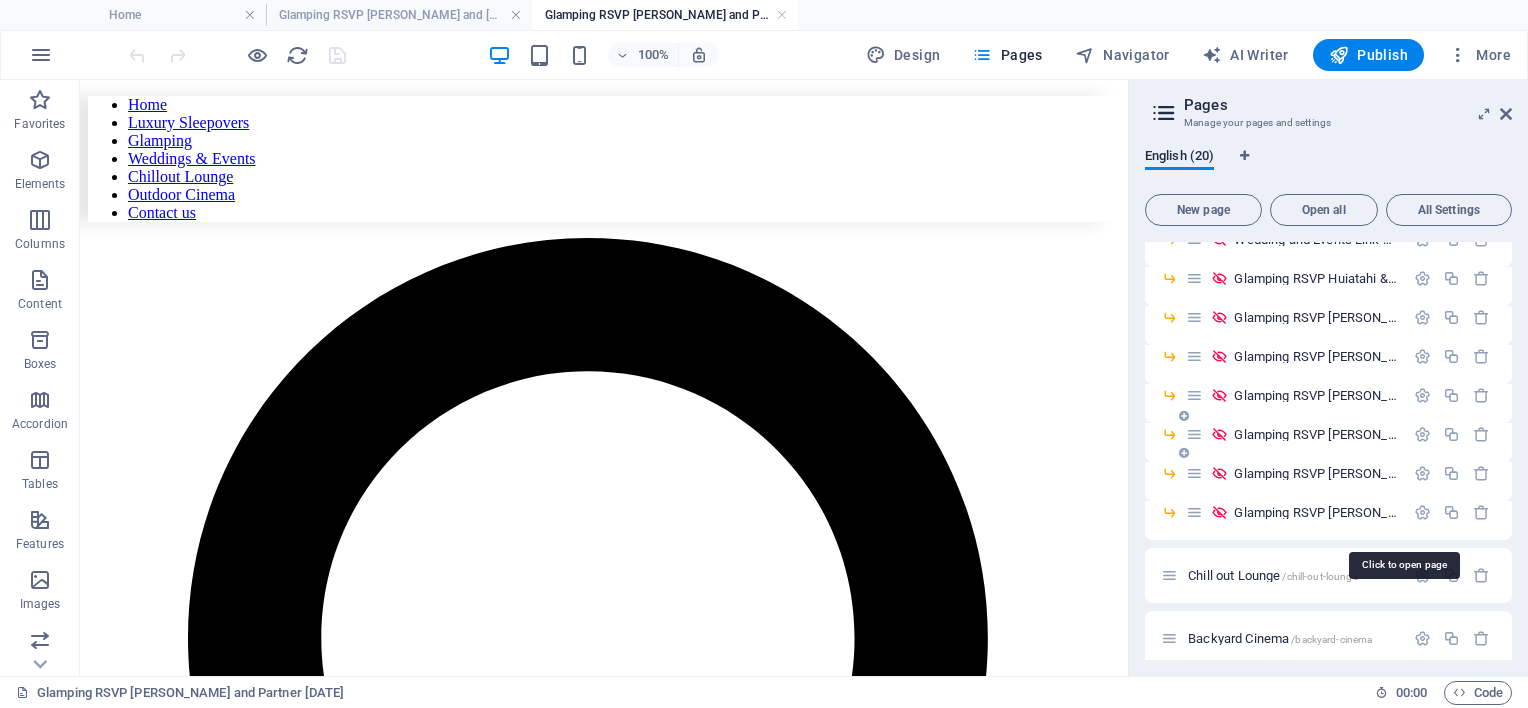 scroll, scrollTop: 300, scrollLeft: 0, axis: vertical 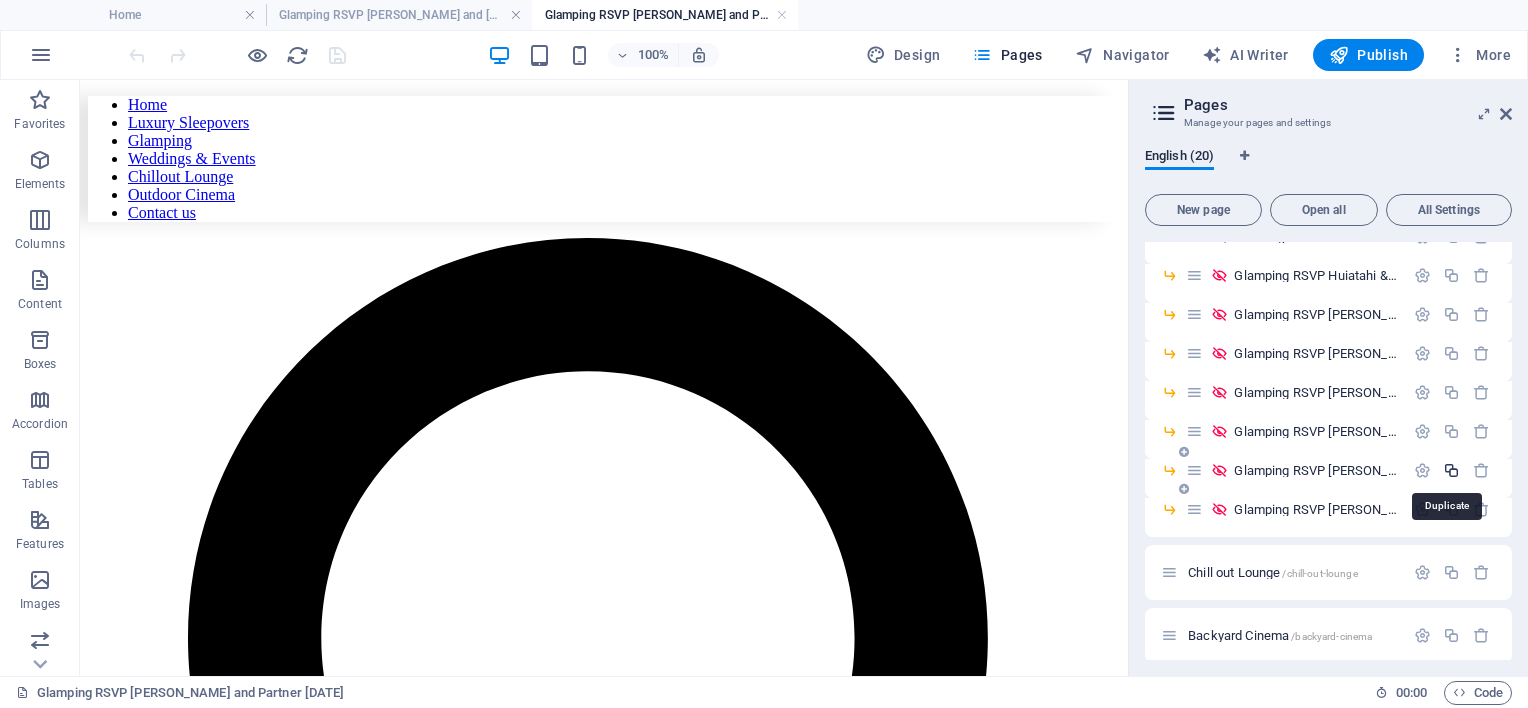click at bounding box center (1451, 470) 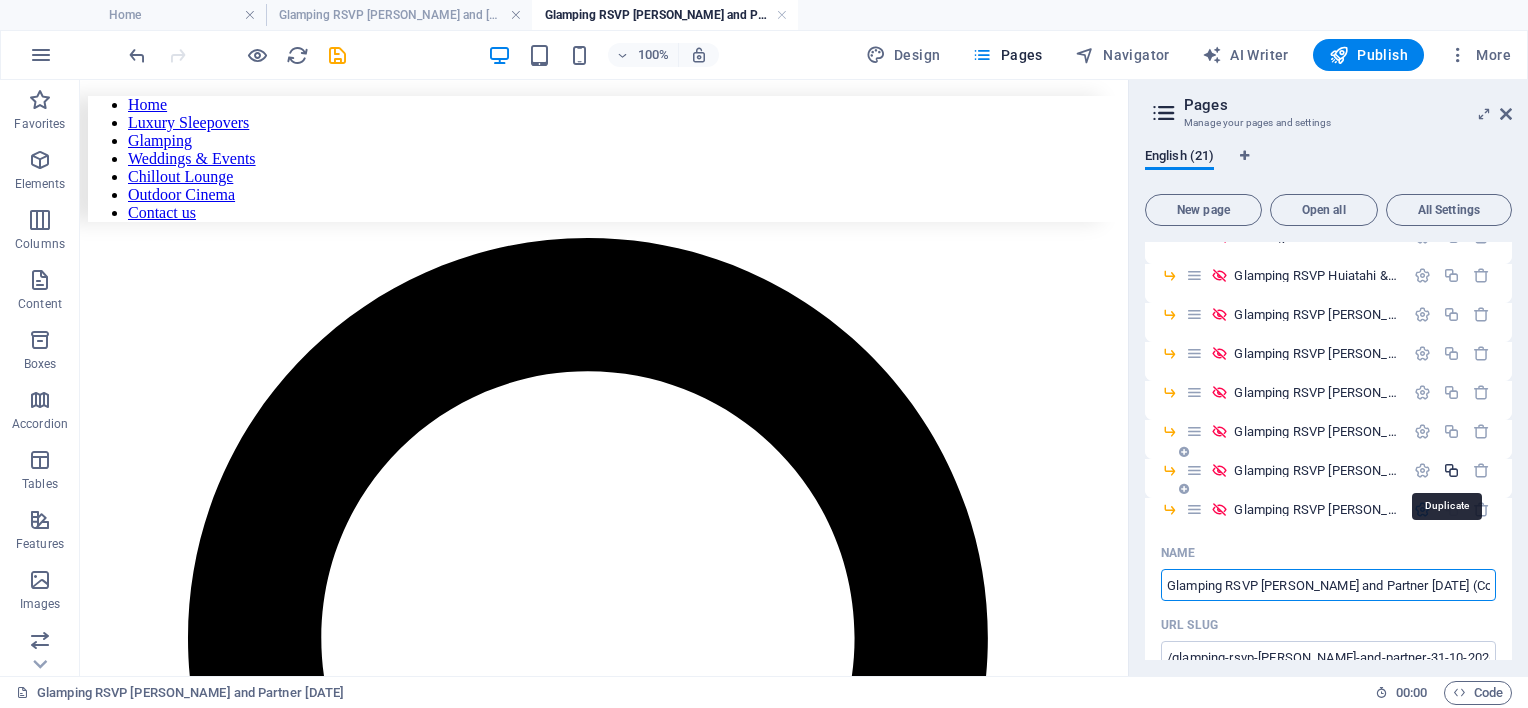 scroll, scrollTop: 0, scrollLeft: 10, axis: horizontal 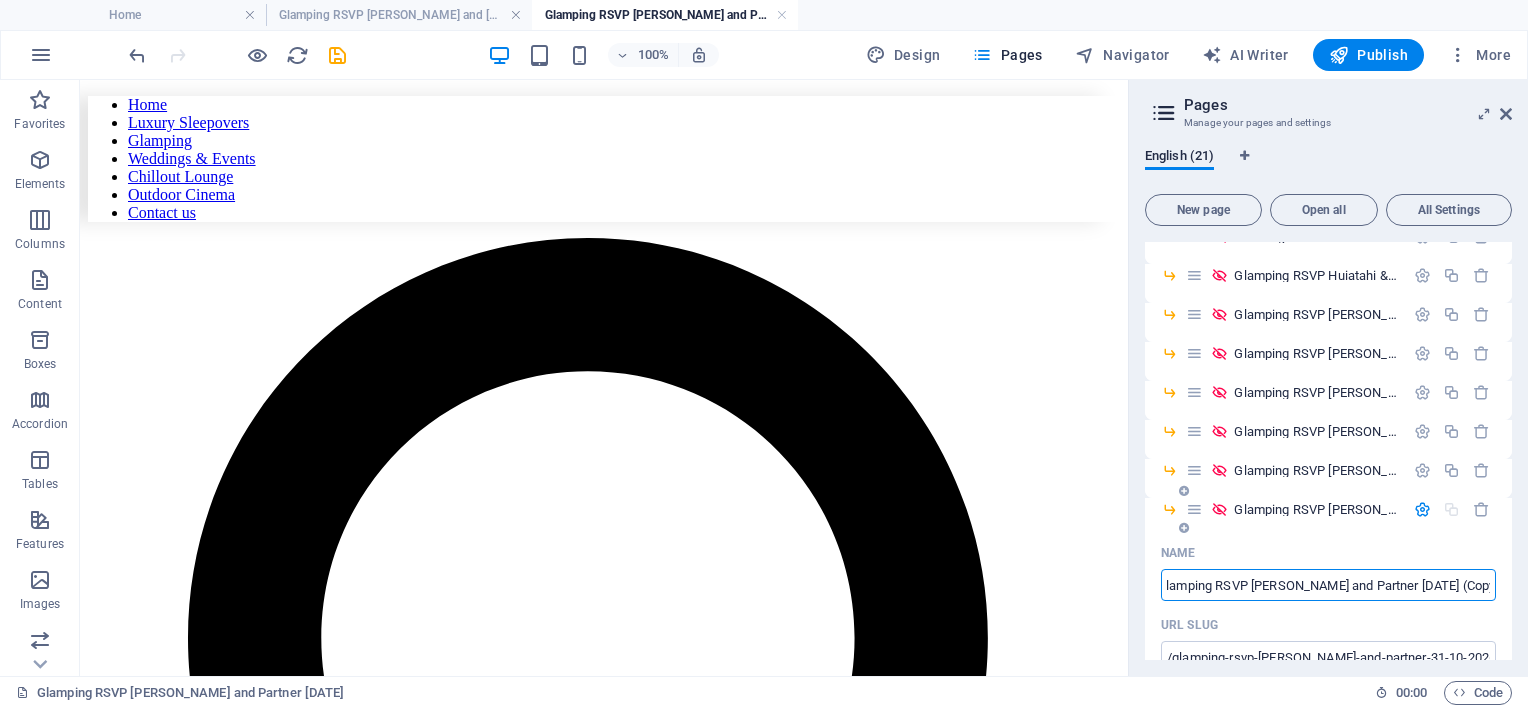 click on "Glamping RSVP Stephen and Partner 31.10.2026 (Copy)" at bounding box center (1328, 585) 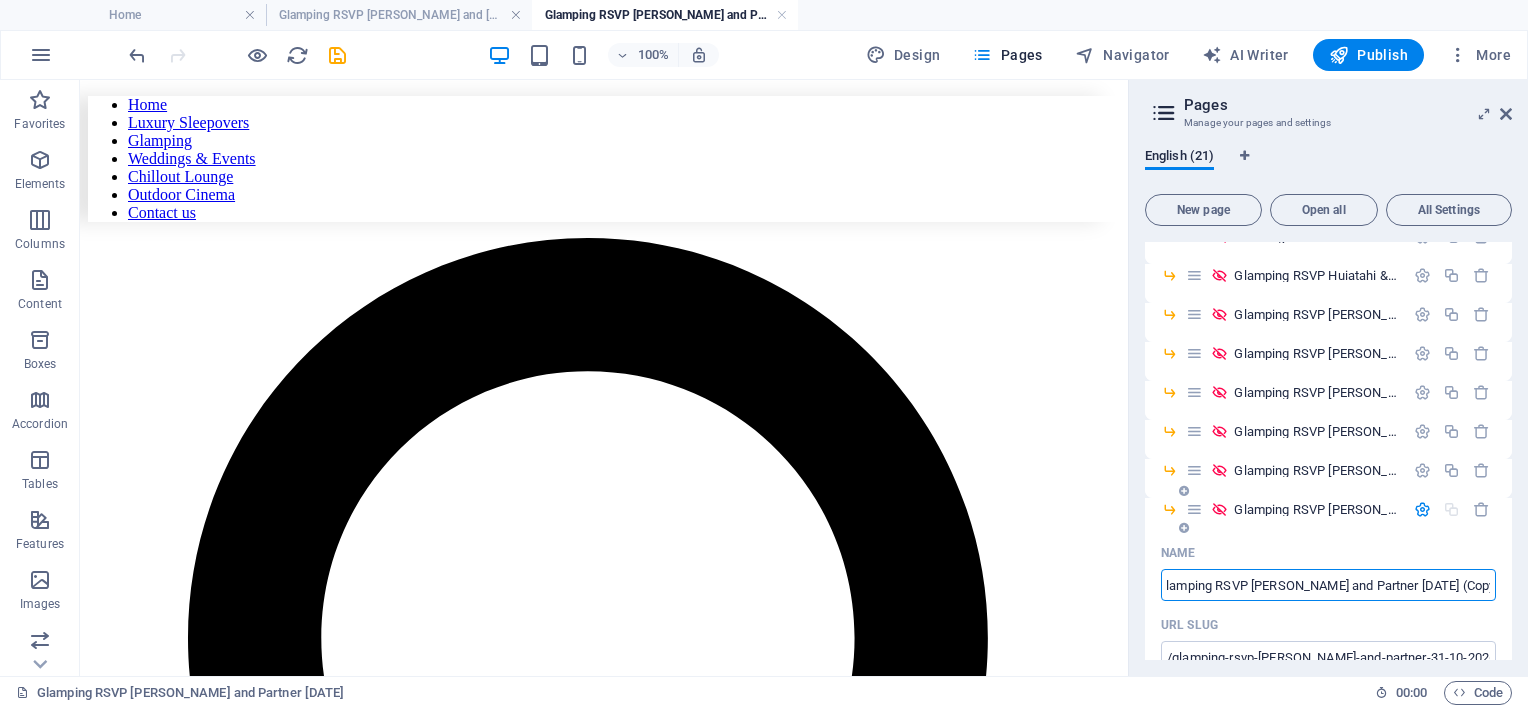 drag, startPoint x: 1254, startPoint y: 582, endPoint x: 1485, endPoint y: 580, distance: 231.00865 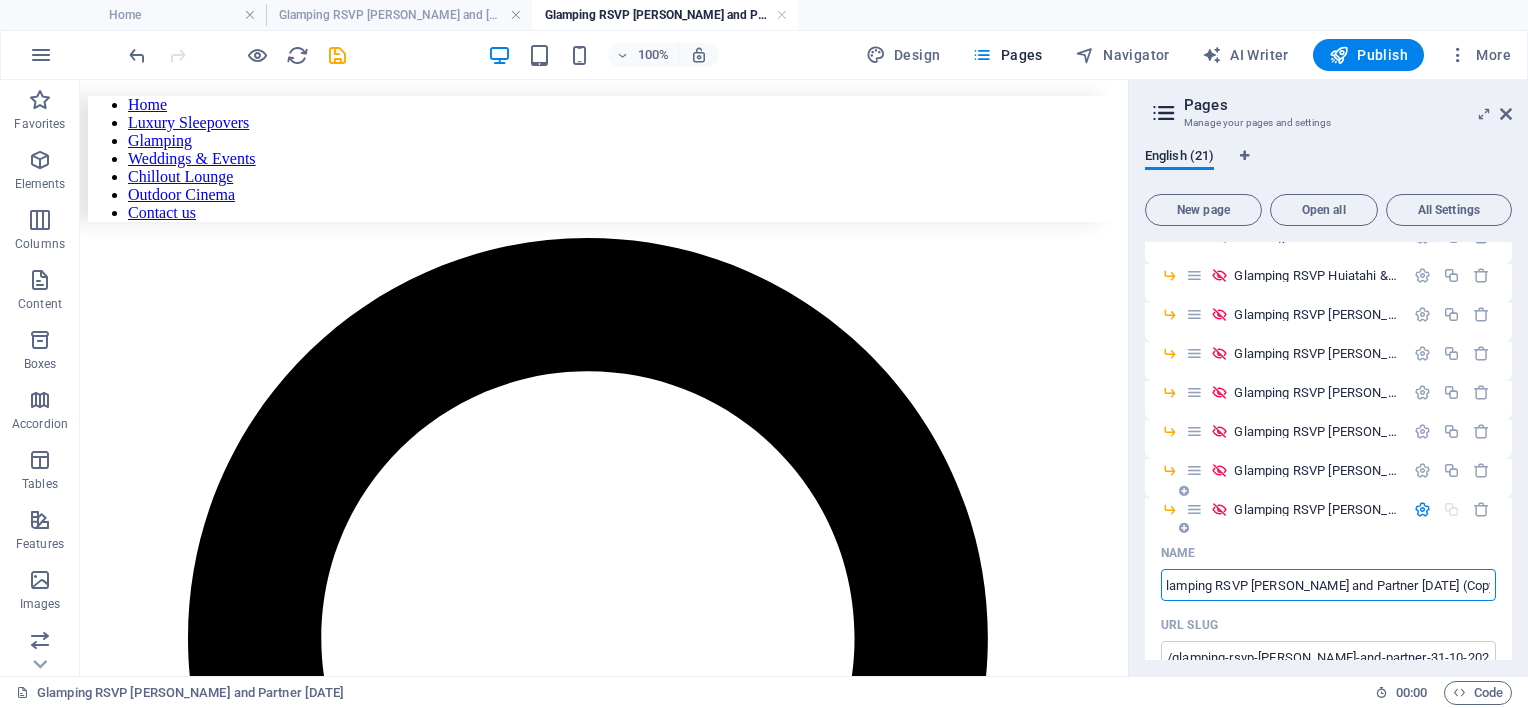 click on "Glamping RSVP Stephen and Partner 31.10.2026 (Copy)" at bounding box center [1328, 585] 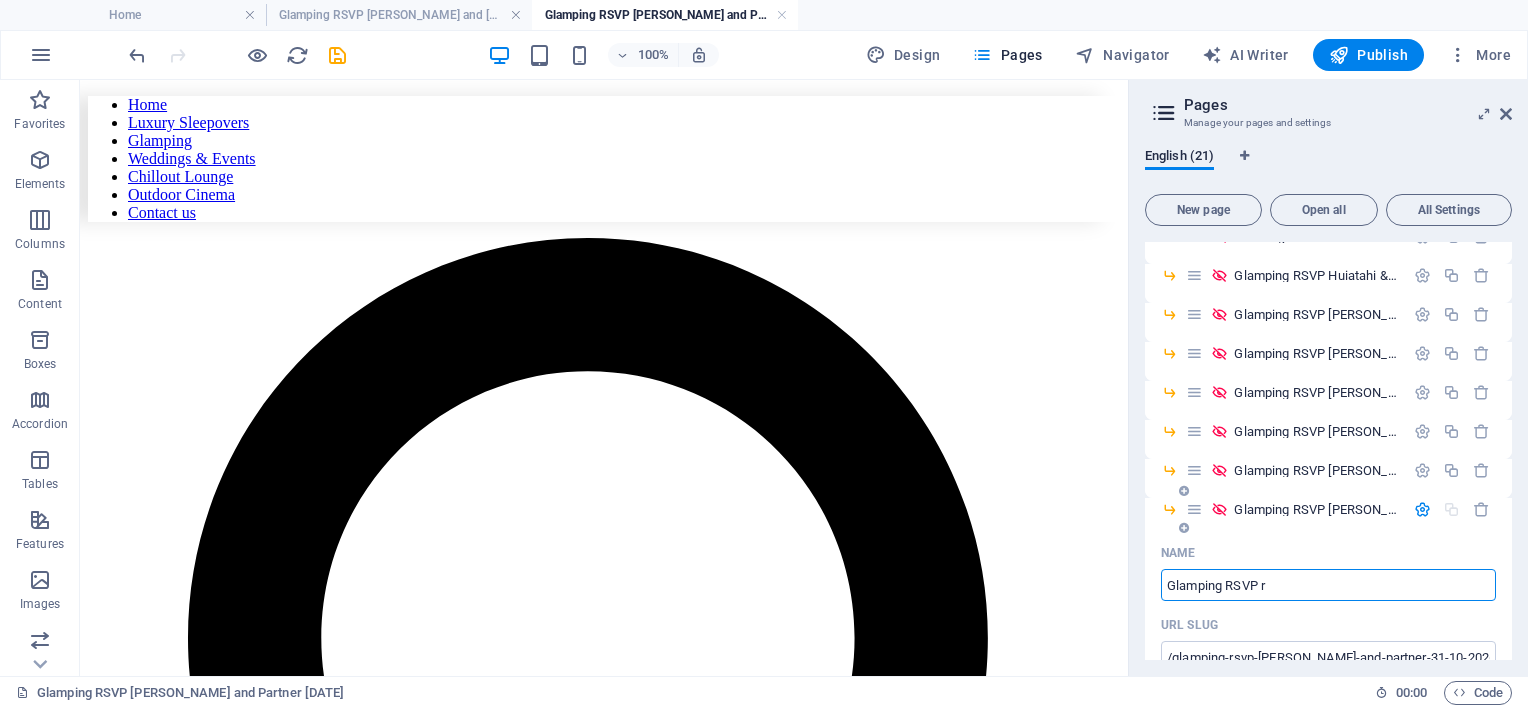 scroll, scrollTop: 0, scrollLeft: 0, axis: both 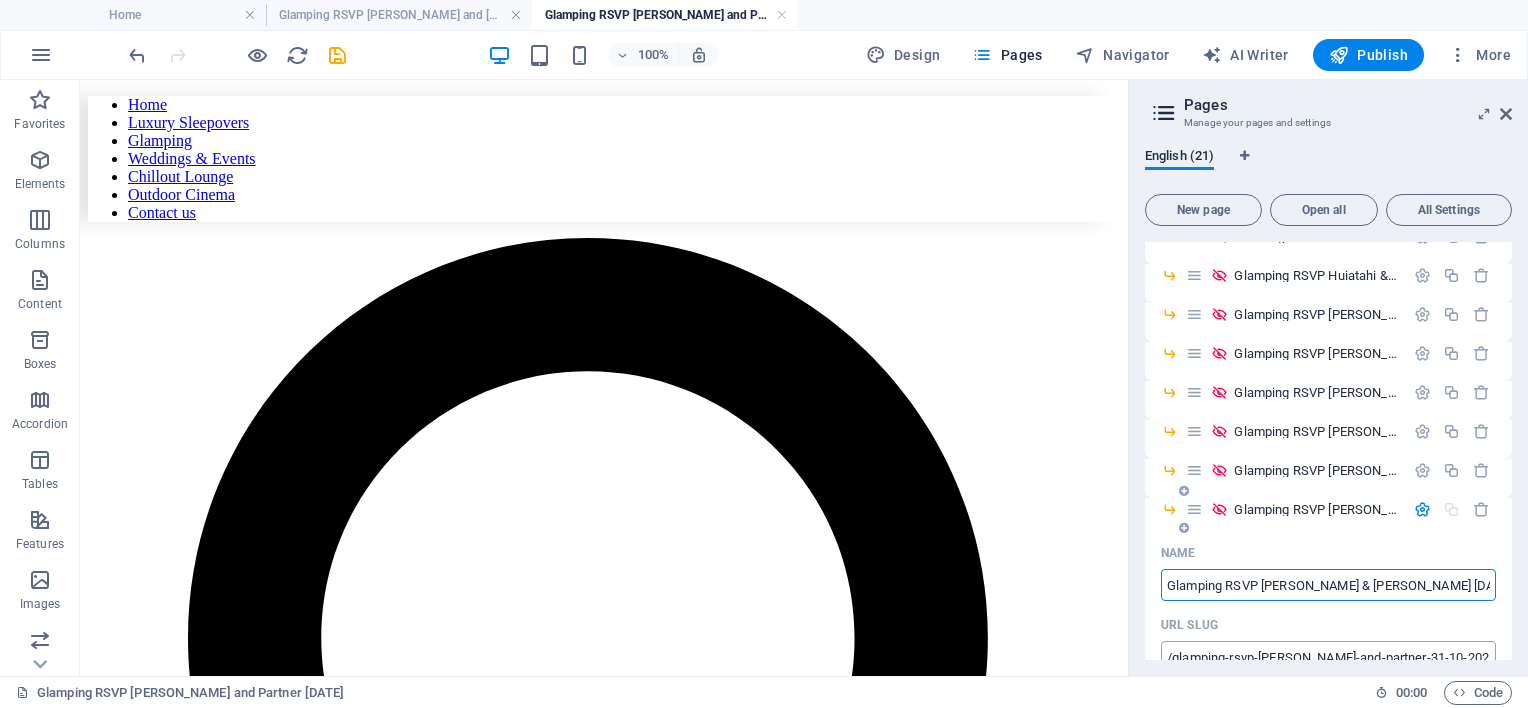type on "Glamping RSVP [PERSON_NAME] & [PERSON_NAME] [DATE]" 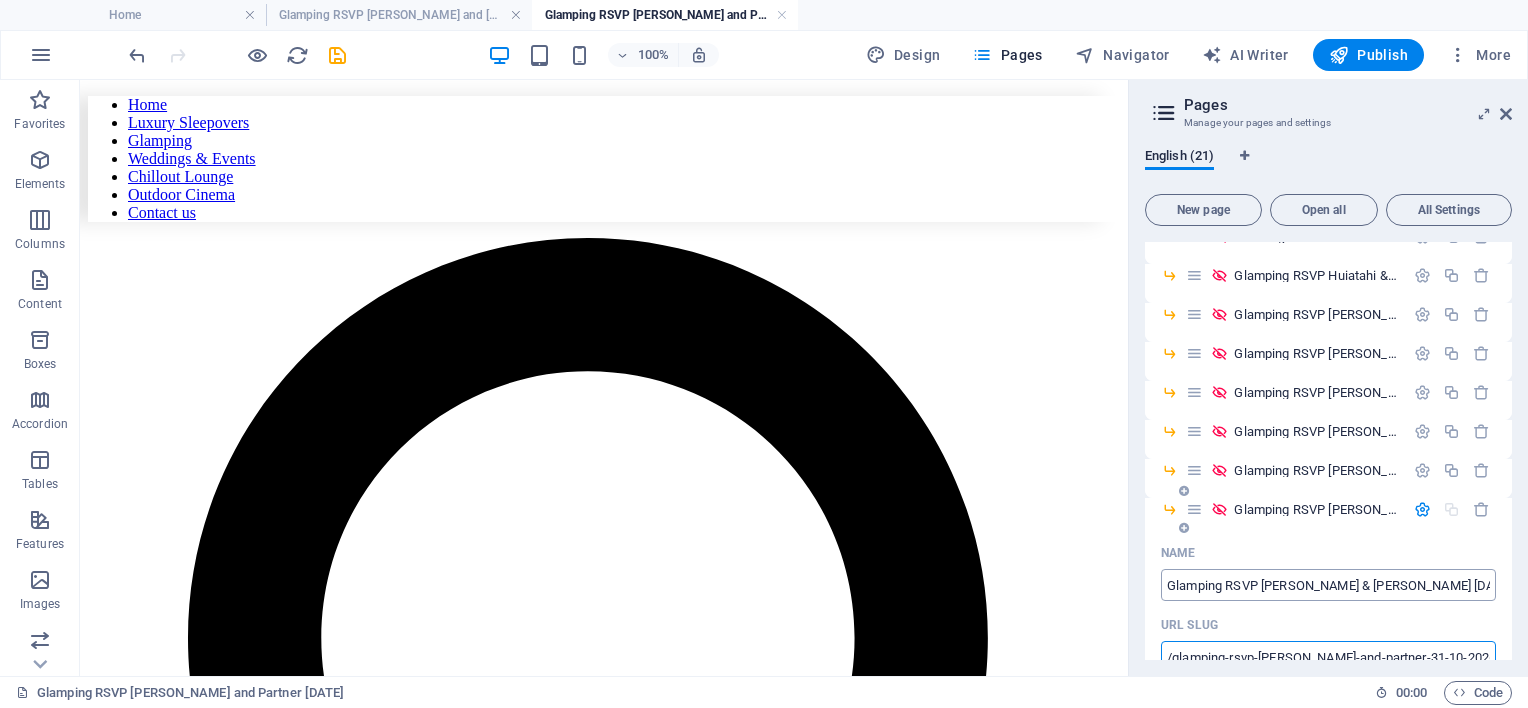 click on "Glamping RSVP [PERSON_NAME] & [PERSON_NAME] [DATE]" at bounding box center [1328, 585] 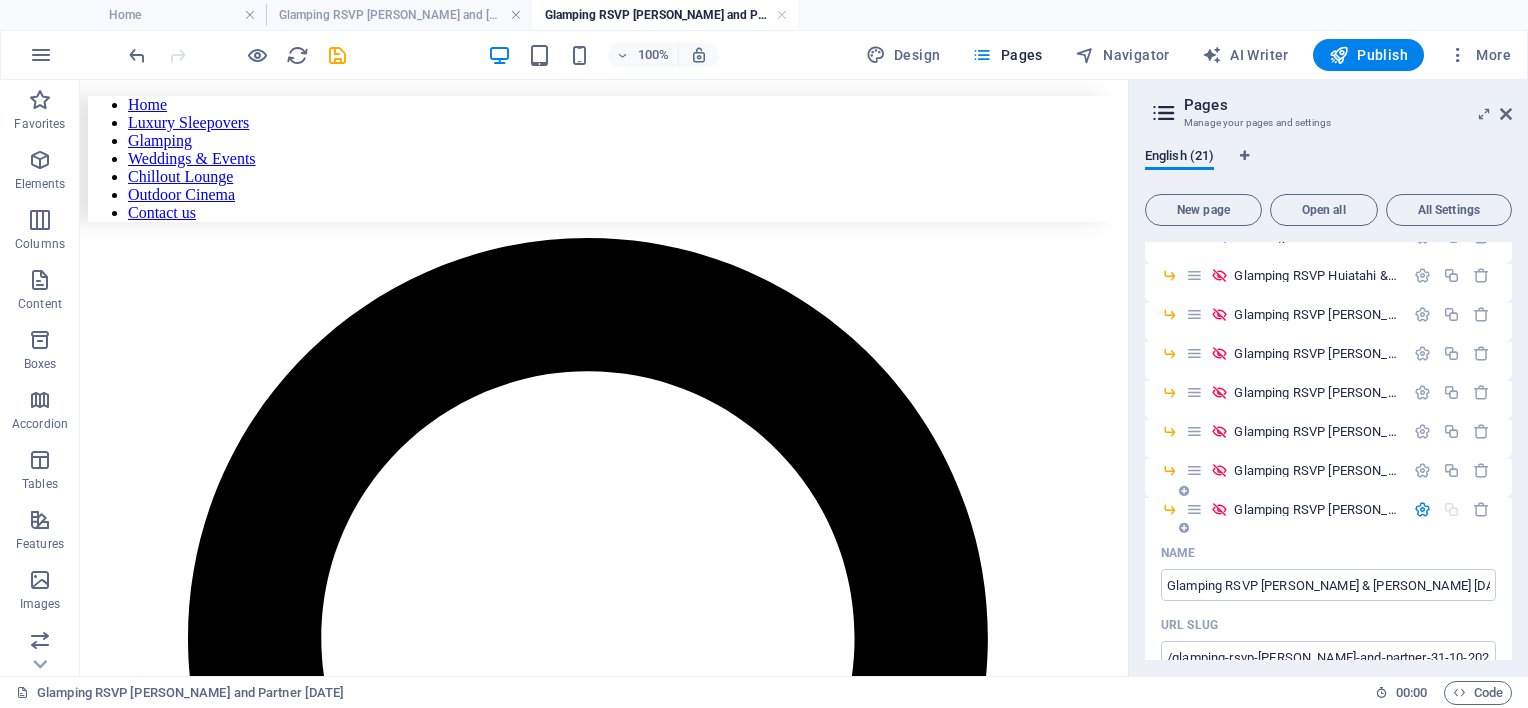 click on "URL SLUG" at bounding box center (1328, 625) 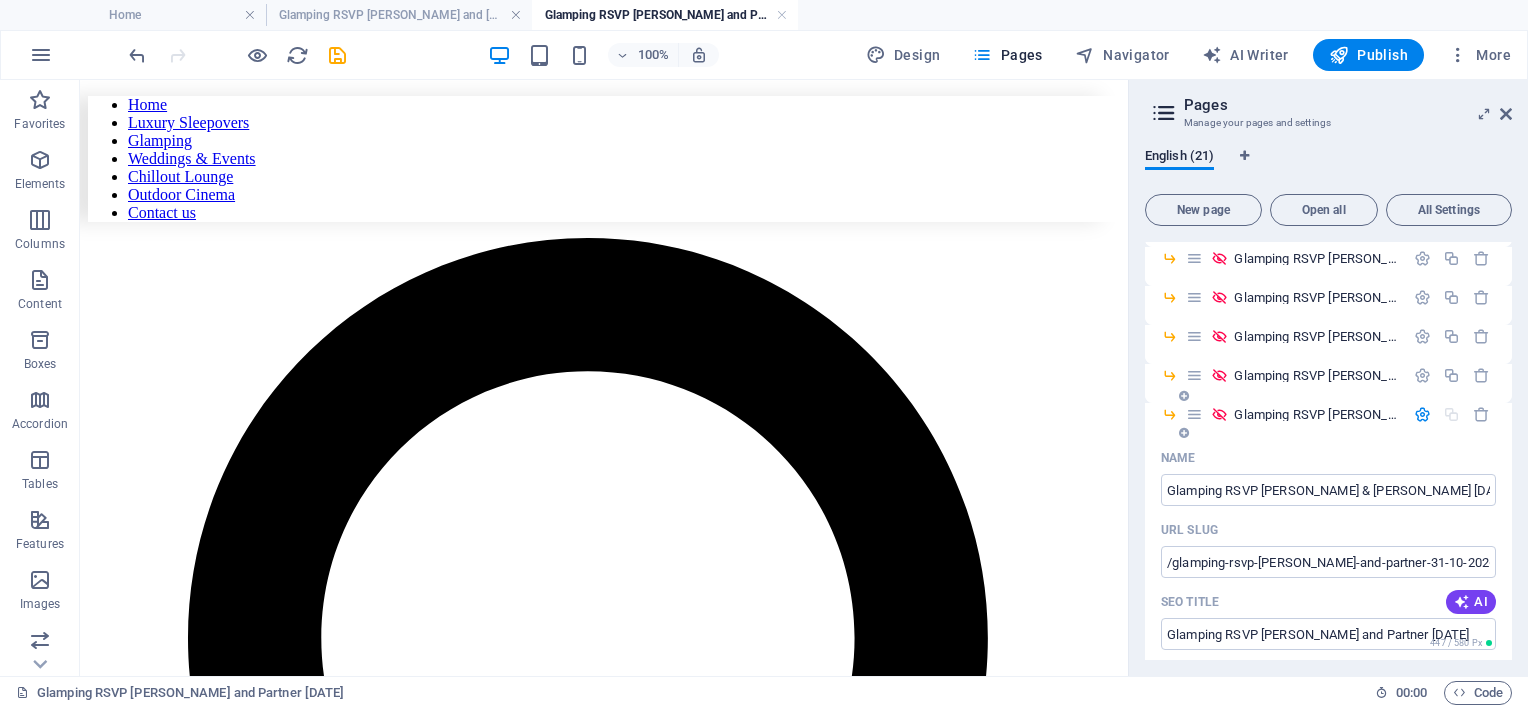 scroll, scrollTop: 400, scrollLeft: 0, axis: vertical 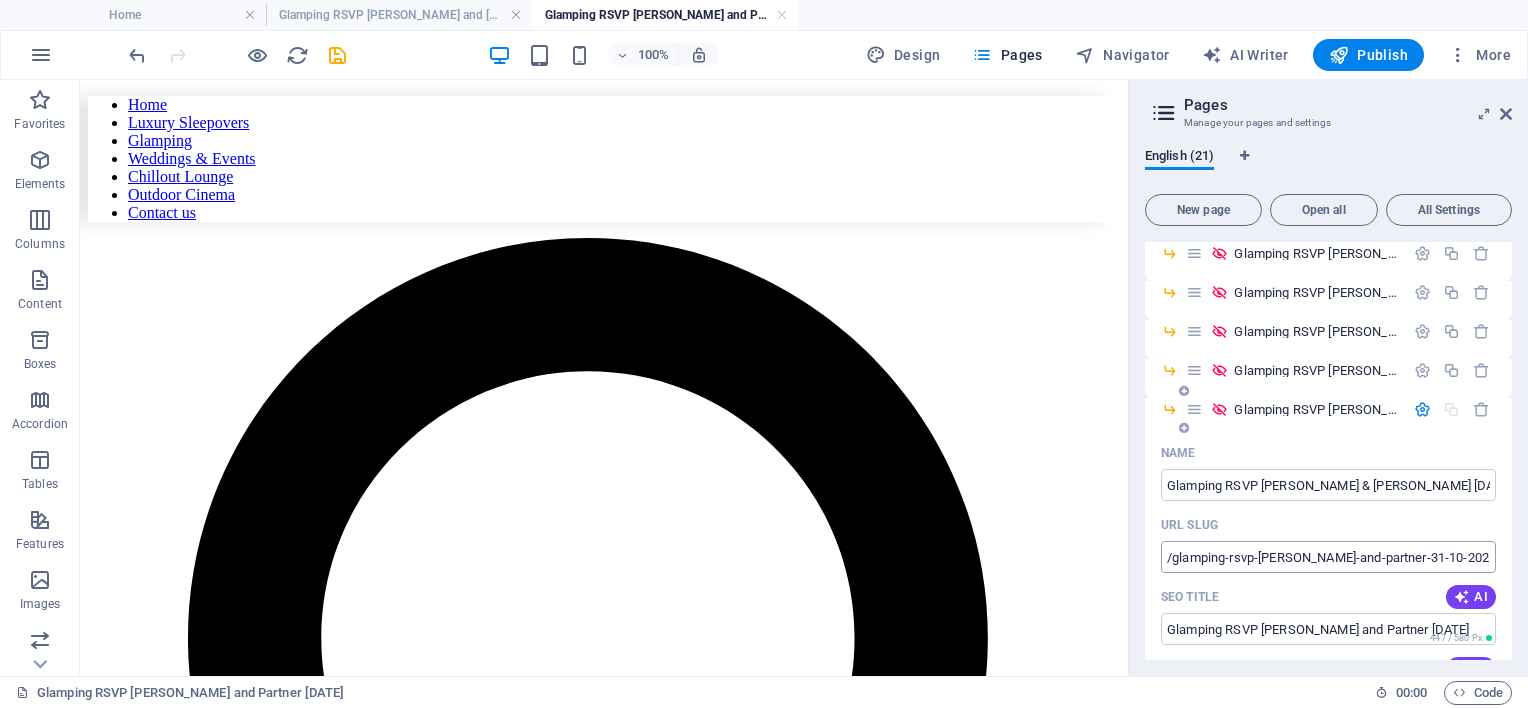 click on "/glamping-rsvp-stephen-and-partner-31-10-2026" at bounding box center (1328, 557) 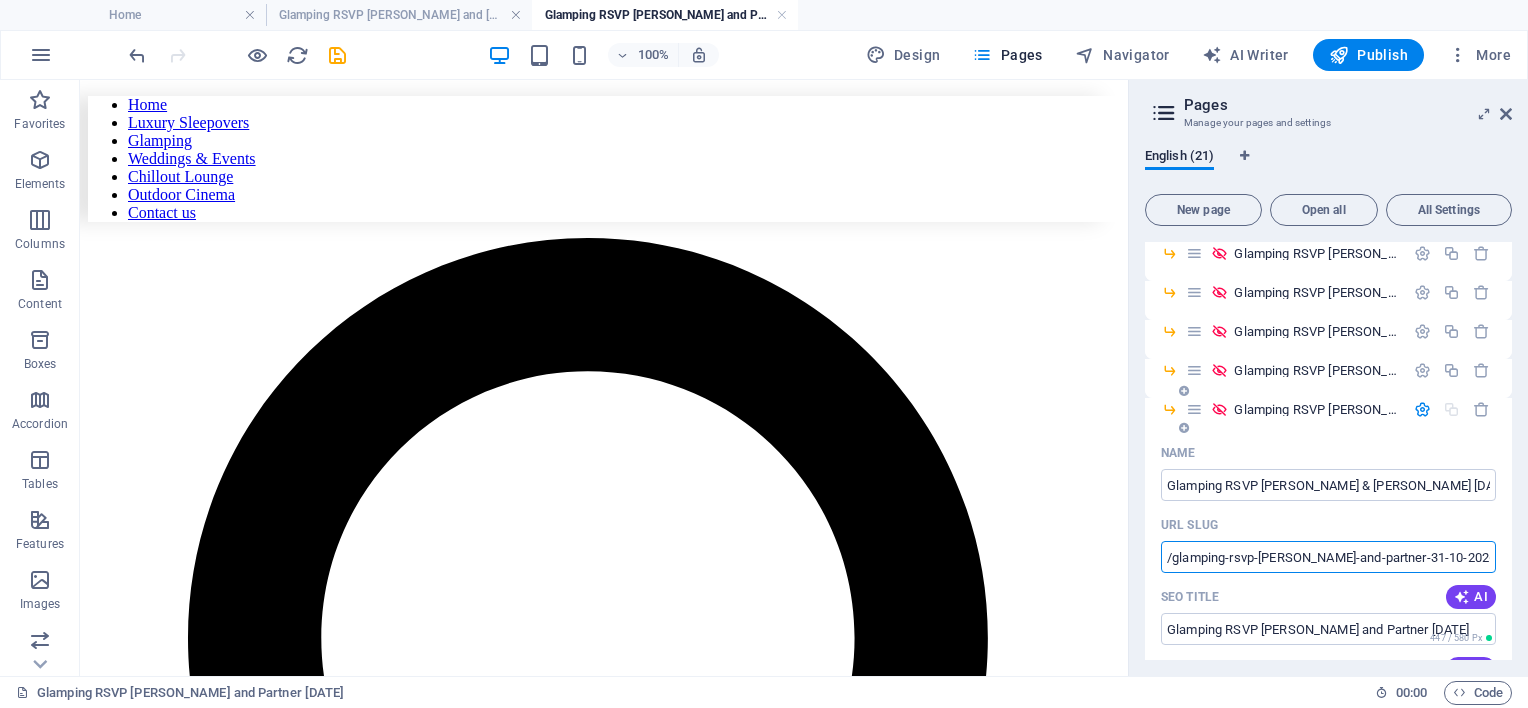 drag, startPoint x: 1168, startPoint y: 555, endPoint x: 1428, endPoint y: 550, distance: 260.04807 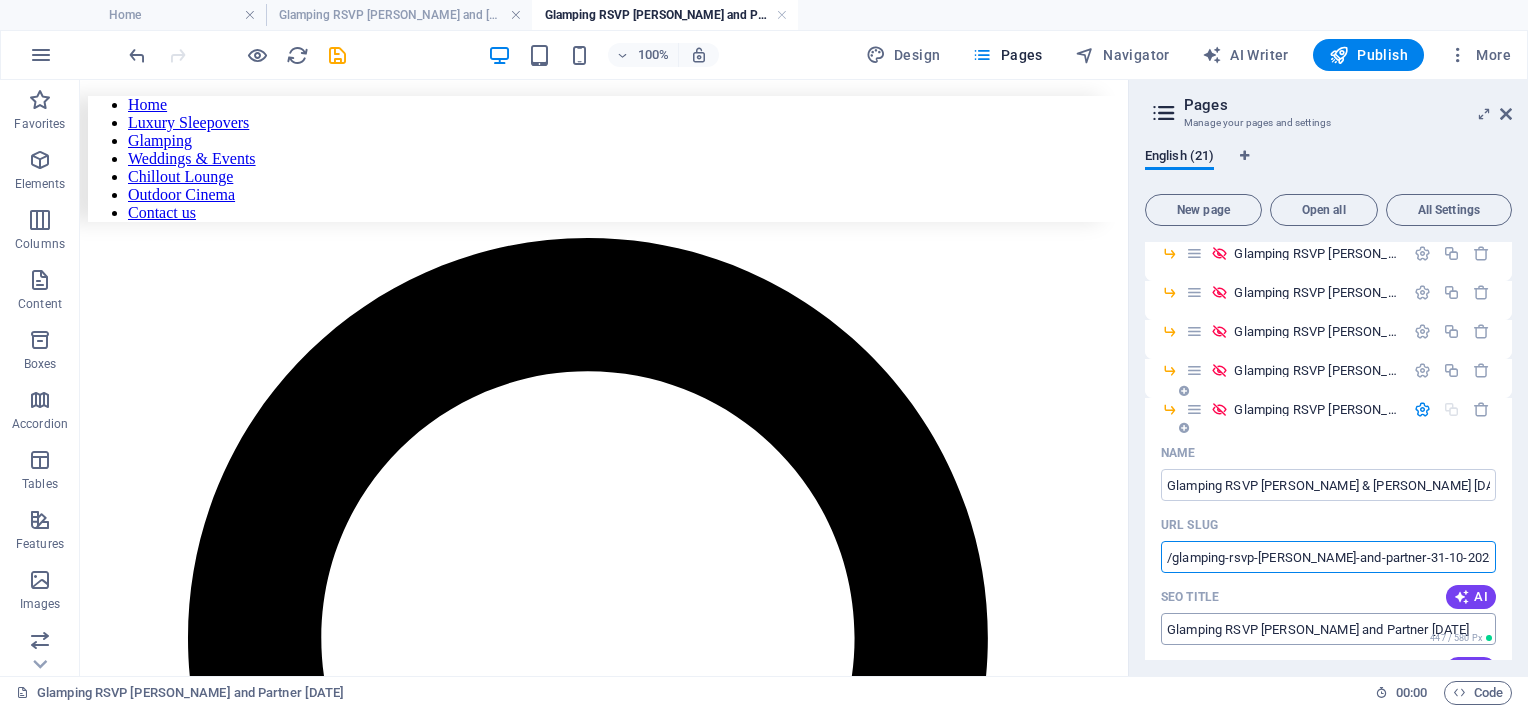 click on "Glamping RSVP [PERSON_NAME] and Partner [DATE]" at bounding box center (1328, 629) 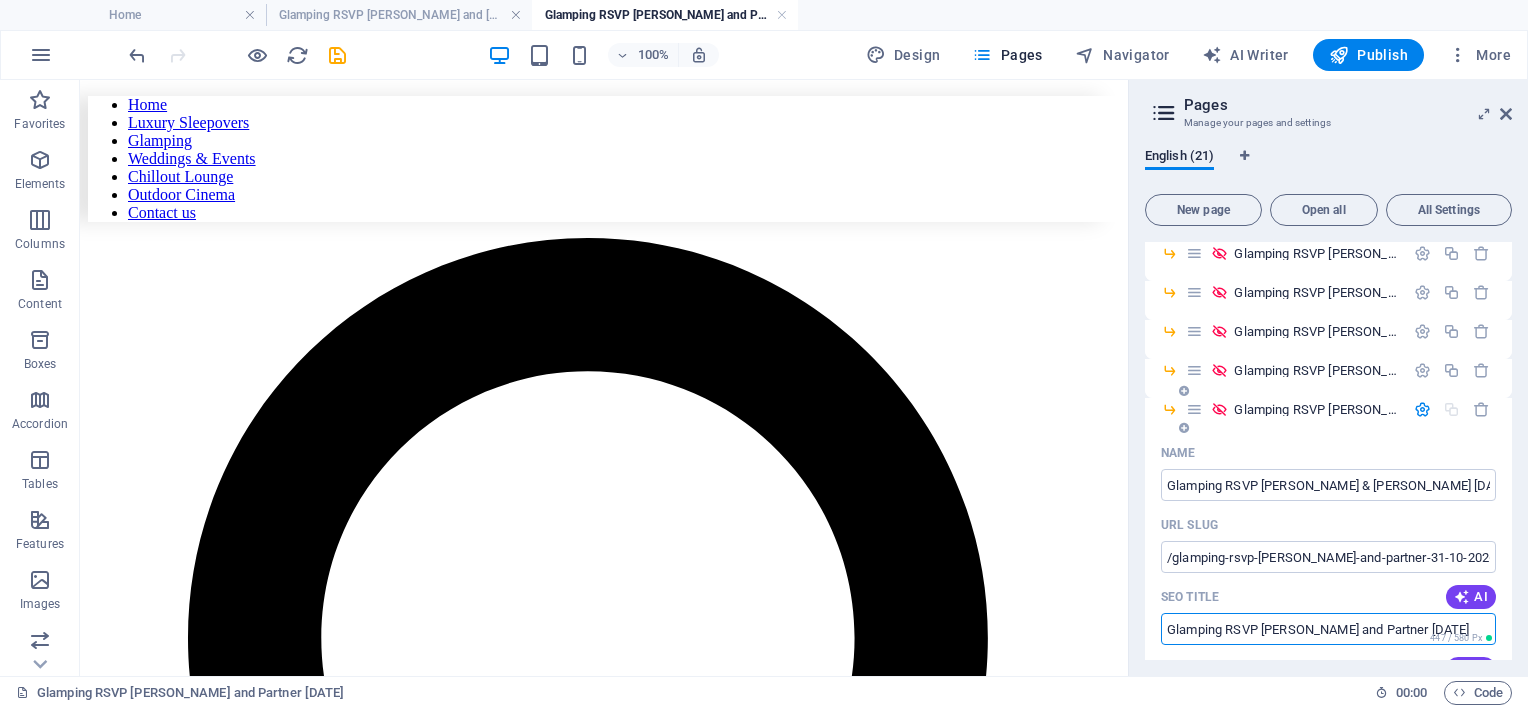 drag, startPoint x: 1264, startPoint y: 631, endPoint x: 1385, endPoint y: 624, distance: 121.20231 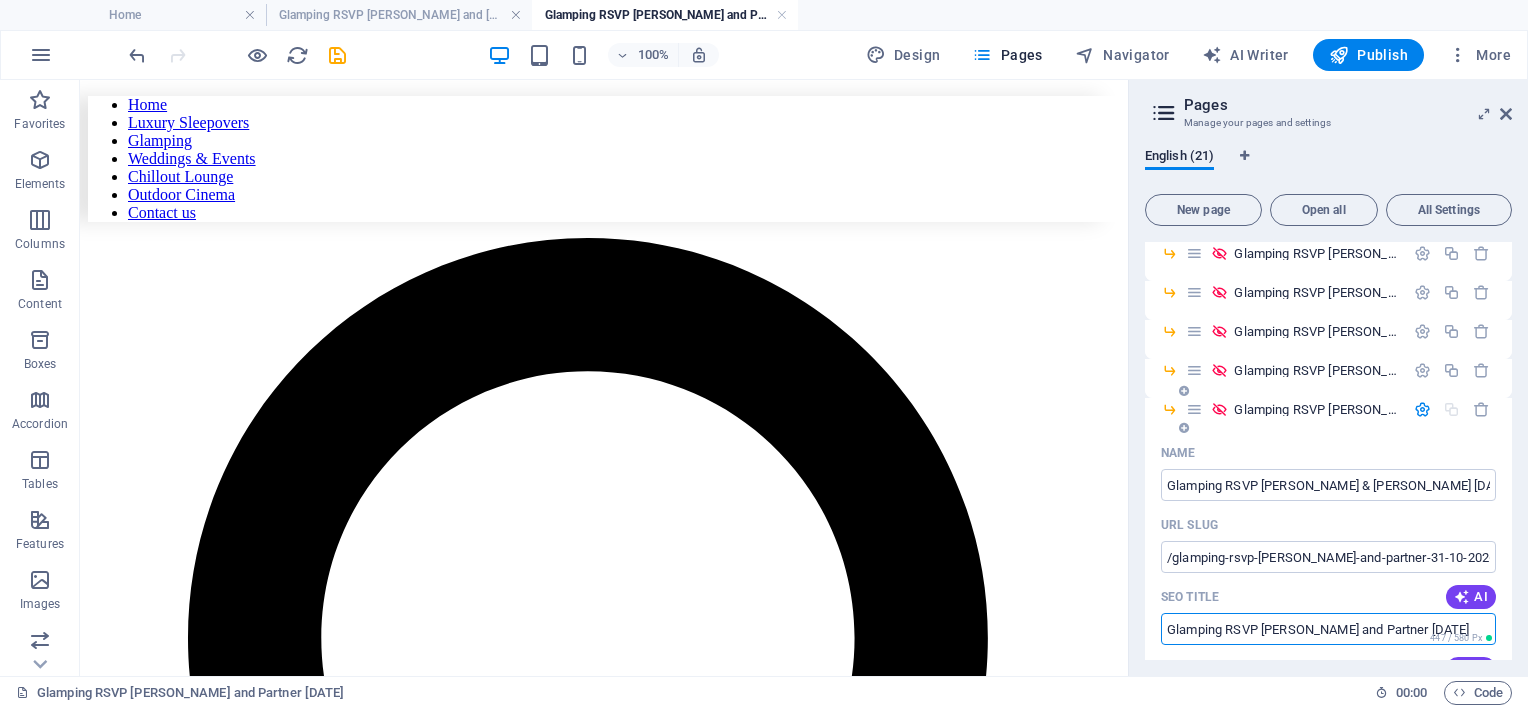 click on "Glamping RSVP [PERSON_NAME] and Partner [DATE]" at bounding box center [1328, 629] 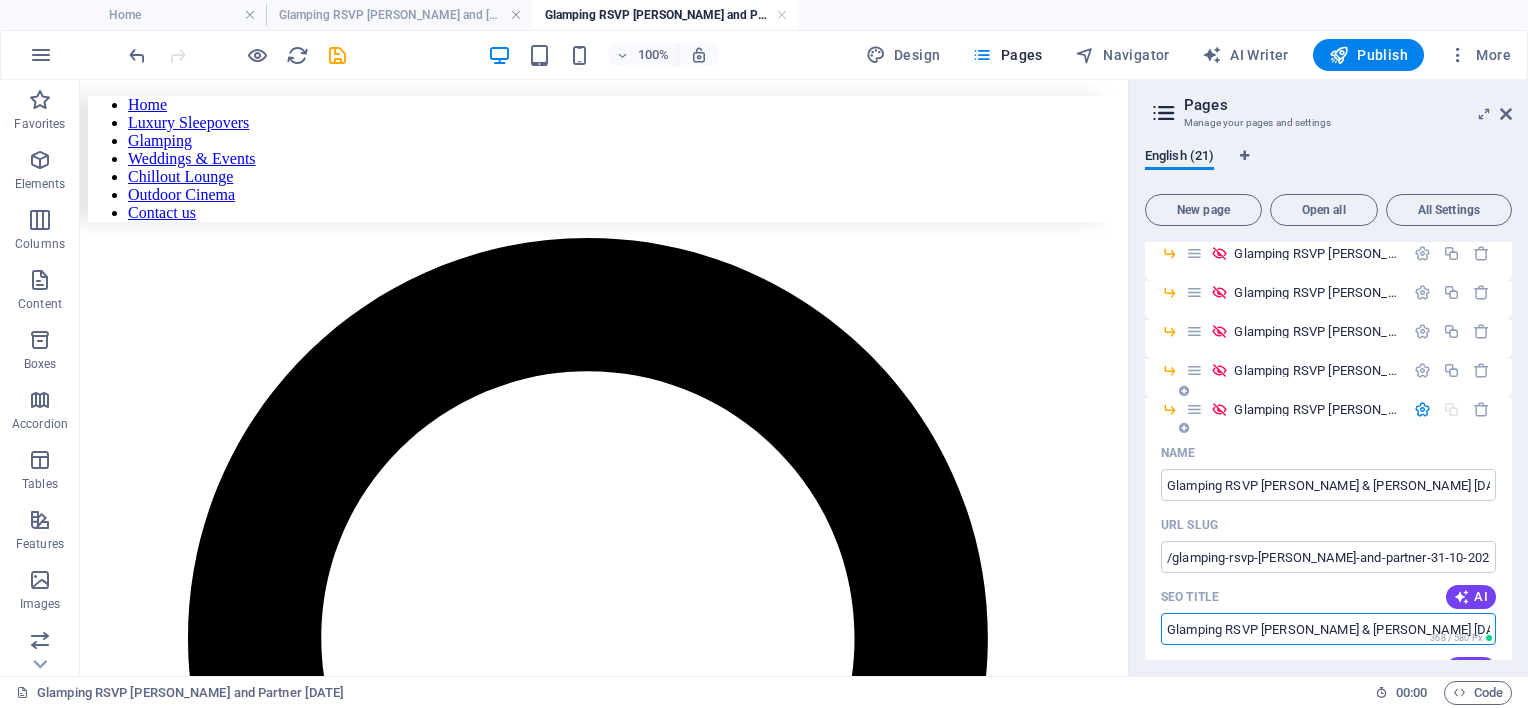 click on "Glamping RSVP Haydon & Ruby 21.5.26" at bounding box center [1328, 629] 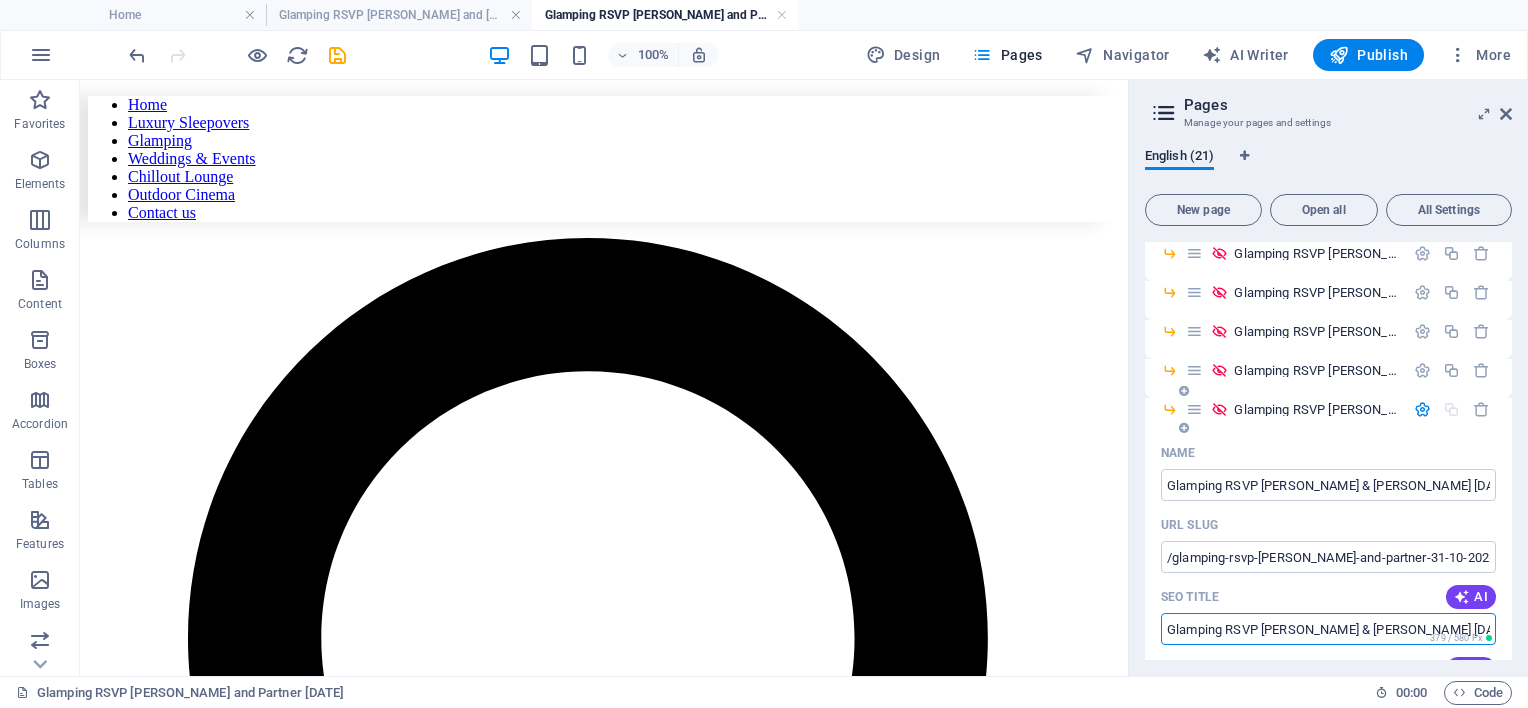 click on "Glamping RSVP [PERSON_NAME] & [PERSON_NAME] [DATE]" at bounding box center (1328, 629) 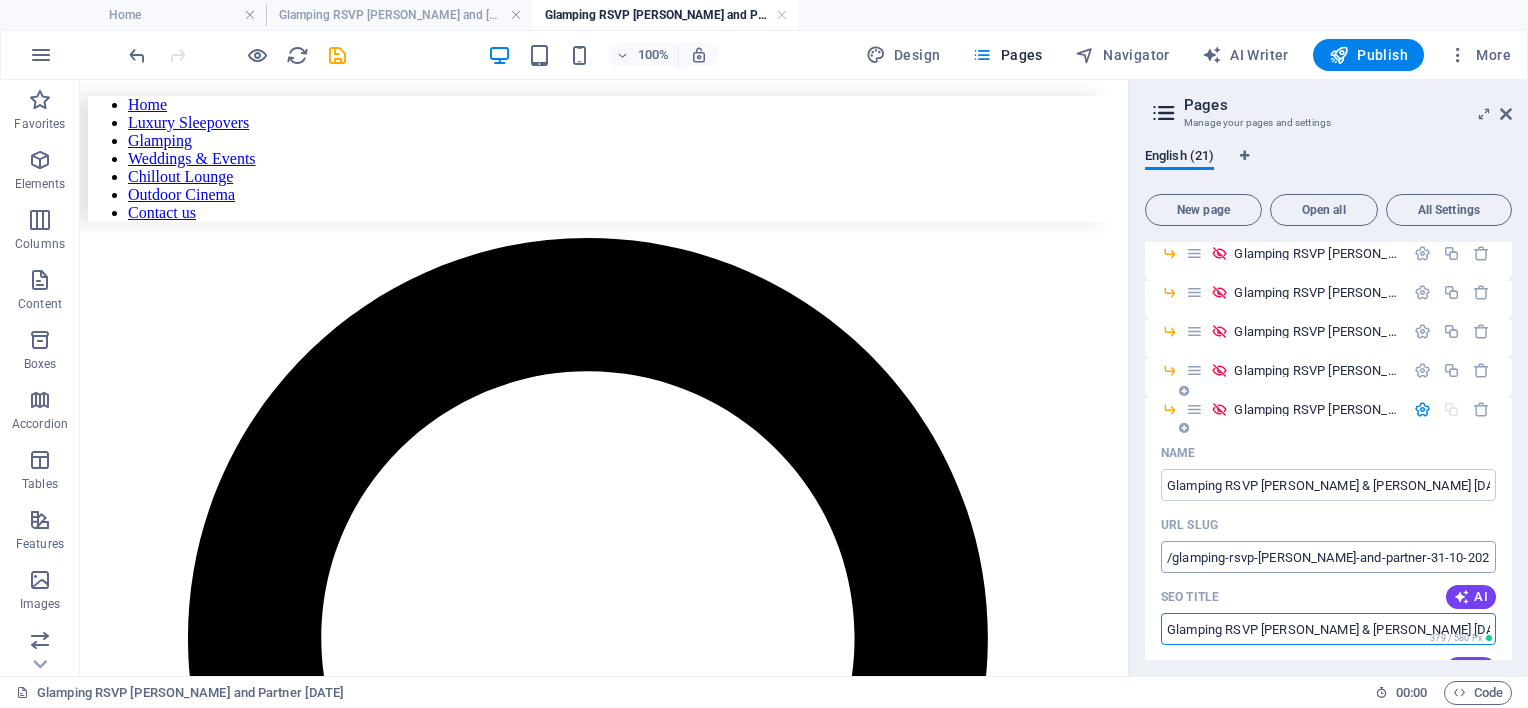 type on "Glamping RSVP [PERSON_NAME] & [PERSON_NAME] [DATE]" 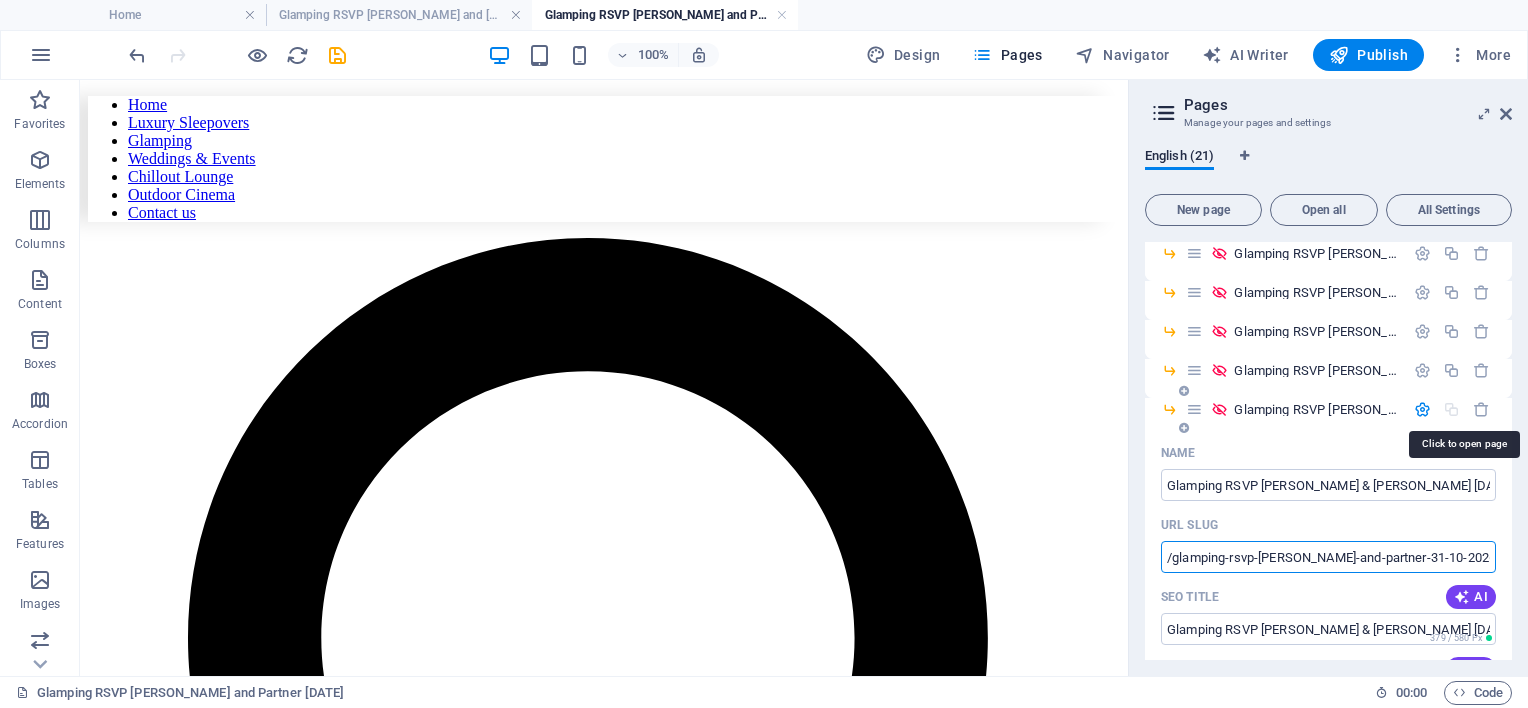 click on "Glamping RSVP Haydon & Ruby 21.05.26 /glamping-rsvp-stephen-and-partner-31-10-2026" at bounding box center (1541, 409) 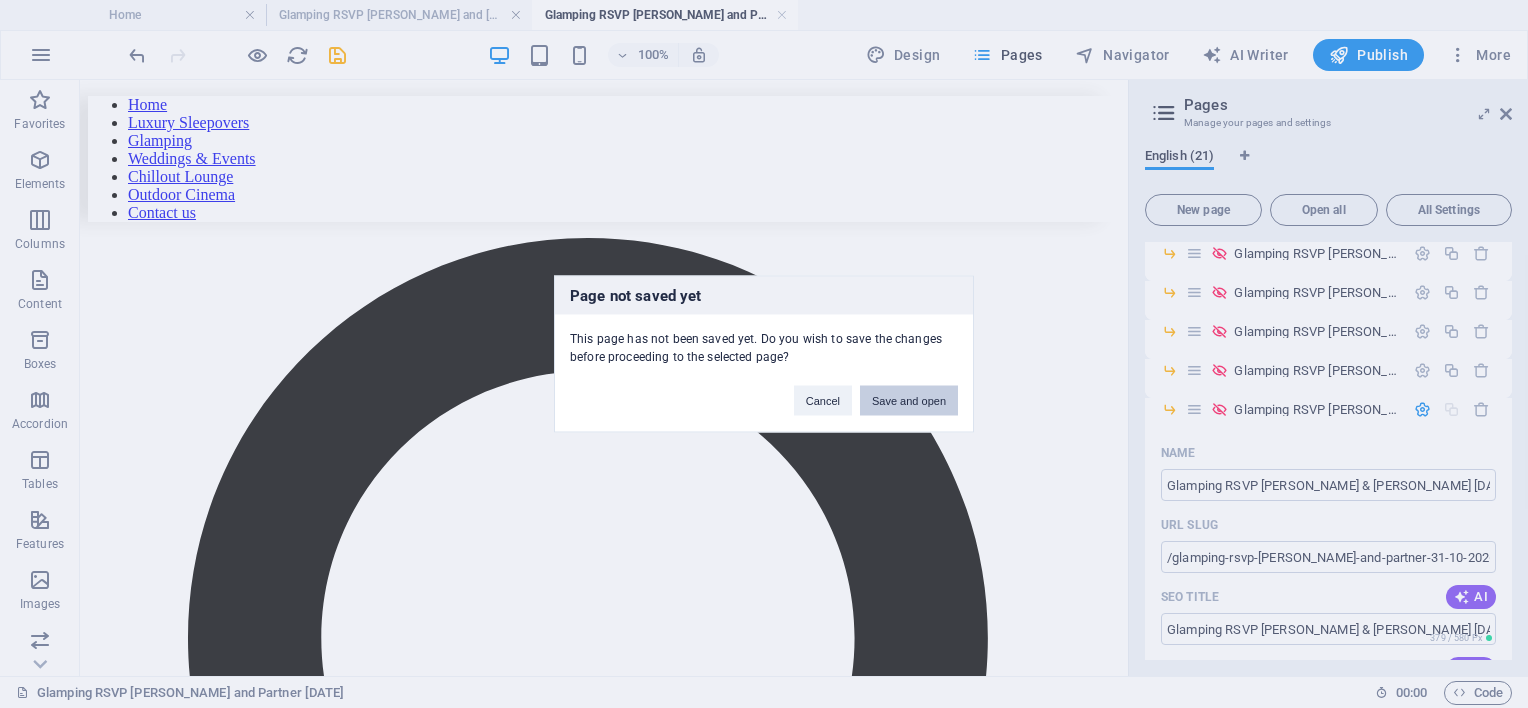 click on "Save and open" at bounding box center [909, 401] 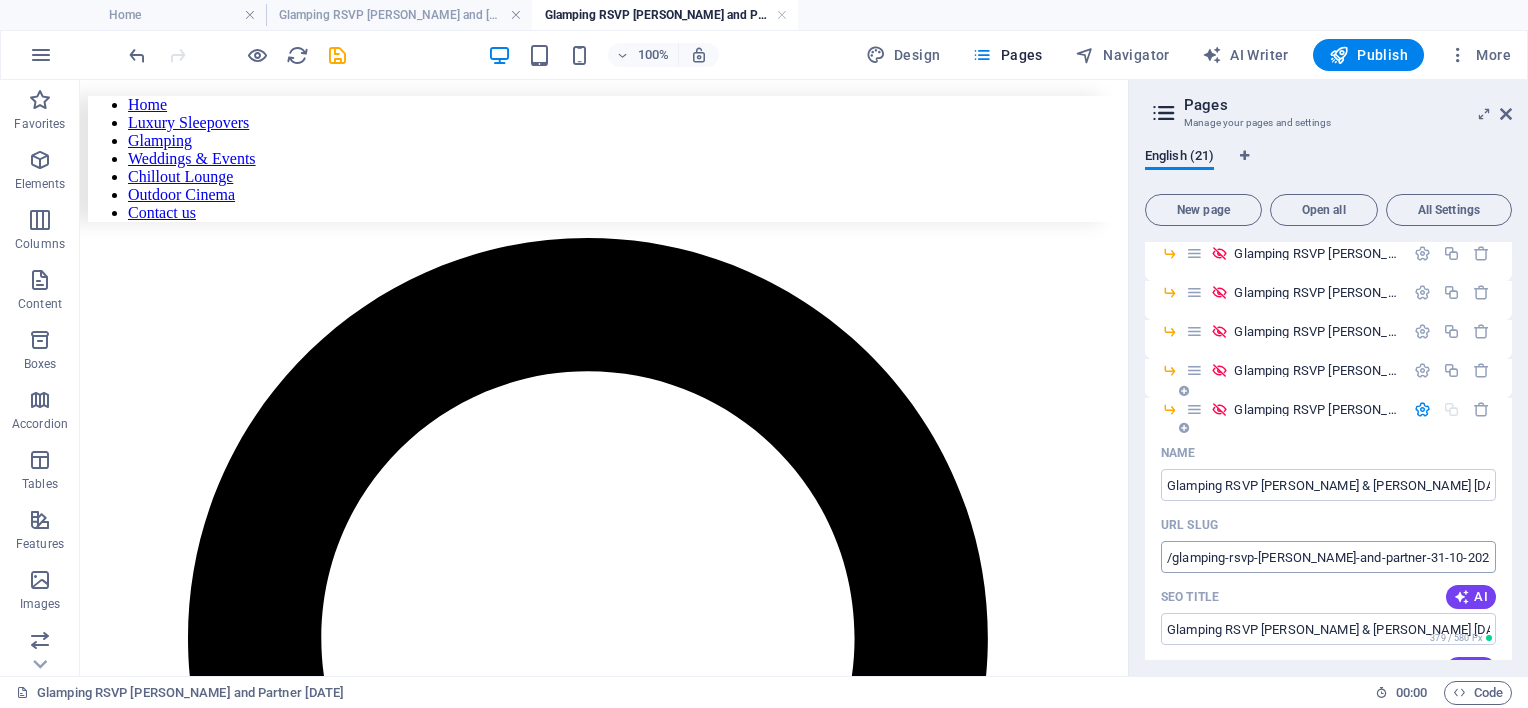 click on "/glamping-rsvp-stephen-and-partner-31-10-2026" at bounding box center (1328, 557) 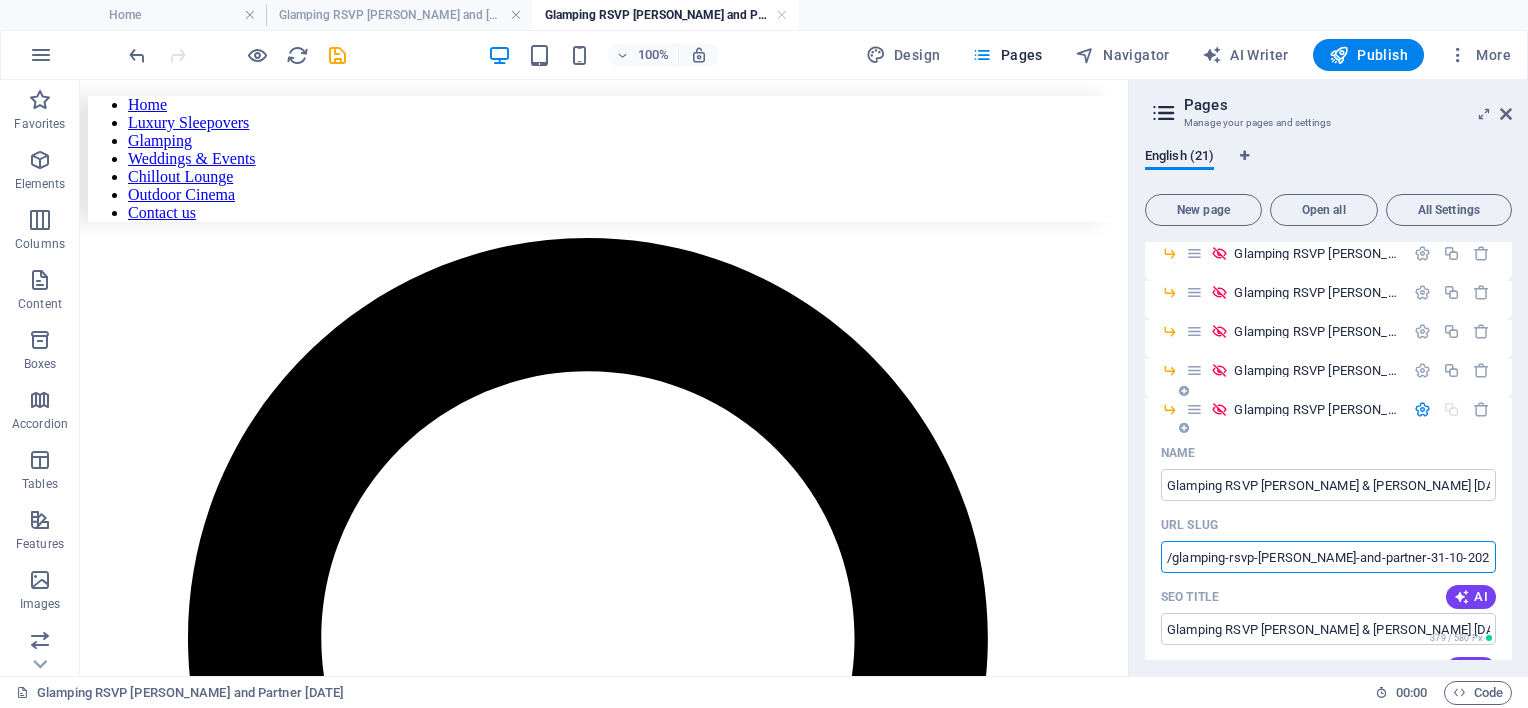 type on "/glamping-rsvp-stephen-and-partner-31-10-2026" 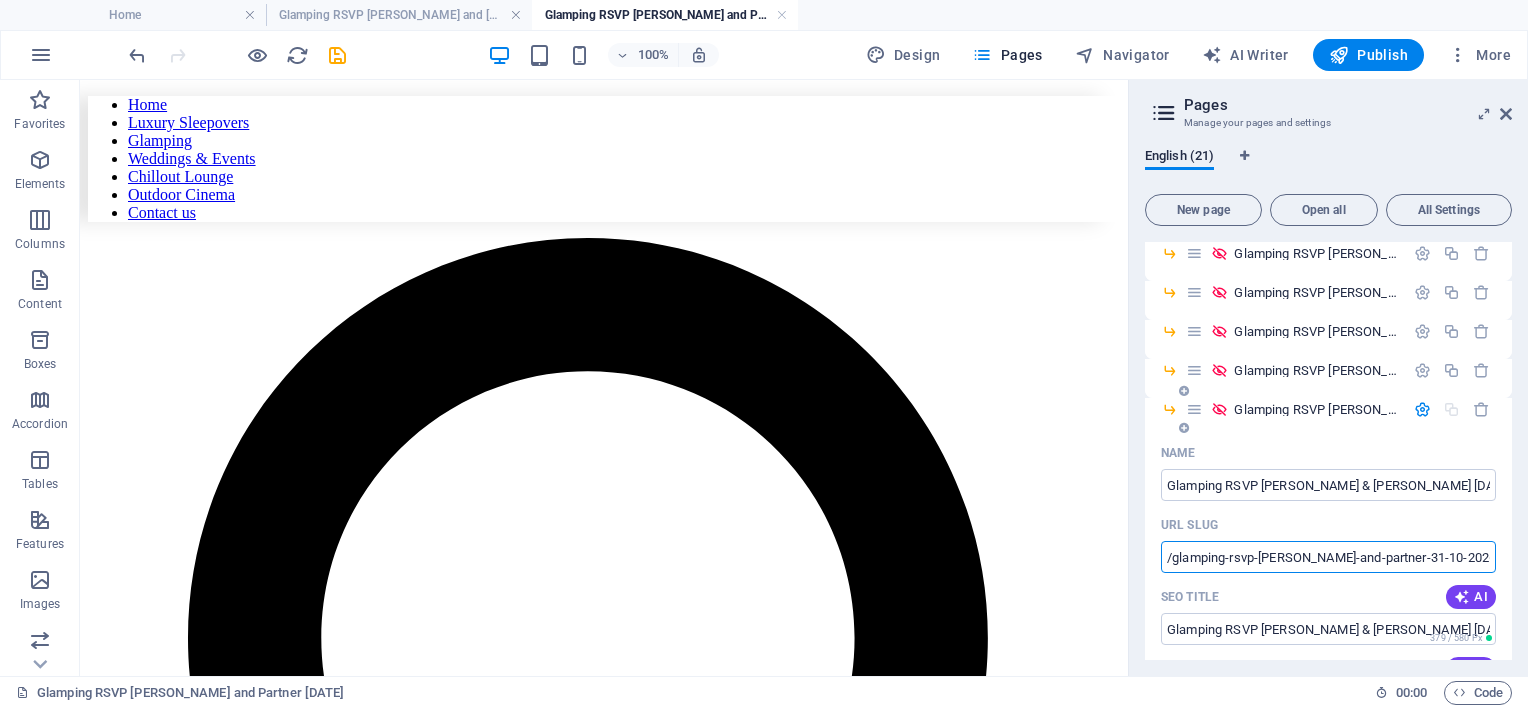 drag, startPoint x: 1164, startPoint y: 554, endPoint x: 1484, endPoint y: 556, distance: 320.00626 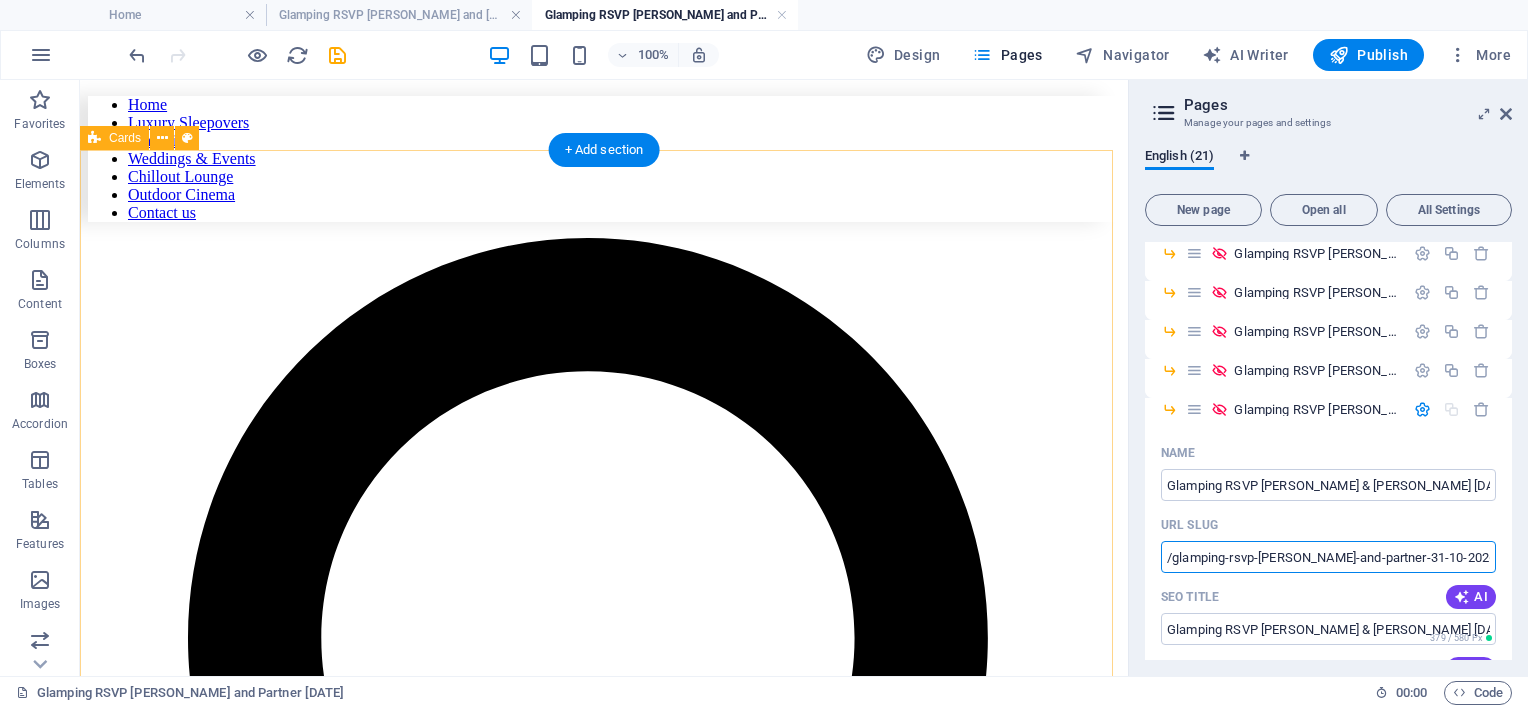 drag, startPoint x: 1544, startPoint y: 639, endPoint x: 1108, endPoint y: 545, distance: 446.01794 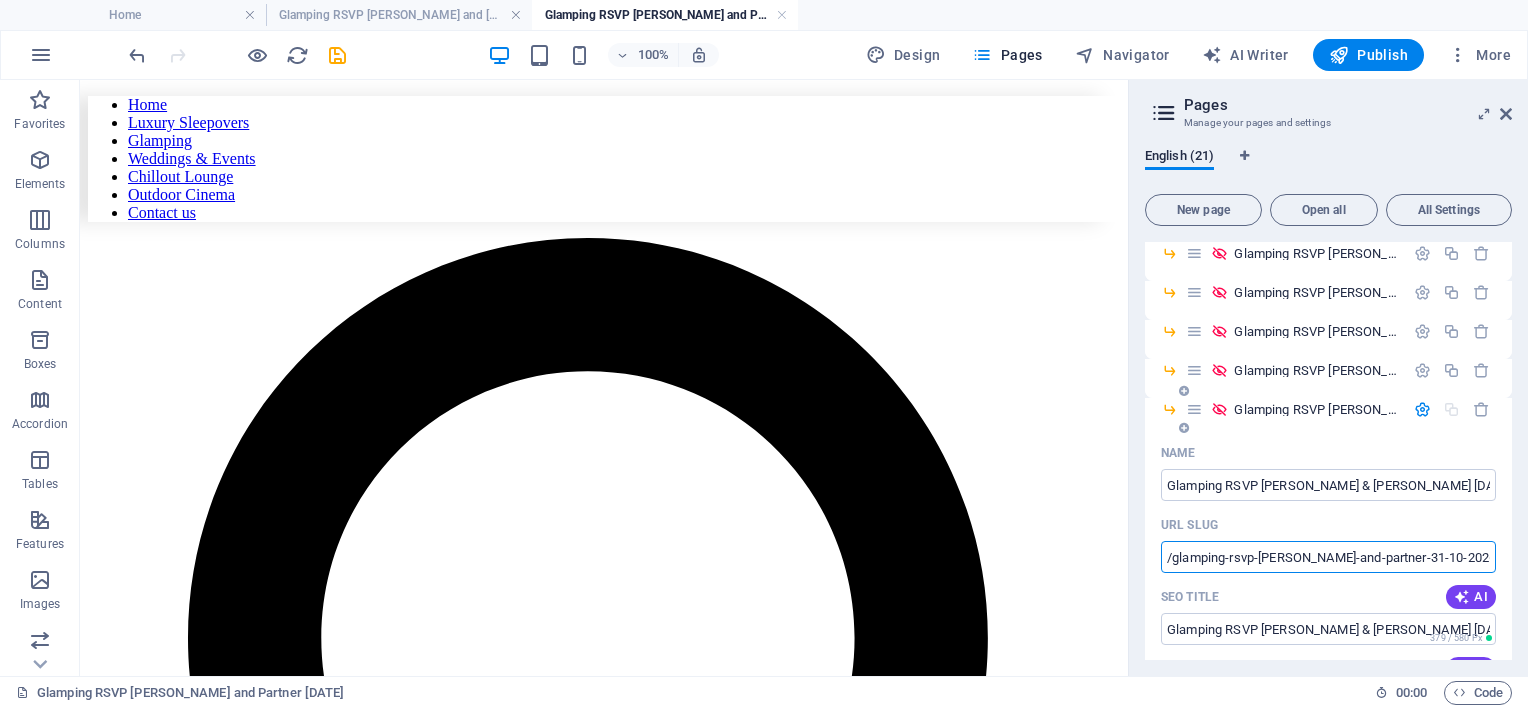 click on "/glamping-rsvp-stephen-and-partner-31-10-2026" at bounding box center (1328, 557) 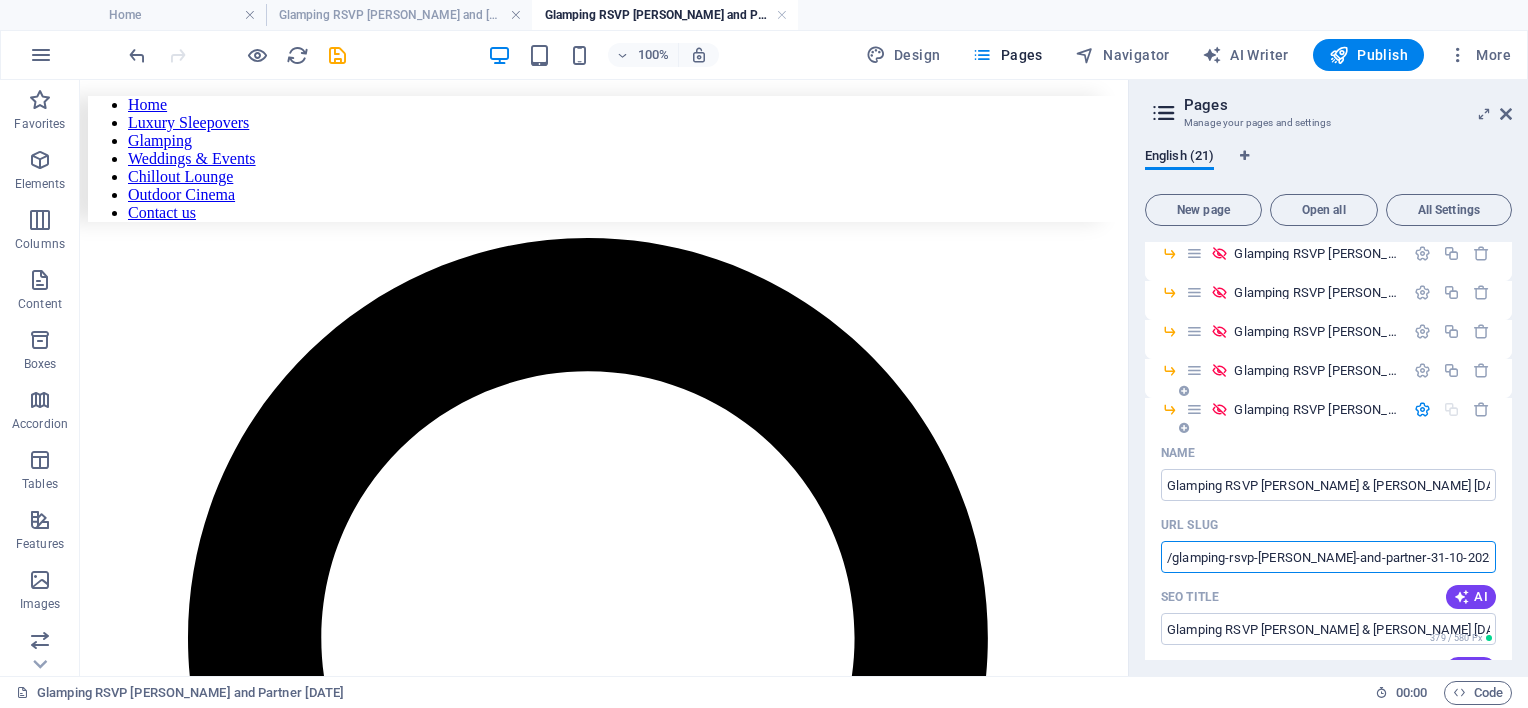 click on "/glamping-rsvp-stephen-and-partner-31-10-2026" at bounding box center [1328, 557] 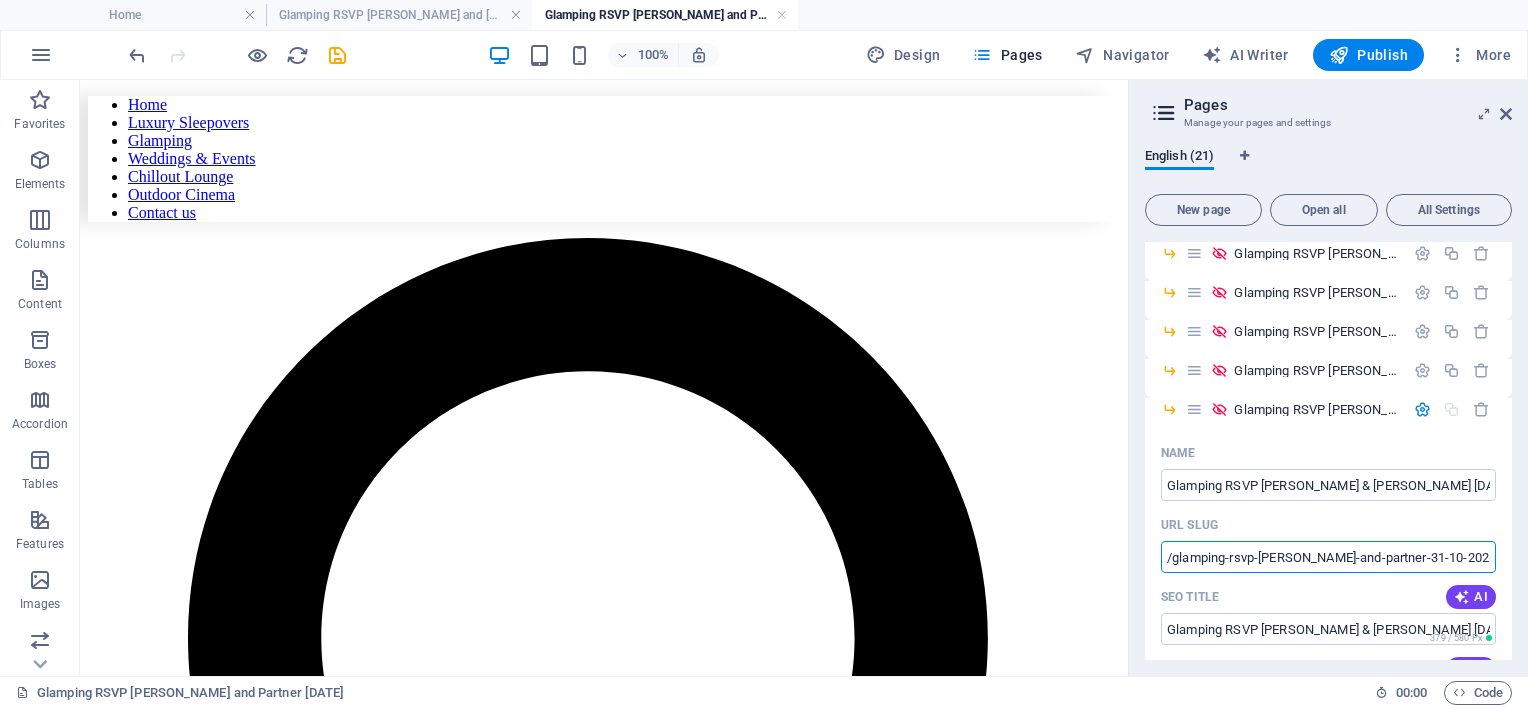 click on "Home / Luxury Sleepovers /luxury-sleepovers Styling /styling Glamping /glamping Weddings & Events /weddings-events Wedding and Events Link Page /wedding-and-events-link-page Glamping RSVP Huiatahi & Kirra 06.09.2025 /glamping-rsvp-huiatahi-kirra-06-09-2025 Glamping RSVP Sam & Fletcher 28.03.26 /glamping-rsvp-sam-fletcher-28-03-26 Glamping RSVP Bethany  /glamping-rsvp-bethany Glamping RSVP Amy & Ash /glamping-rsvp-amy-ash Glamping RSVP Jessica & Partner /glamping-rsvp-jessica-partner Glamping RSVP Stephen and Partner 31.10.2026 /glamping-16 Glamping RSVP Haydon & Ruby 21.05.26 /glamping-rsvp-stephen-and-partner-31-10-2026 Name Glamping RSVP Haydon & Ruby 21.05.26 ​ URL SLUG /glamping-rsvp-stephen-and-partner-31-10-2026 ​ SEO Title AI Glamping RSVP Haydon & Ruby 21.05.26 ​ 379 / 580 Px SEO Description AI Client Area Weddings and Events ​ 213 / 990 Px SEO Keywords AI ​ Settings Menu Noindex Preview Mobile Desktop www.example.com ... glamping-rsvp-stephen-and-partner-31-10-2026 Meta tags ​ Contact Us" at bounding box center [1328, 768] 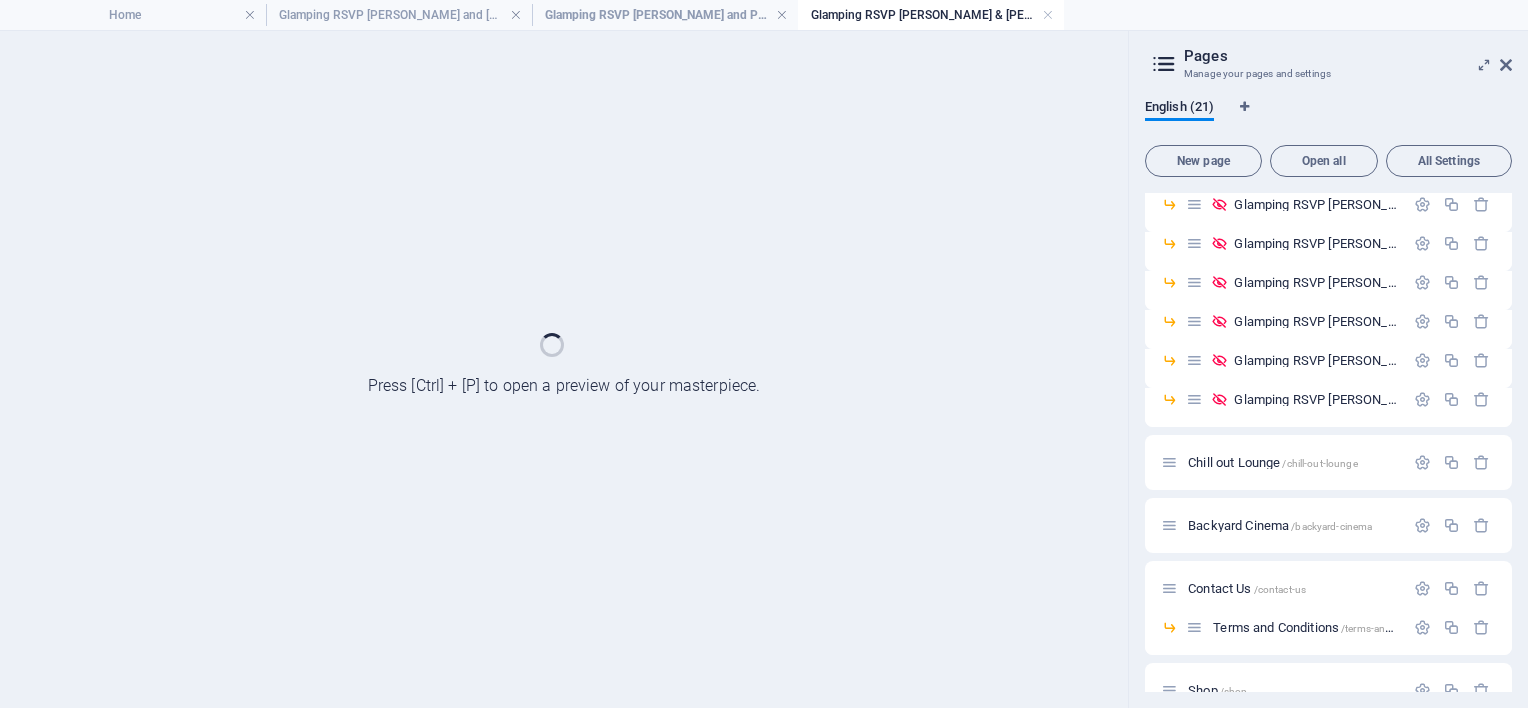 drag, startPoint x: 1257, startPoint y: 556, endPoint x: 1271, endPoint y: 555, distance: 14.035668 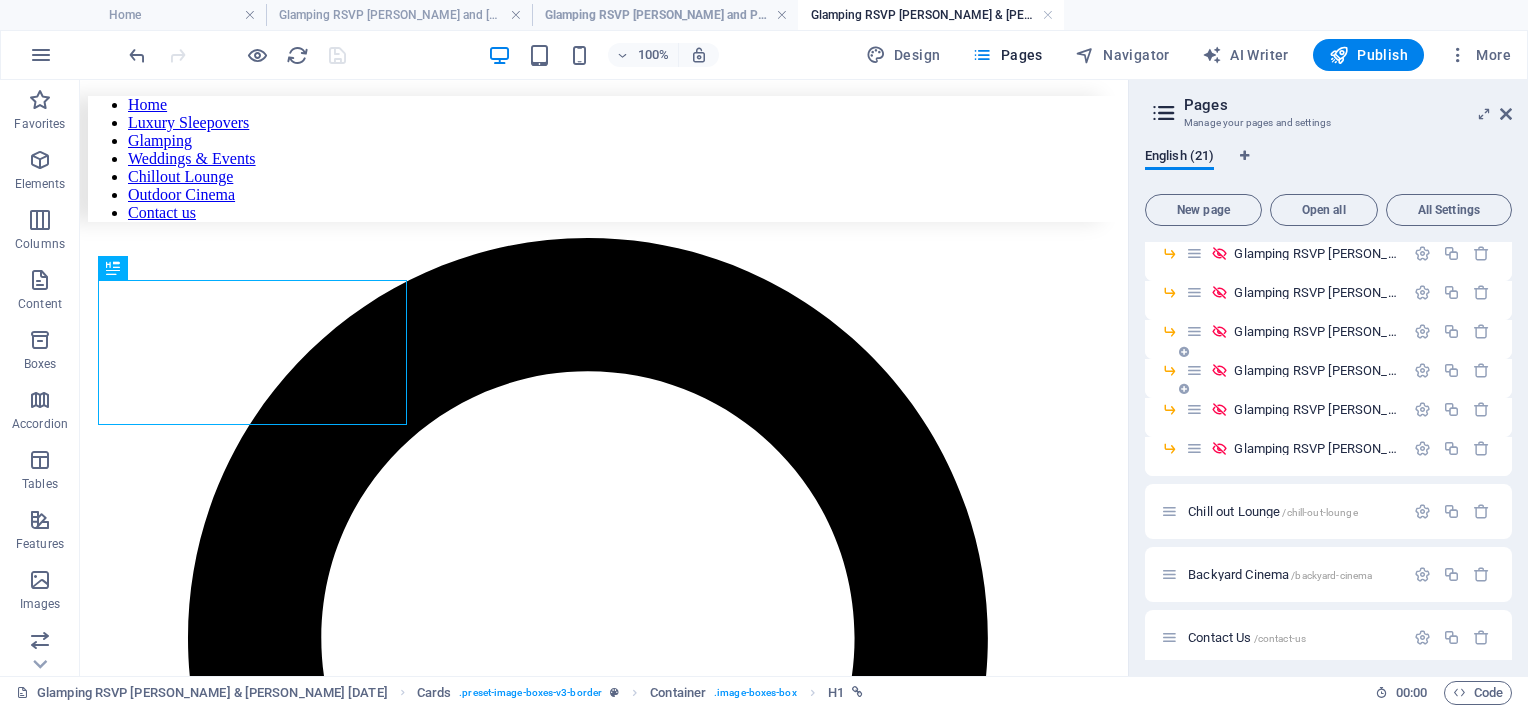 scroll, scrollTop: 0, scrollLeft: 0, axis: both 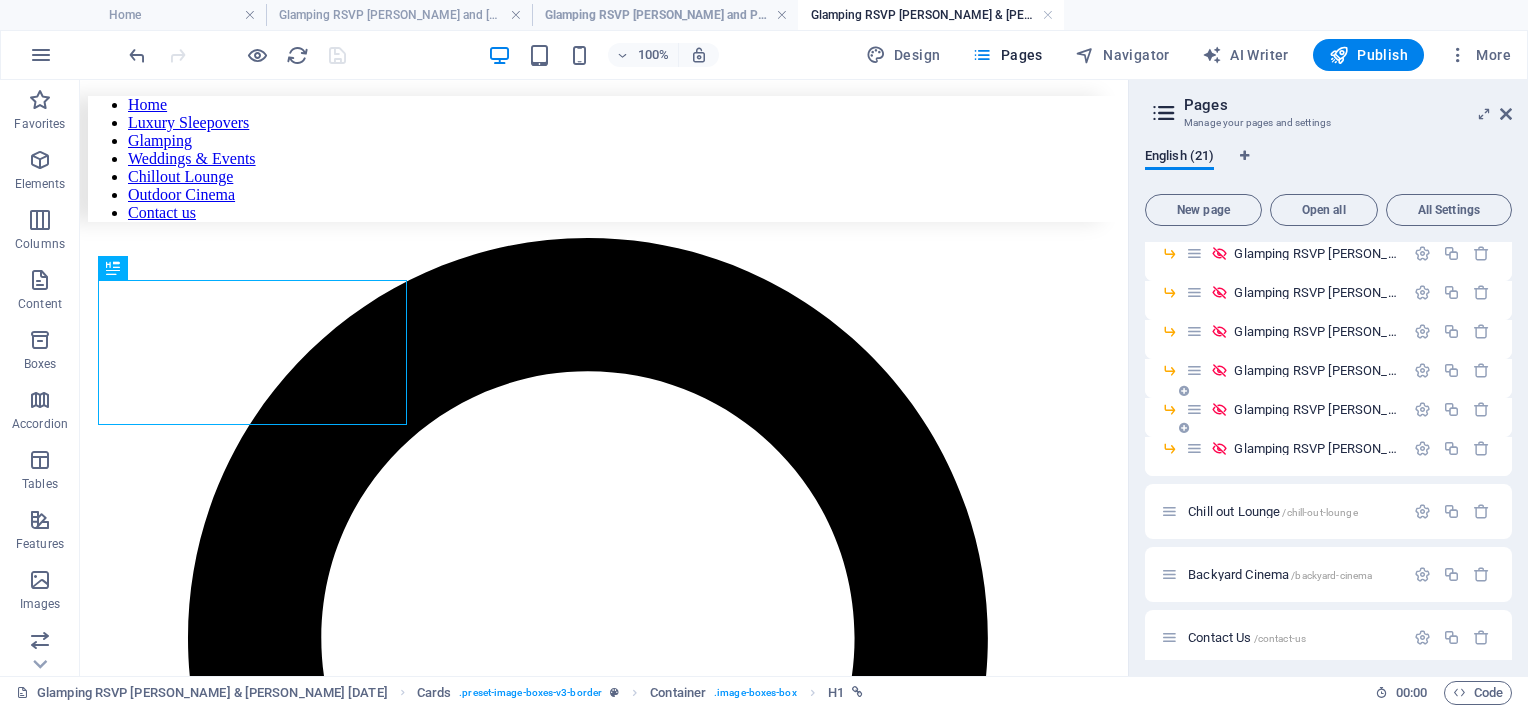 click on "Glamping RSVP Haydon & Ruby 21.05.26 /glamping-rsvp-stephen-and-partner-31-10-2026" at bounding box center (1295, 409) 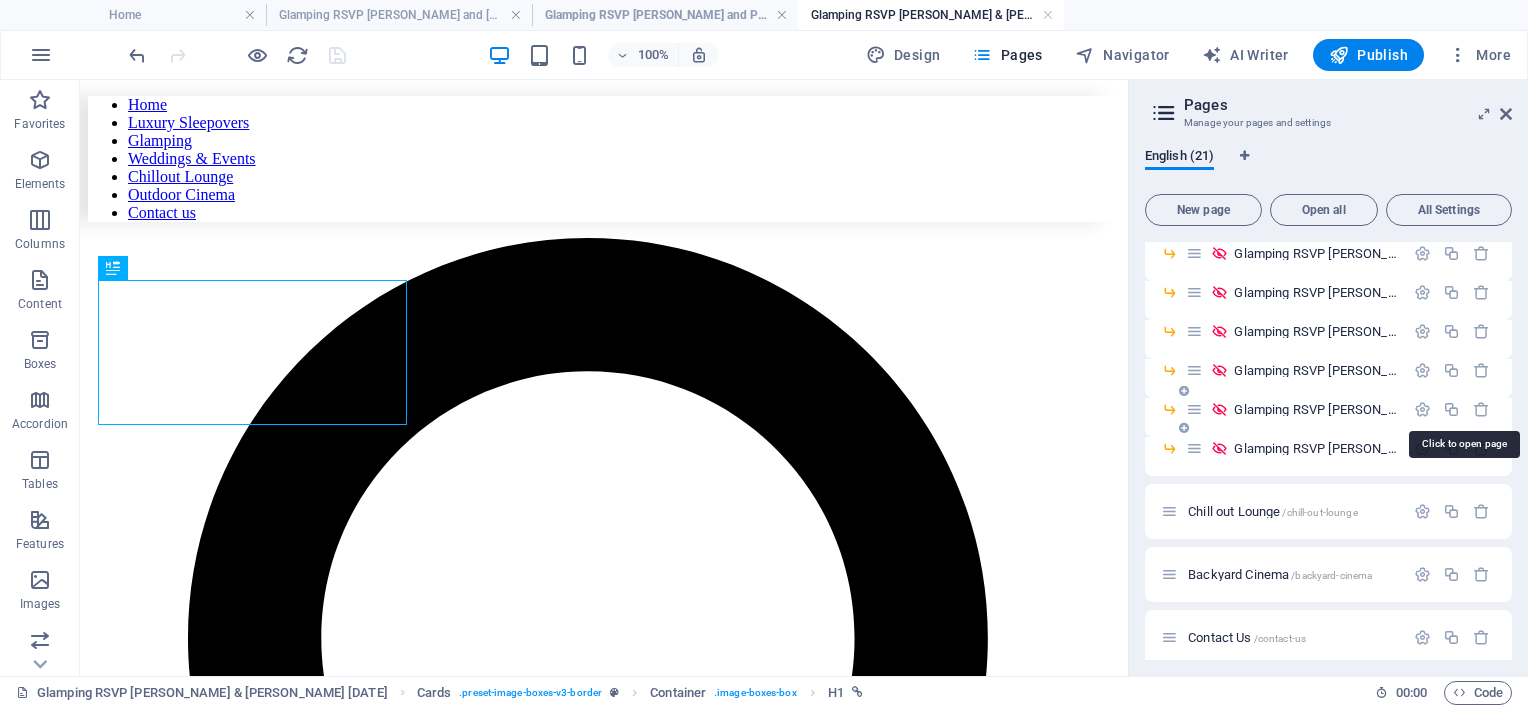 click on "Glamping RSVP Haydon & Ruby 21.05.26 /glamping-rsvp-stephen-and-partner-31-10-2026" at bounding box center [1541, 409] 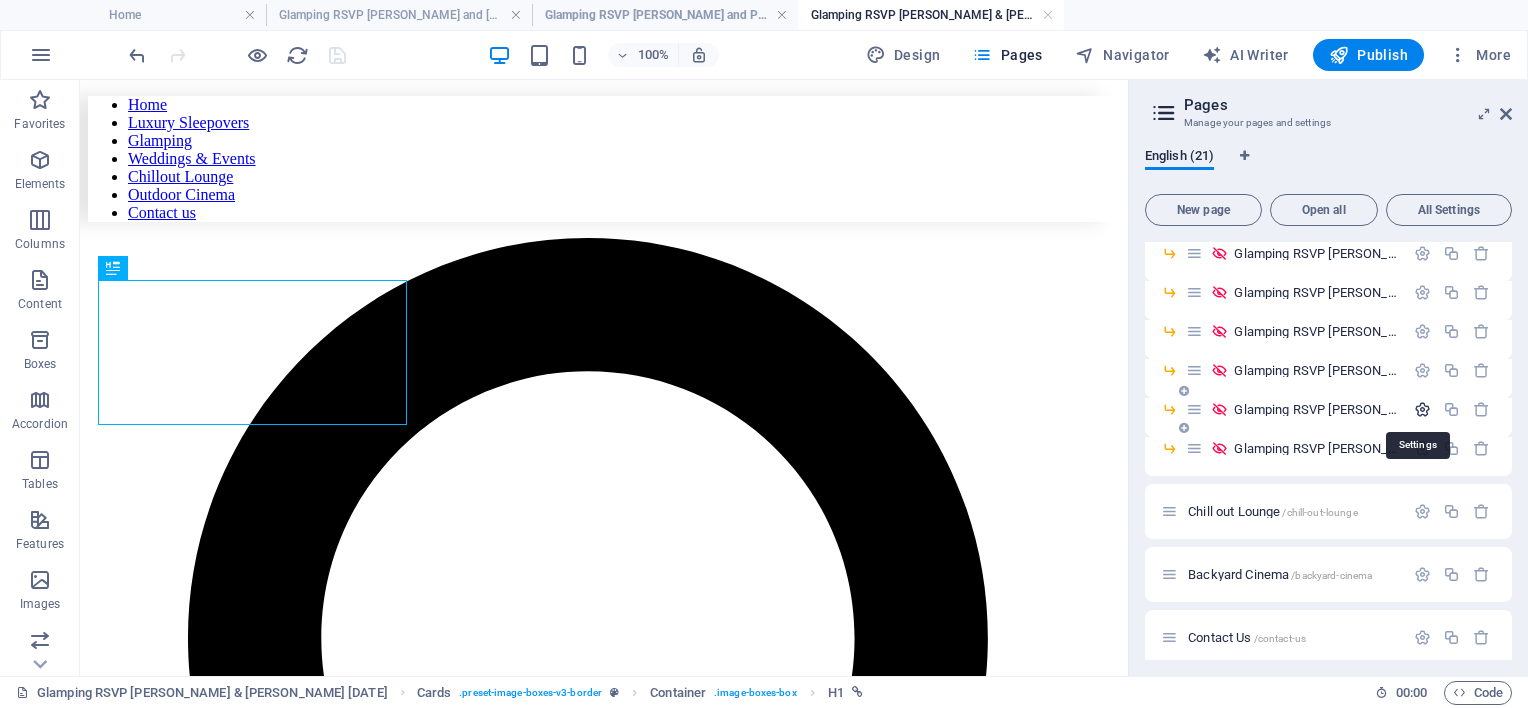 click at bounding box center (1422, 409) 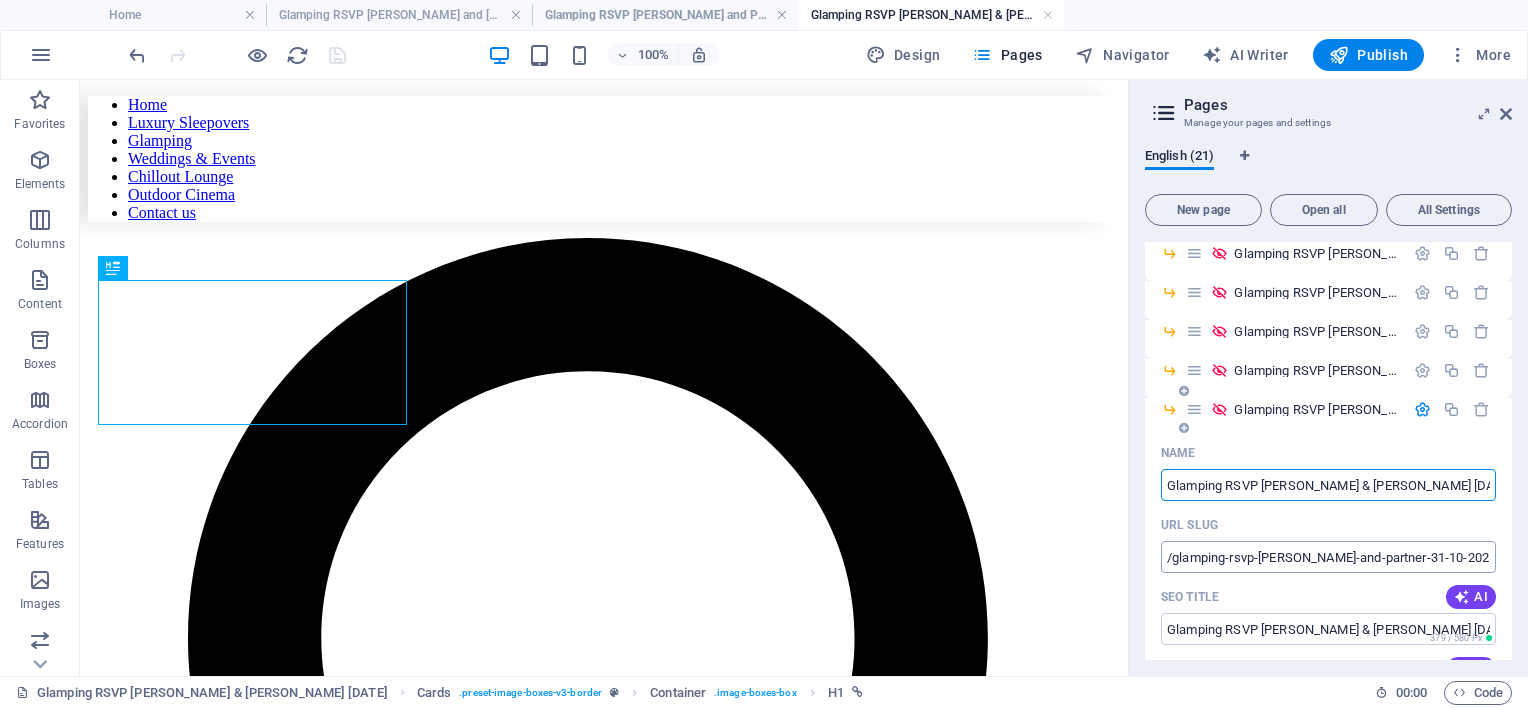 click on "/glamping-rsvp-stephen-and-partner-31-10-2026" at bounding box center [1328, 557] 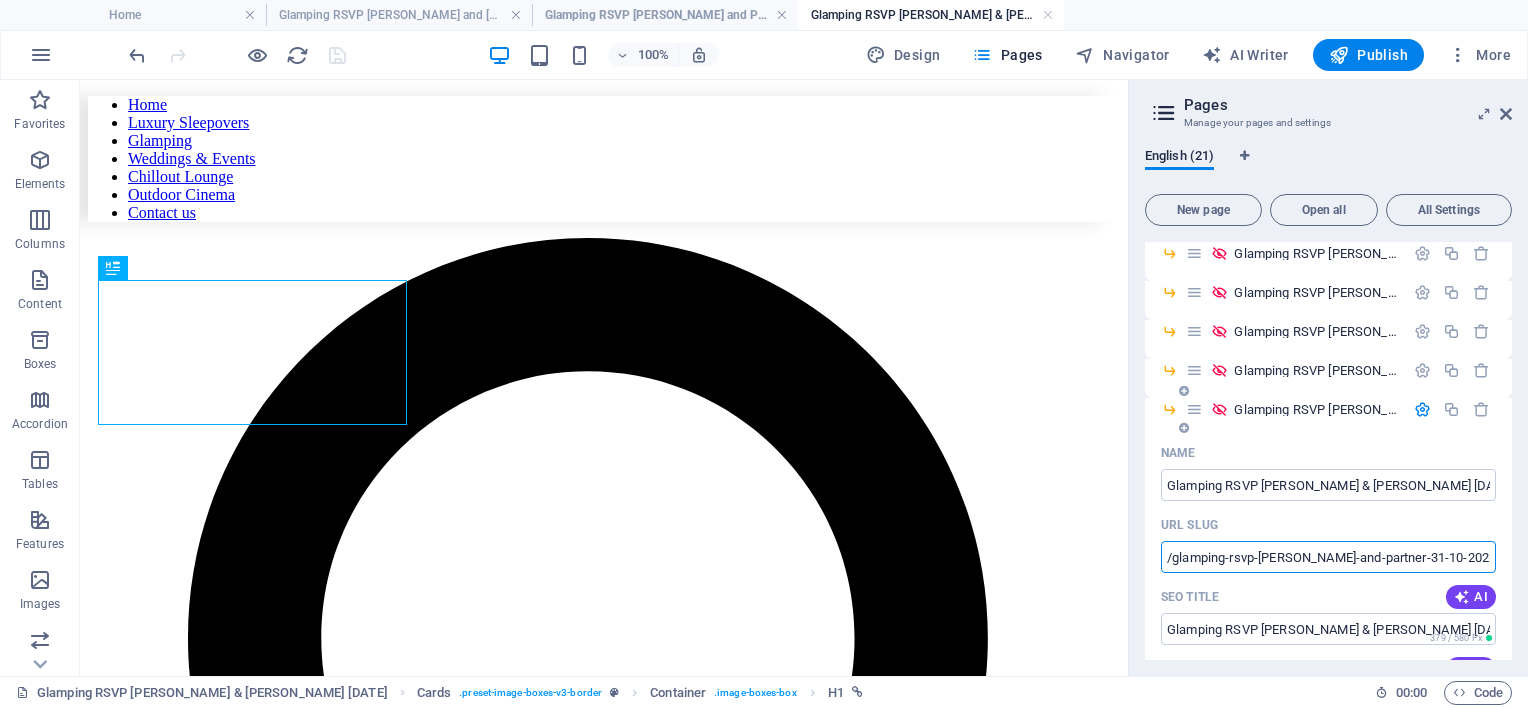 drag, startPoint x: 1260, startPoint y: 554, endPoint x: 1307, endPoint y: 552, distance: 47.042534 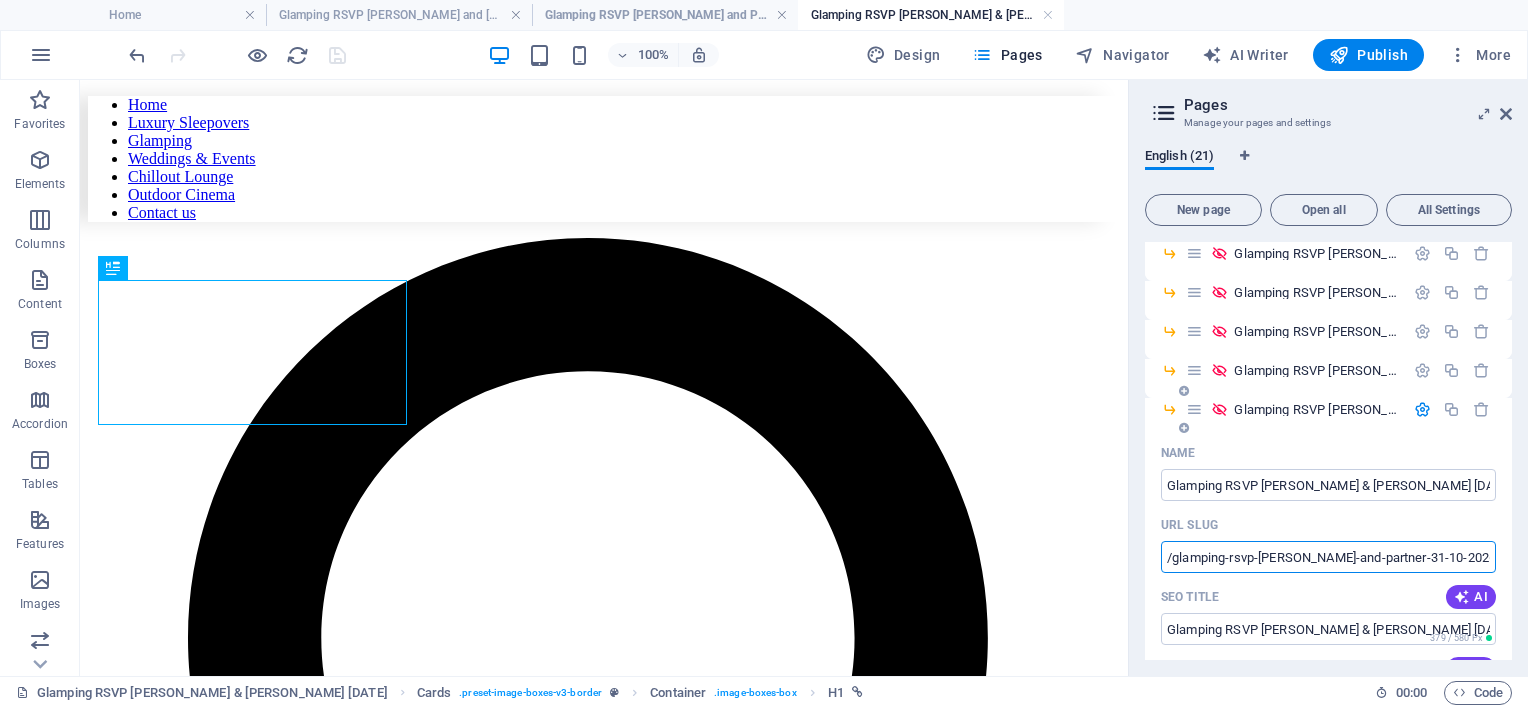 click on "/glamping-rsvp-stephen-and-partner-31-10-2026" at bounding box center [1328, 557] 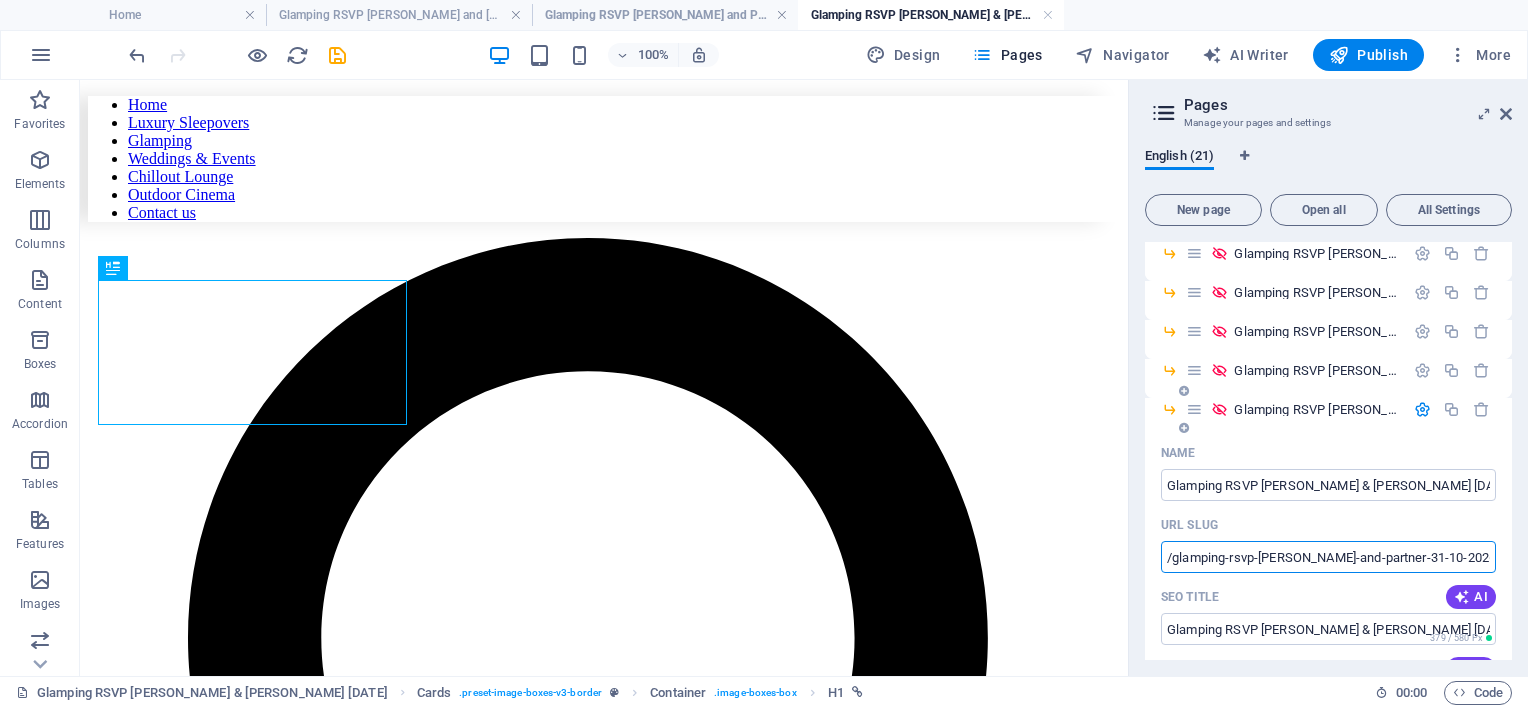 click on "/glamping-rsvp-haydon-and-partner-31-10-2026" at bounding box center (1328, 557) 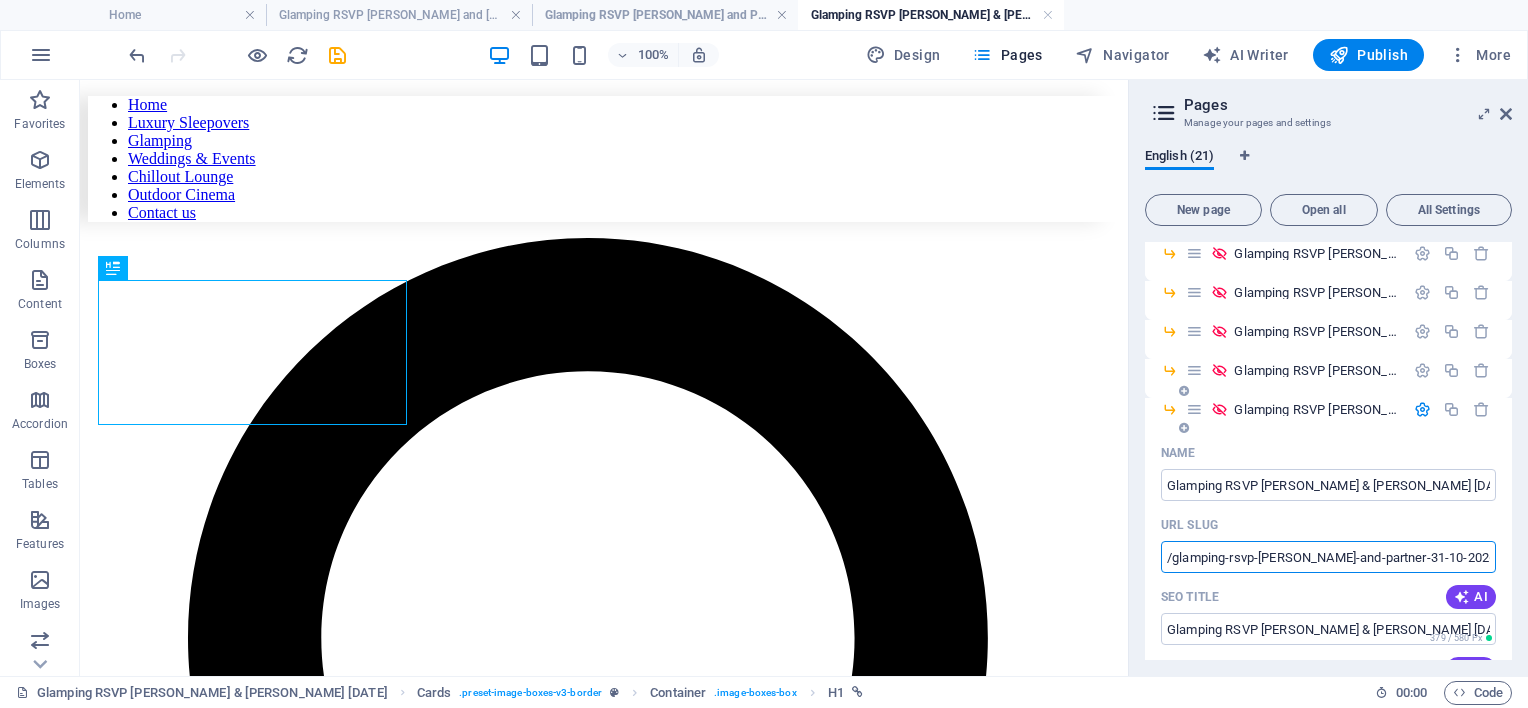 click on "/glamping-rsvp-haydon-and-partner-31-10-2026" at bounding box center [1328, 557] 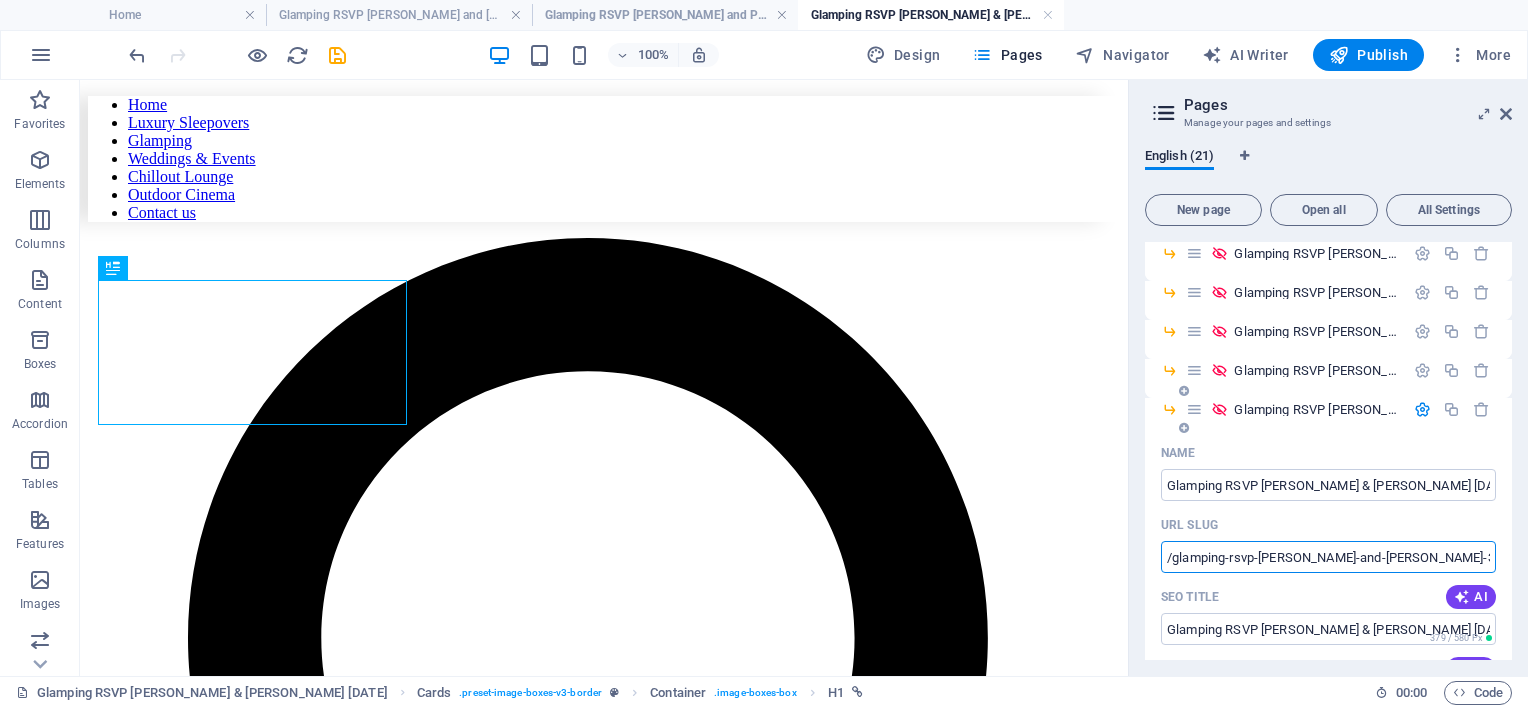 drag, startPoint x: 1364, startPoint y: 563, endPoint x: 1472, endPoint y: 551, distance: 108.66462 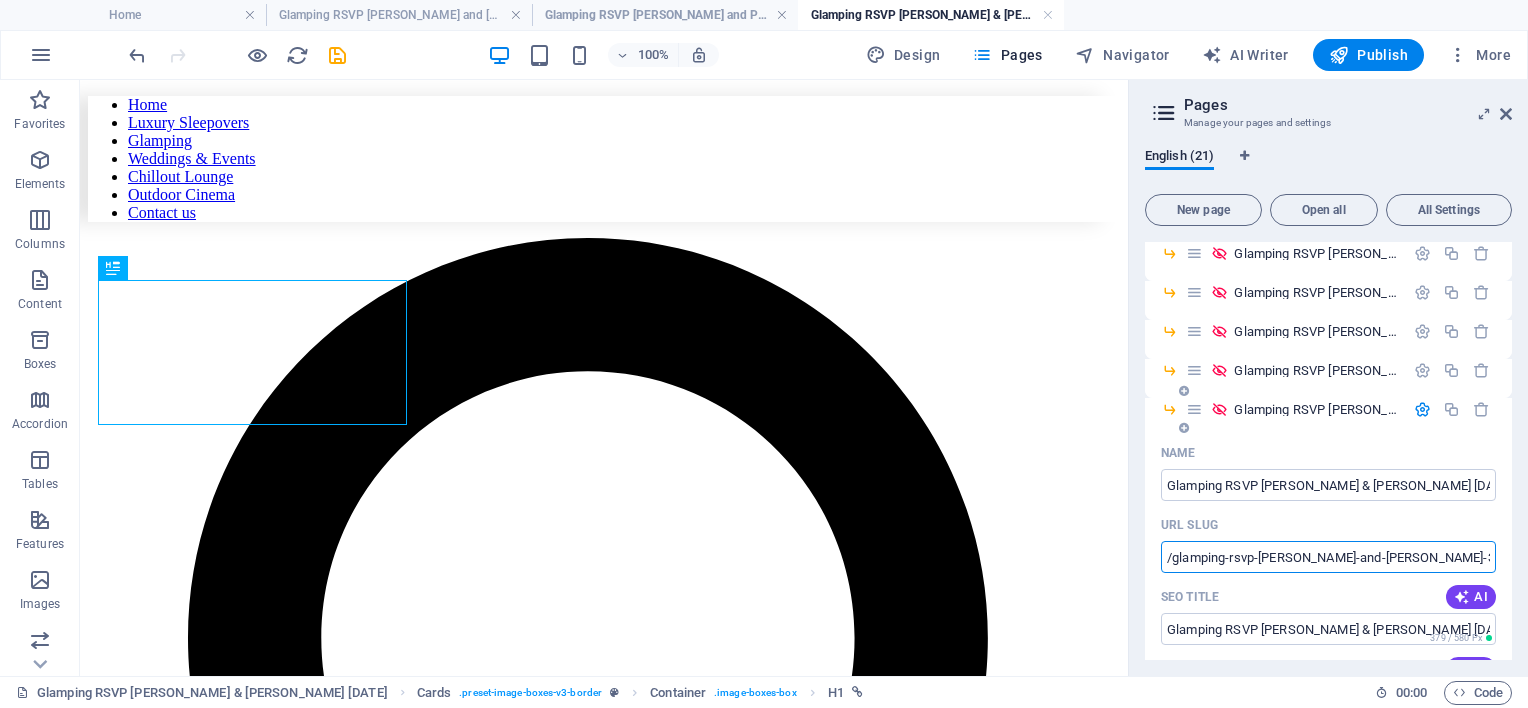 click on "/glamping-rsvp-haydon-and-ruby-31-10-2026" at bounding box center [1328, 557] 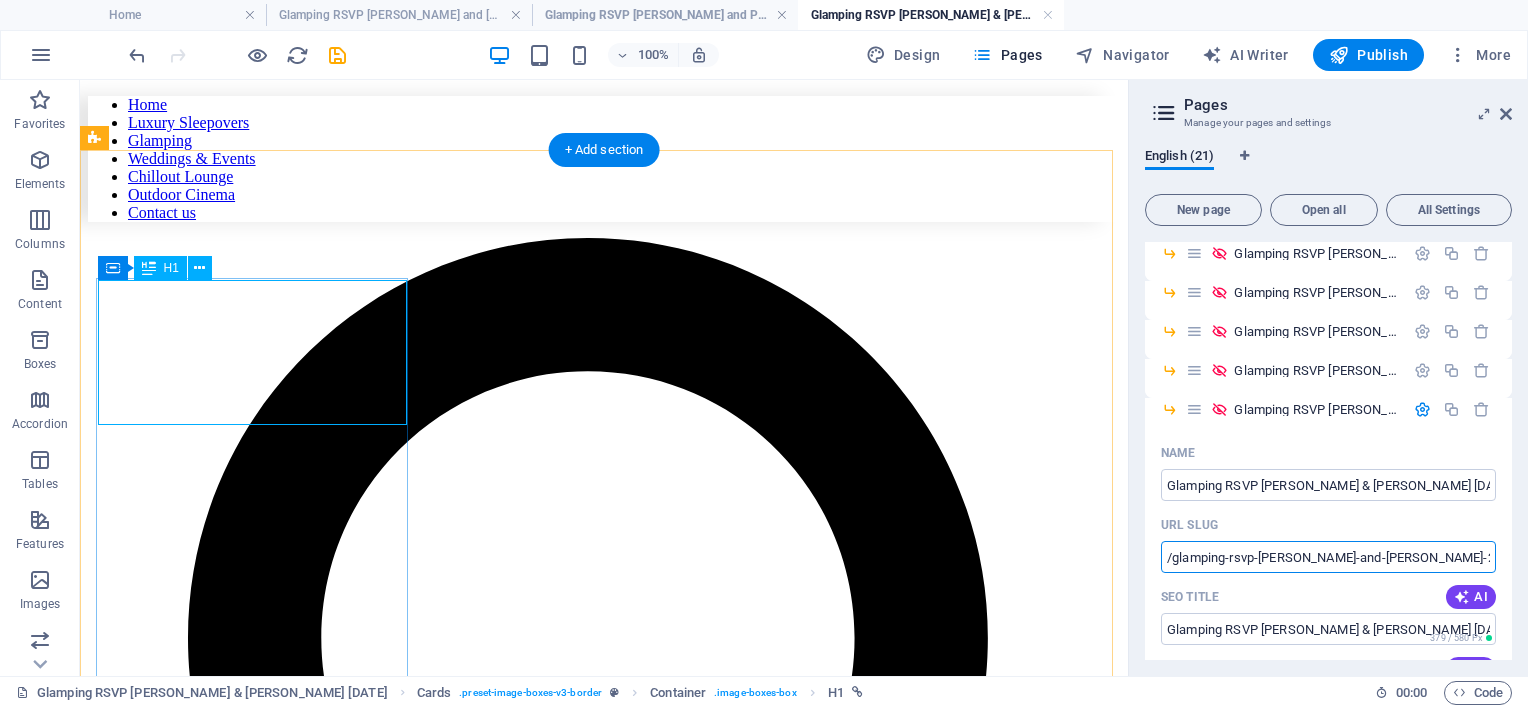 type on "/glamping-rsvp-[PERSON_NAME]-and-[PERSON_NAME]-21-05-26" 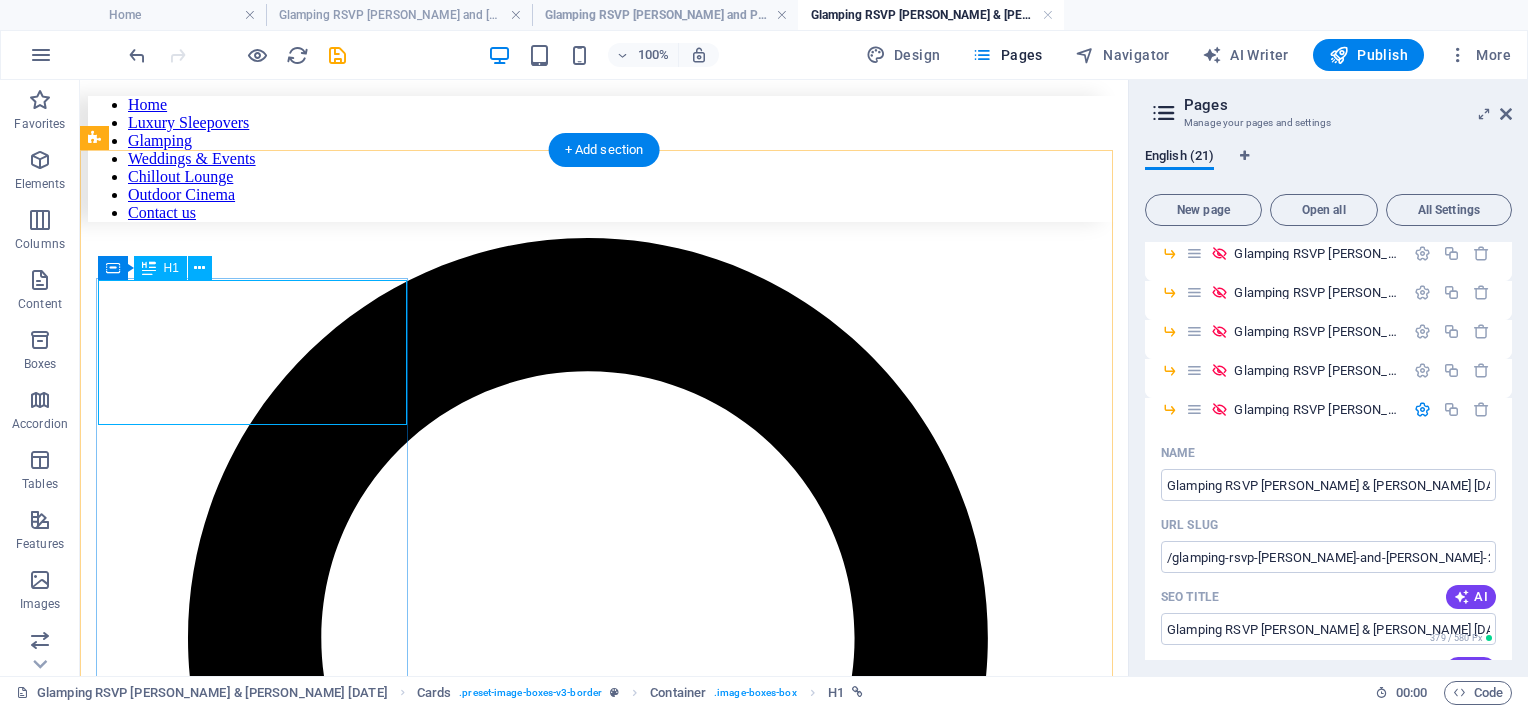 click on "Stephen & Partner" at bounding box center (604, 5362) 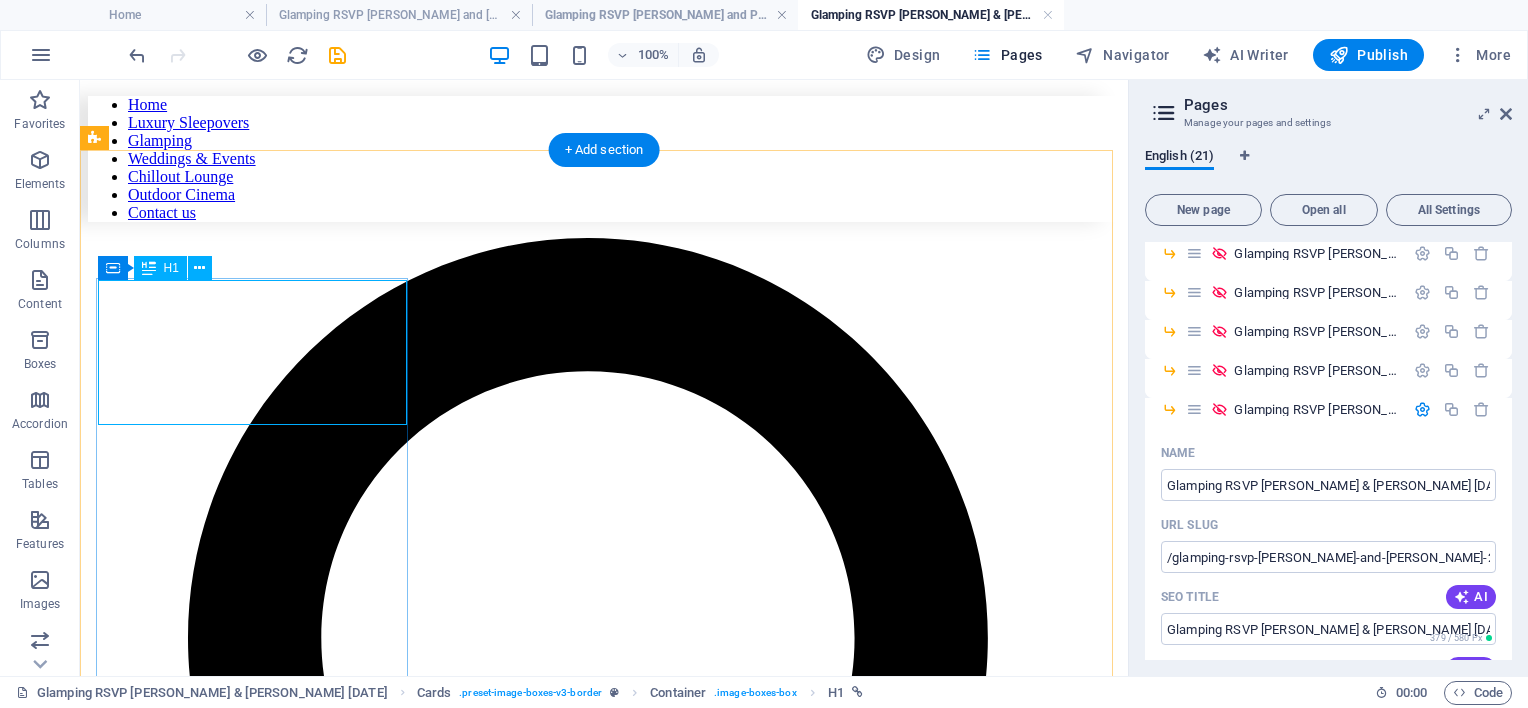click on "Stephen & Partner" at bounding box center [604, 5362] 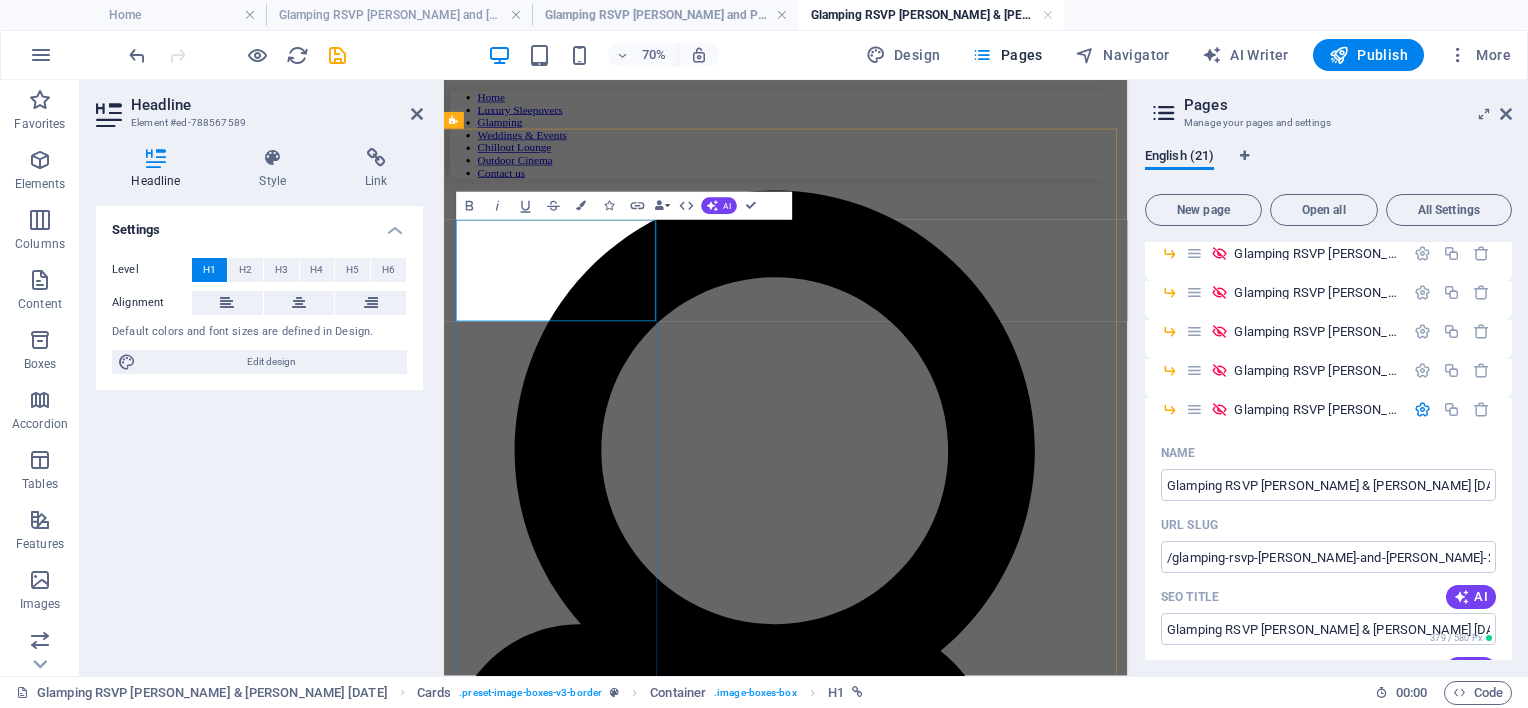 click on "Stephen & Partner" at bounding box center [659, 5002] 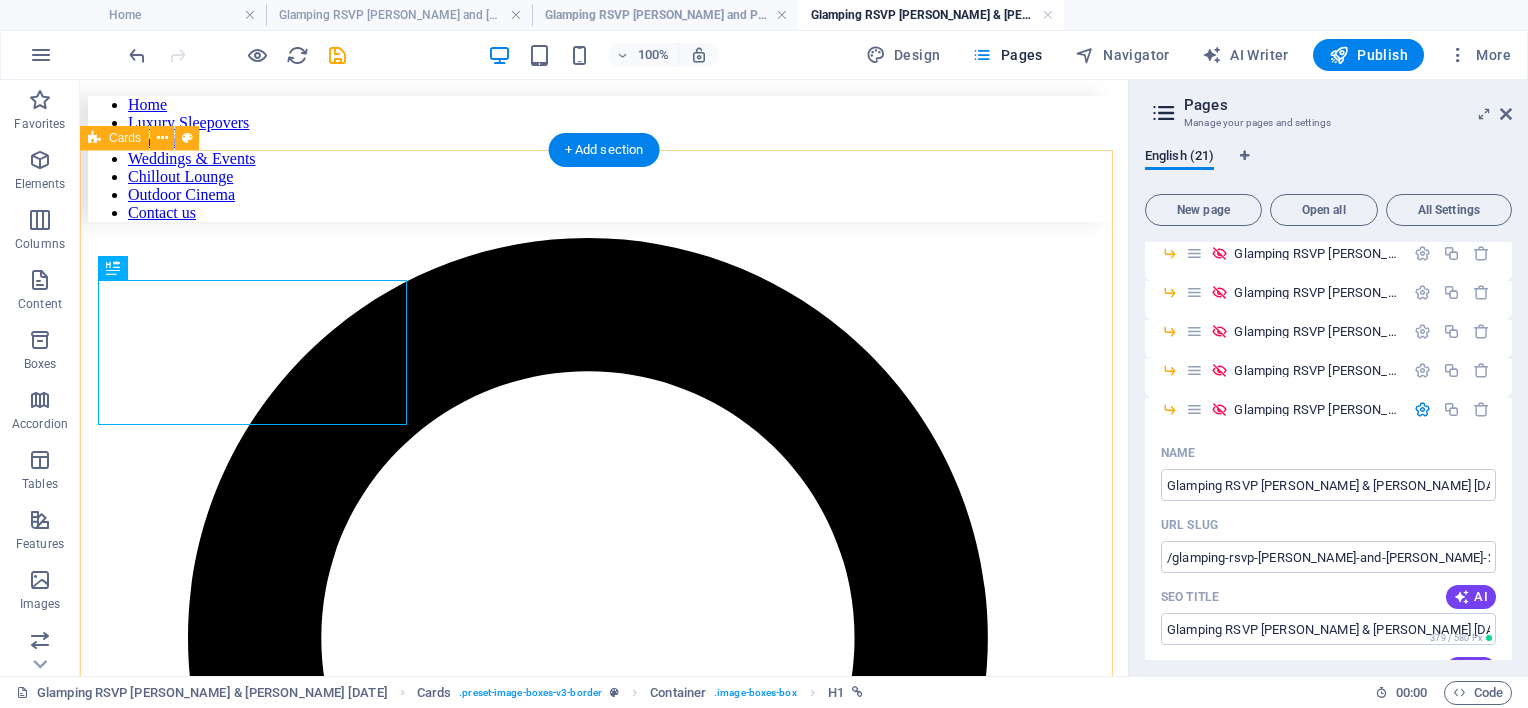 click on "Haydon & Ruby 31 October 2026  Settlers Rest 104 Putty Road, Howes Valley Guest check in from  11am  on Friday 30th October and check out by  3 pm  on Sunday 1st November  RSVP 30th September 2026" at bounding box center [604, 5845] 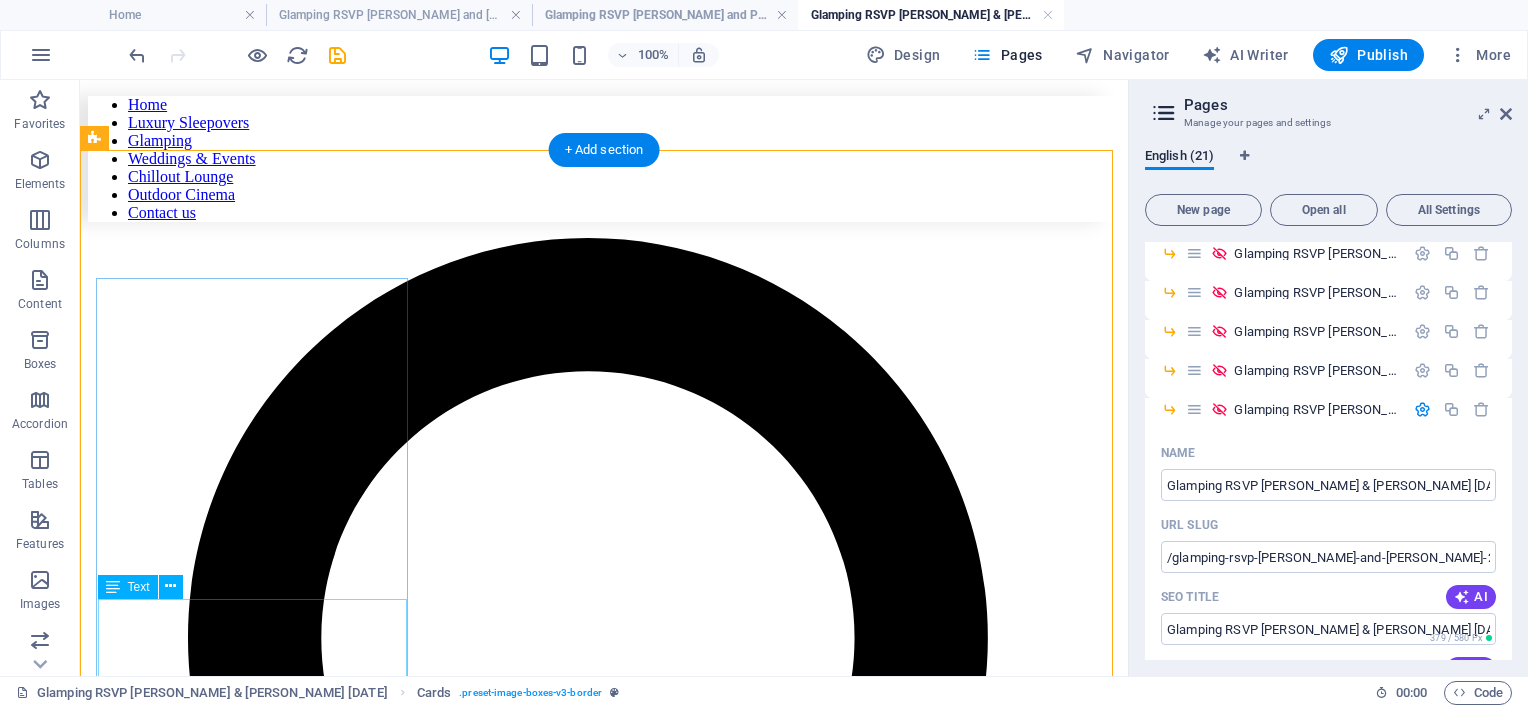 click on "31 October 2026  Settlers Rest 104 Putty Road, Howes Valley Guest check in from  11am  on Friday 30th October and check out by  3 pm  on Sunday 1st November  RSVP 30th September 2026" at bounding box center (604, 6174) 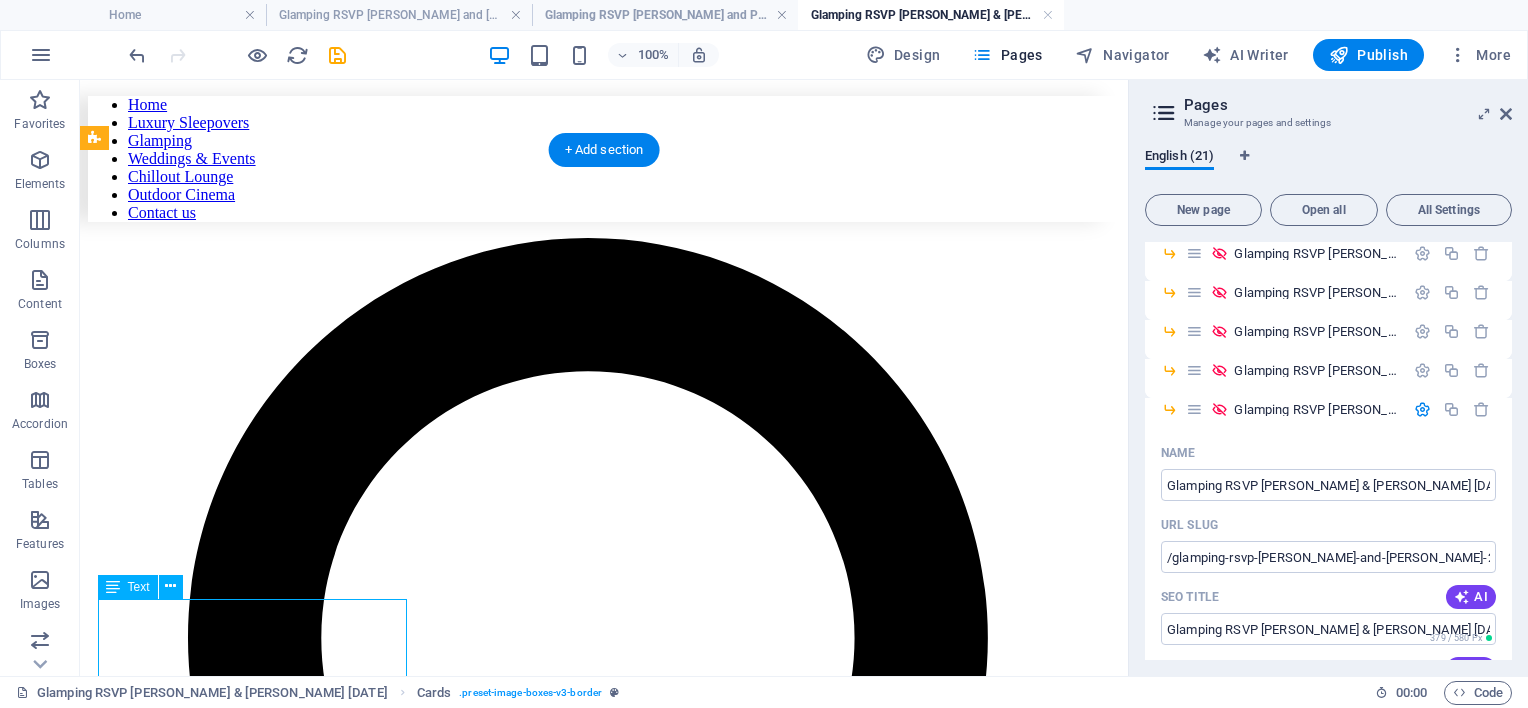 click on "31 October 2026  Settlers Rest 104 Putty Road, Howes Valley Guest check in from  11am  on Friday 30th October and check out by  3 pm  on Sunday 1st November  RSVP 30th September 2026" at bounding box center (604, 6174) 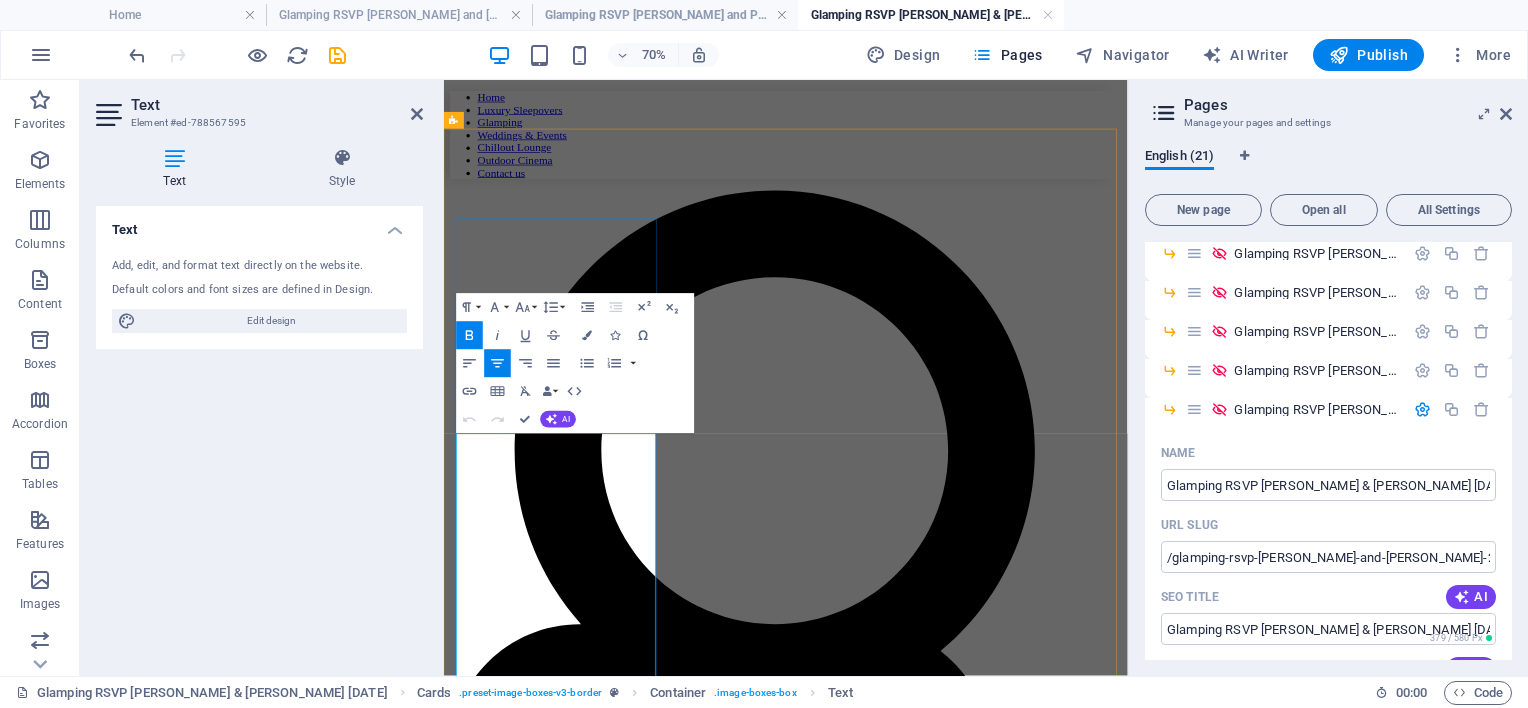drag, startPoint x: 505, startPoint y: 629, endPoint x: 1046, endPoint y: 469, distance: 564.164 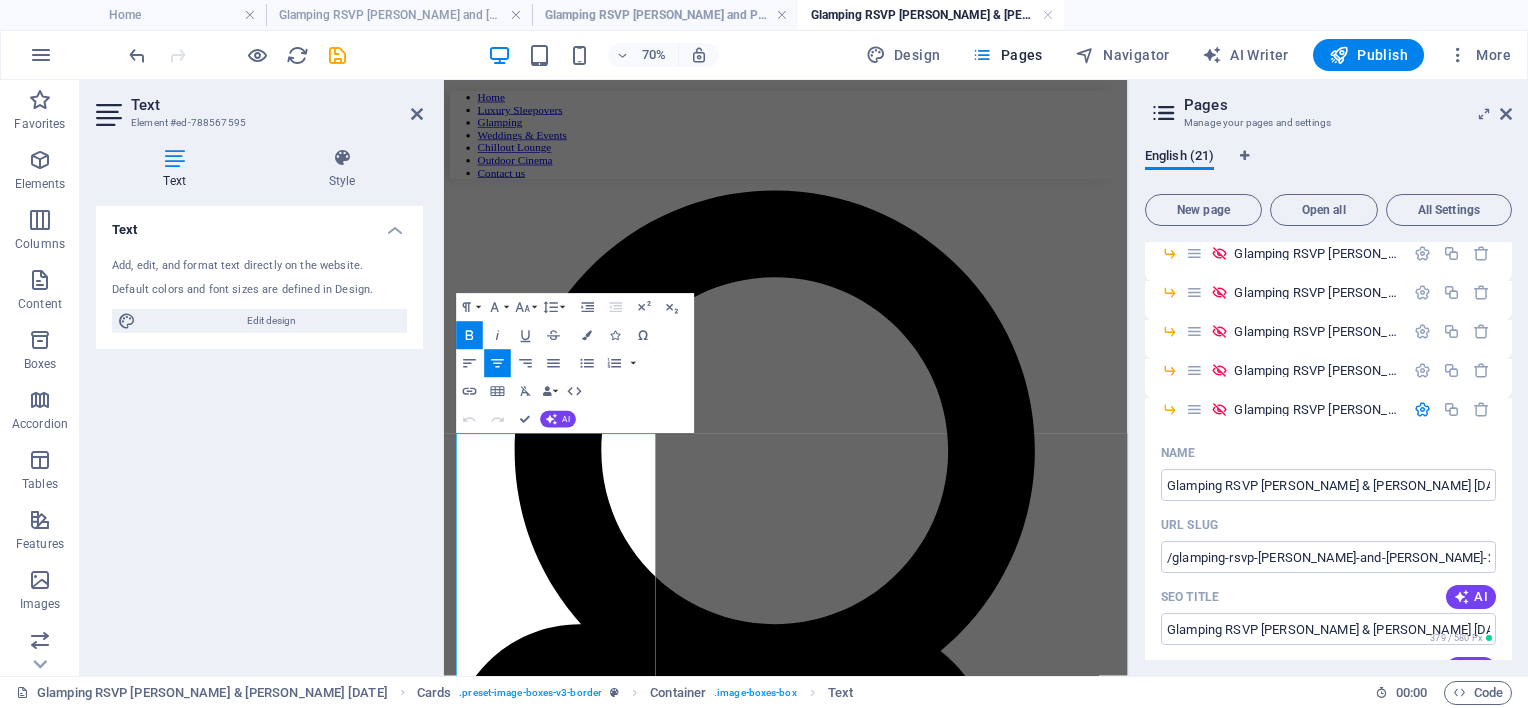 type 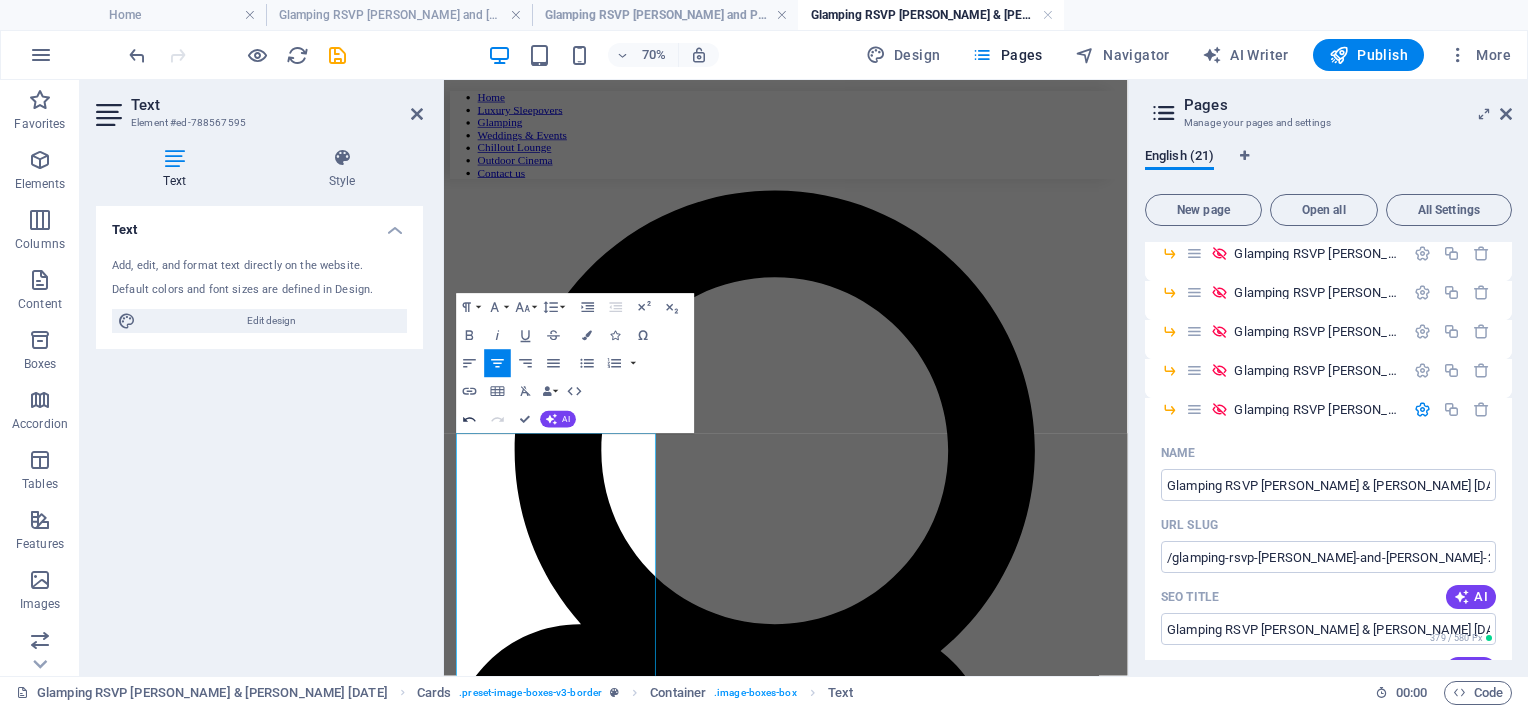 click 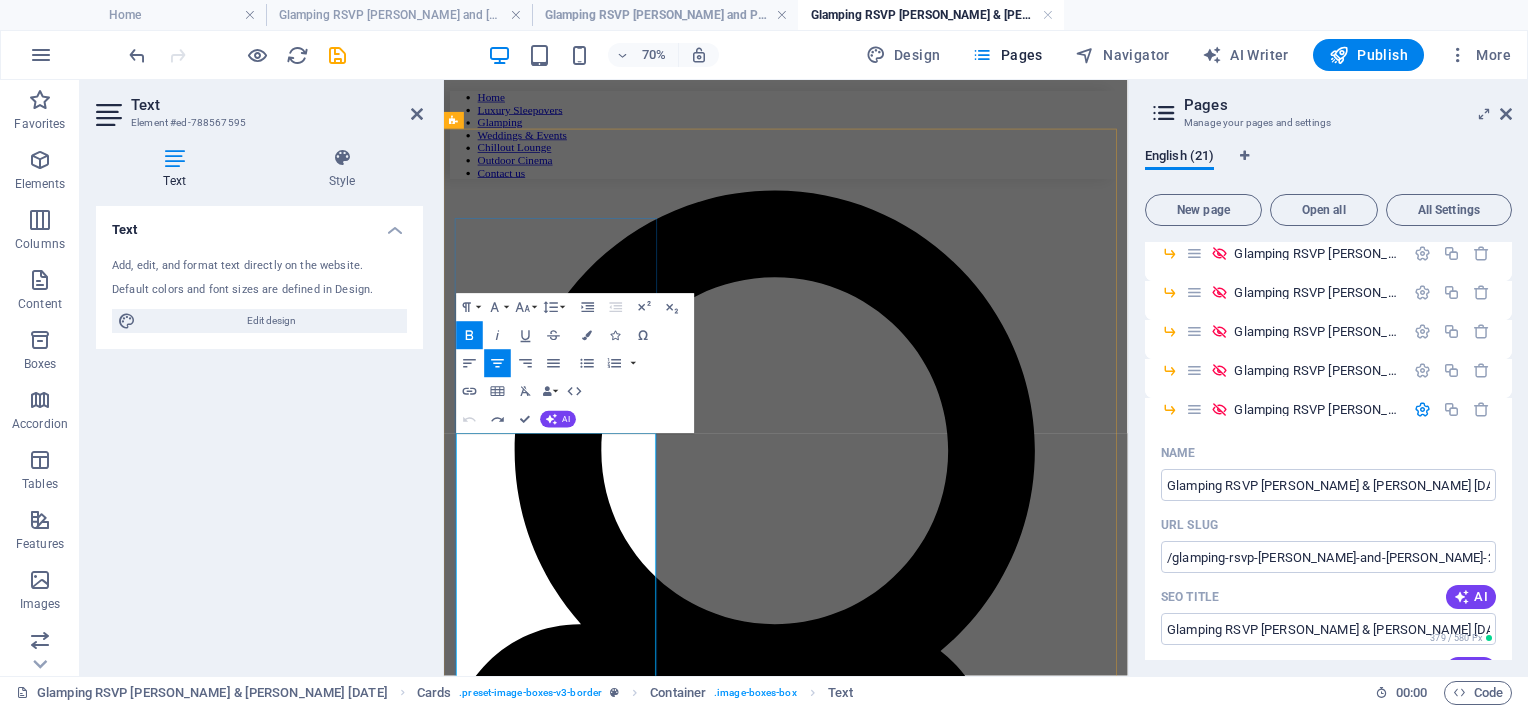 click on "31 October 2026" at bounding box center (488, 5616) 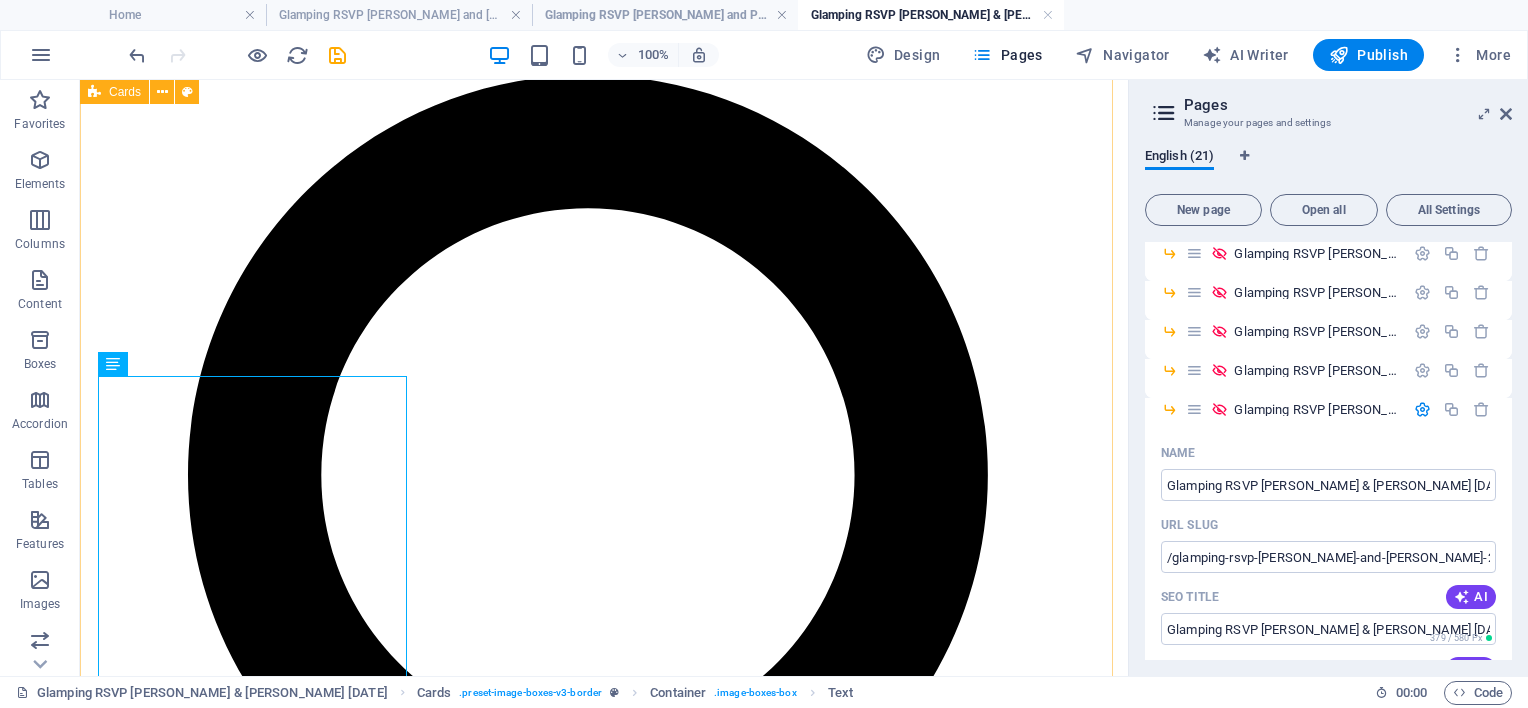 scroll, scrollTop: 300, scrollLeft: 0, axis: vertical 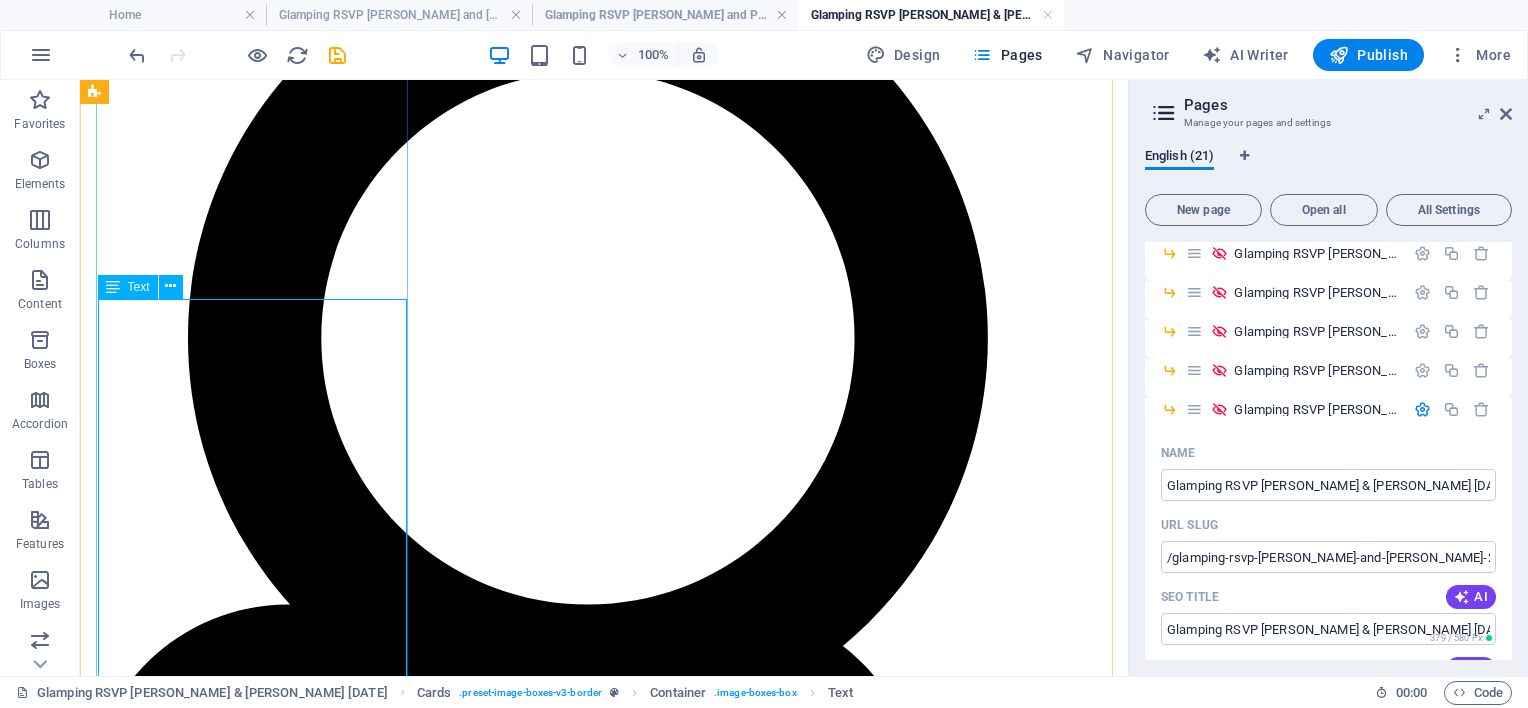 click on "21 May 2026  Settlers Rest 104 Putty Road, Howes Valley Guest check in from  11am  on Friday 30th October and check out by  3 pm  on Sunday 1st November  RSVP 30th September 2026" at bounding box center (604, 5874) 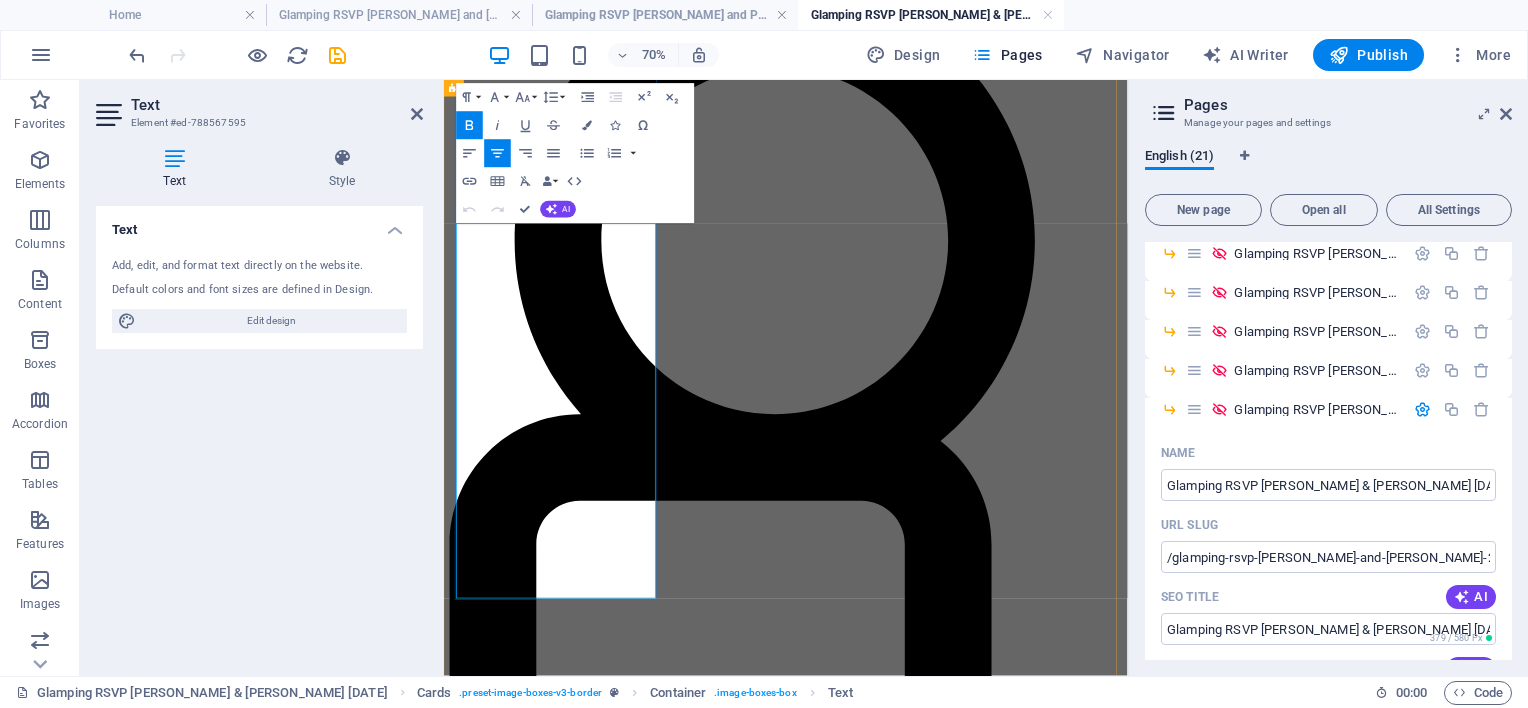 click on "Guest check in from  11am  on Friday 30th October and check out by  3 pm  on Sunday 1st November" at bounding box center [932, 5541] 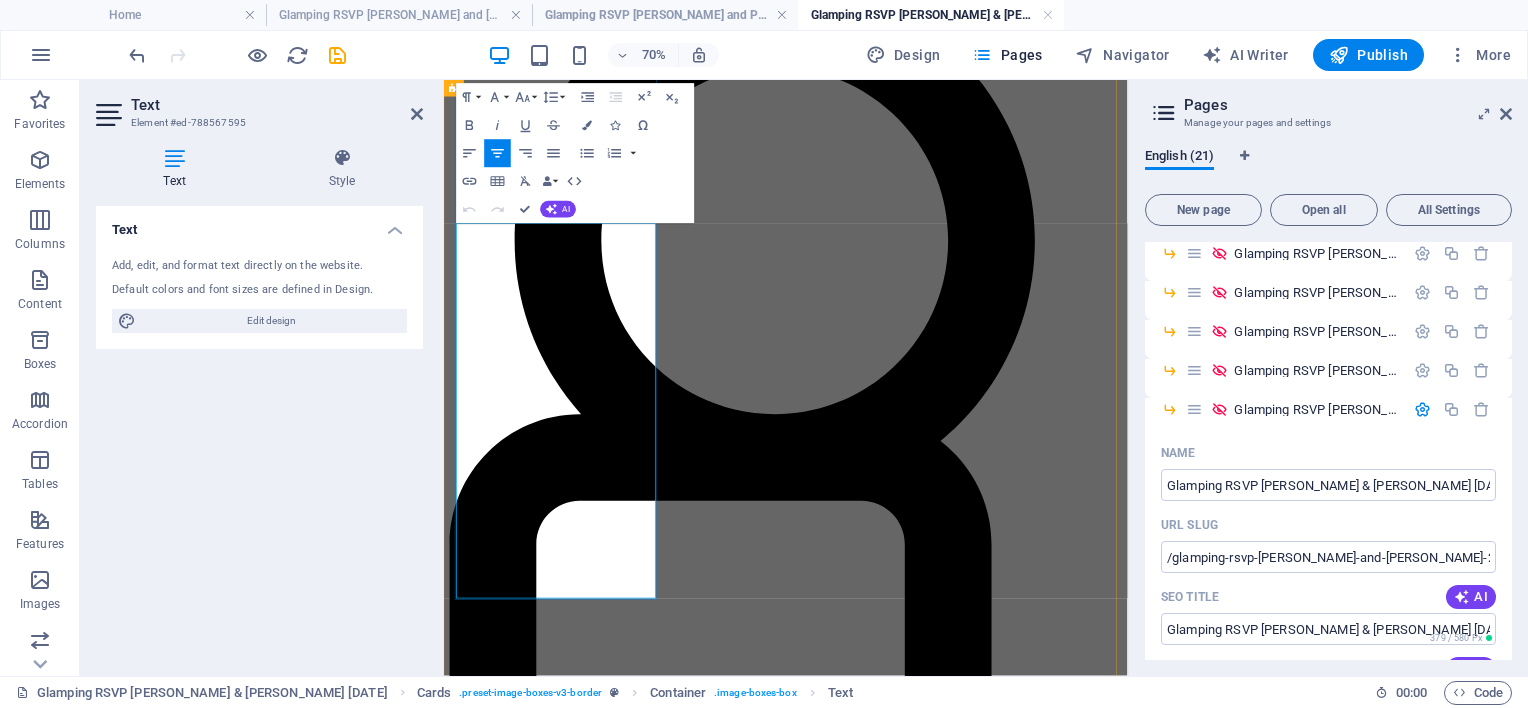 drag, startPoint x: 499, startPoint y: 581, endPoint x: 550, endPoint y: 581, distance: 51 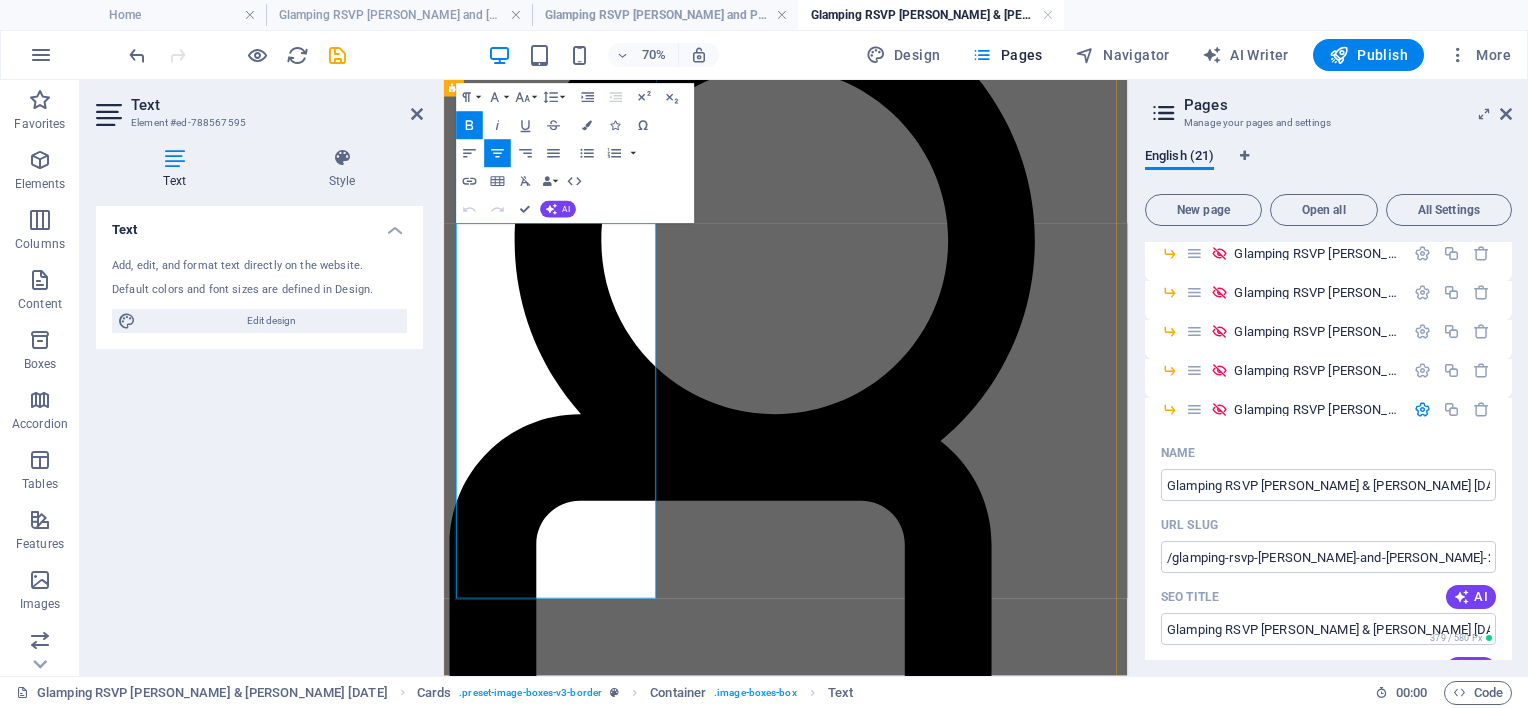 type 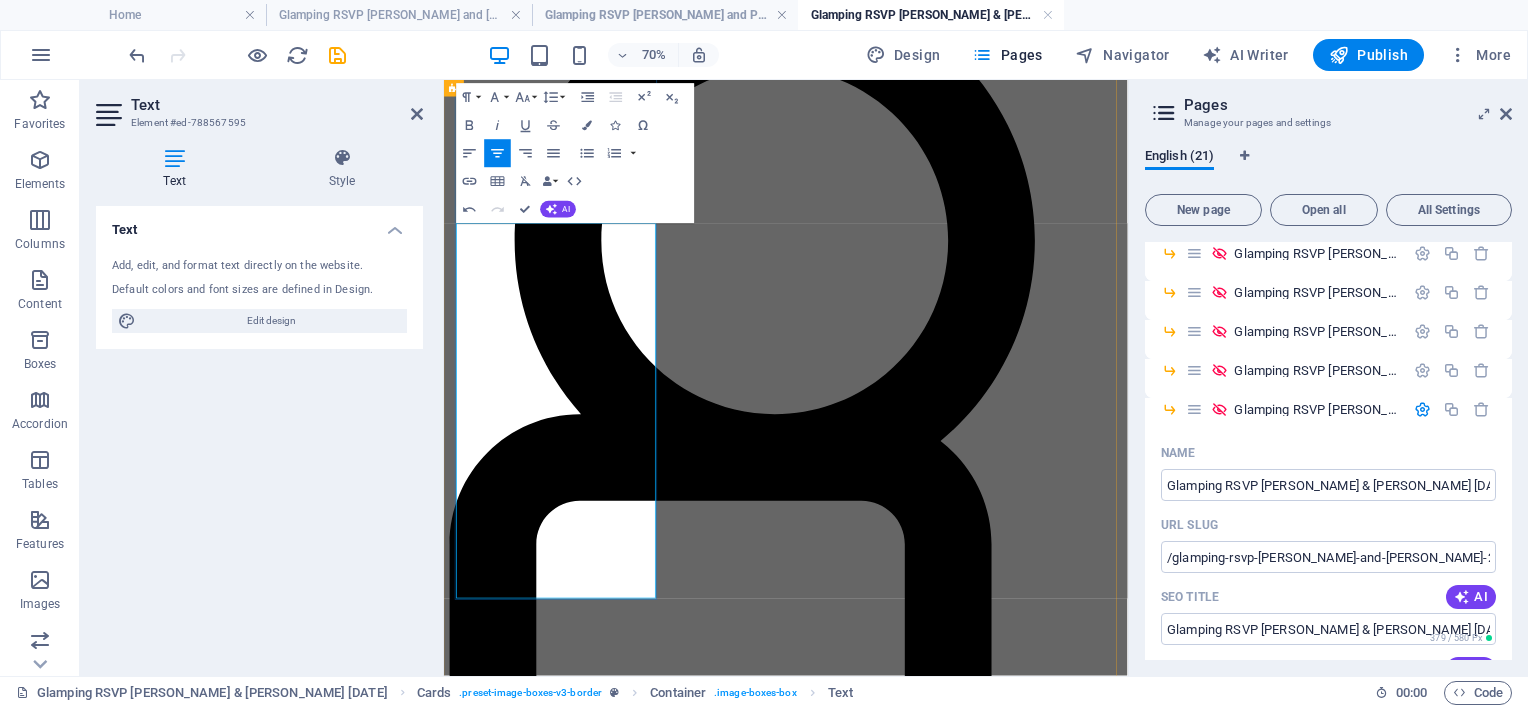 drag, startPoint x: 546, startPoint y: 575, endPoint x: 502, endPoint y: 578, distance: 44.102154 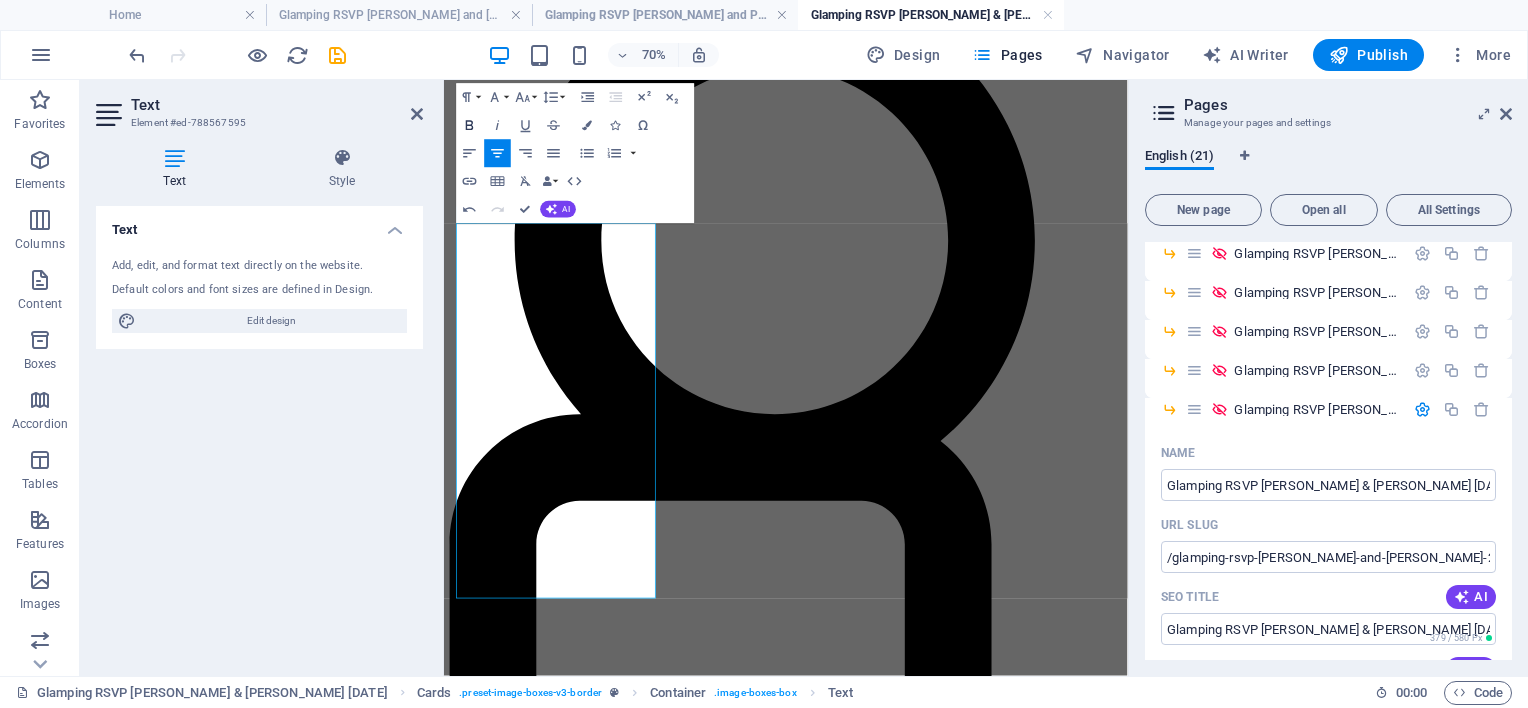 click on "Bold" at bounding box center [469, 126] 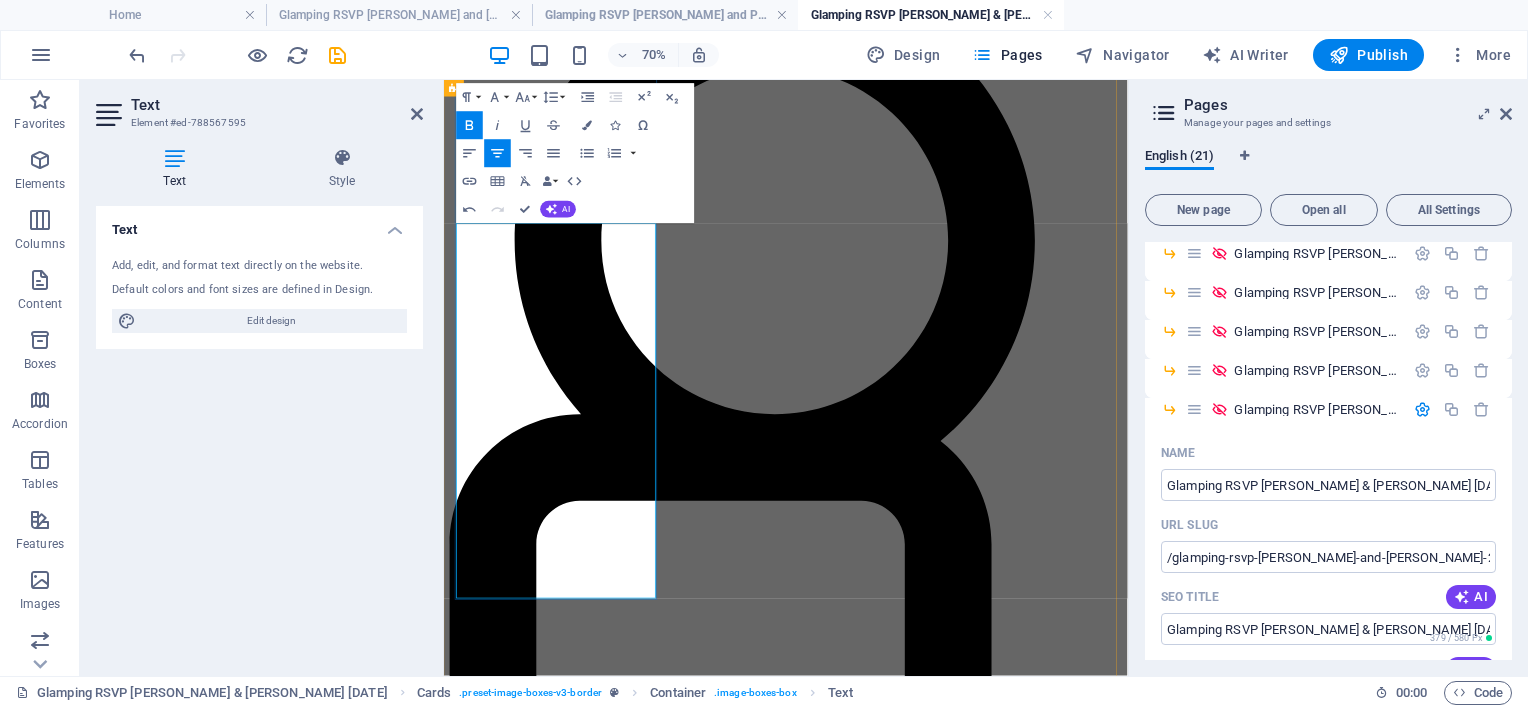 click on "Guest check in from  4pm  on Friday 30th October and check out by  3 pm  on Sunday 1st November" at bounding box center [855, 5541] 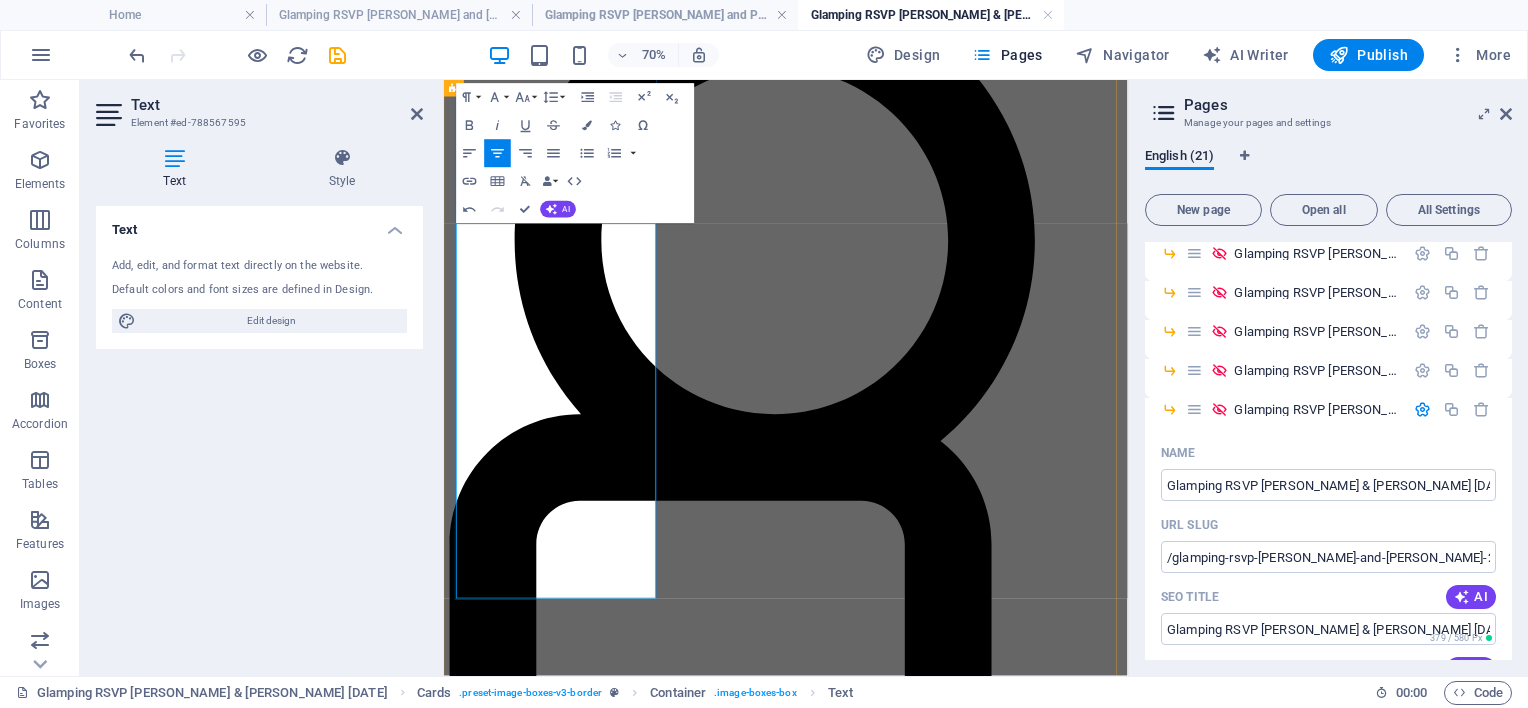 drag, startPoint x: 585, startPoint y: 571, endPoint x: 658, endPoint y: 571, distance: 73 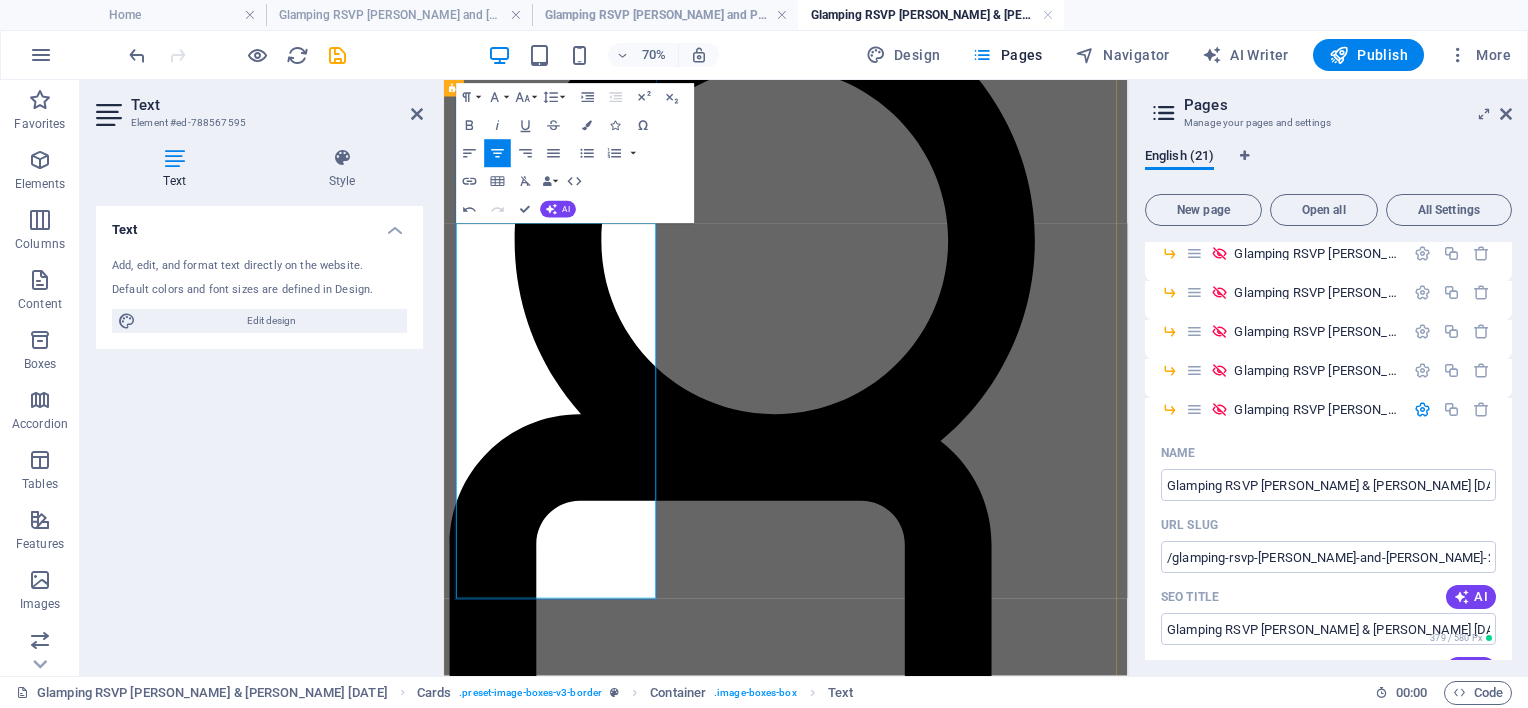 drag, startPoint x: 502, startPoint y: 642, endPoint x: 541, endPoint y: 642, distance: 39 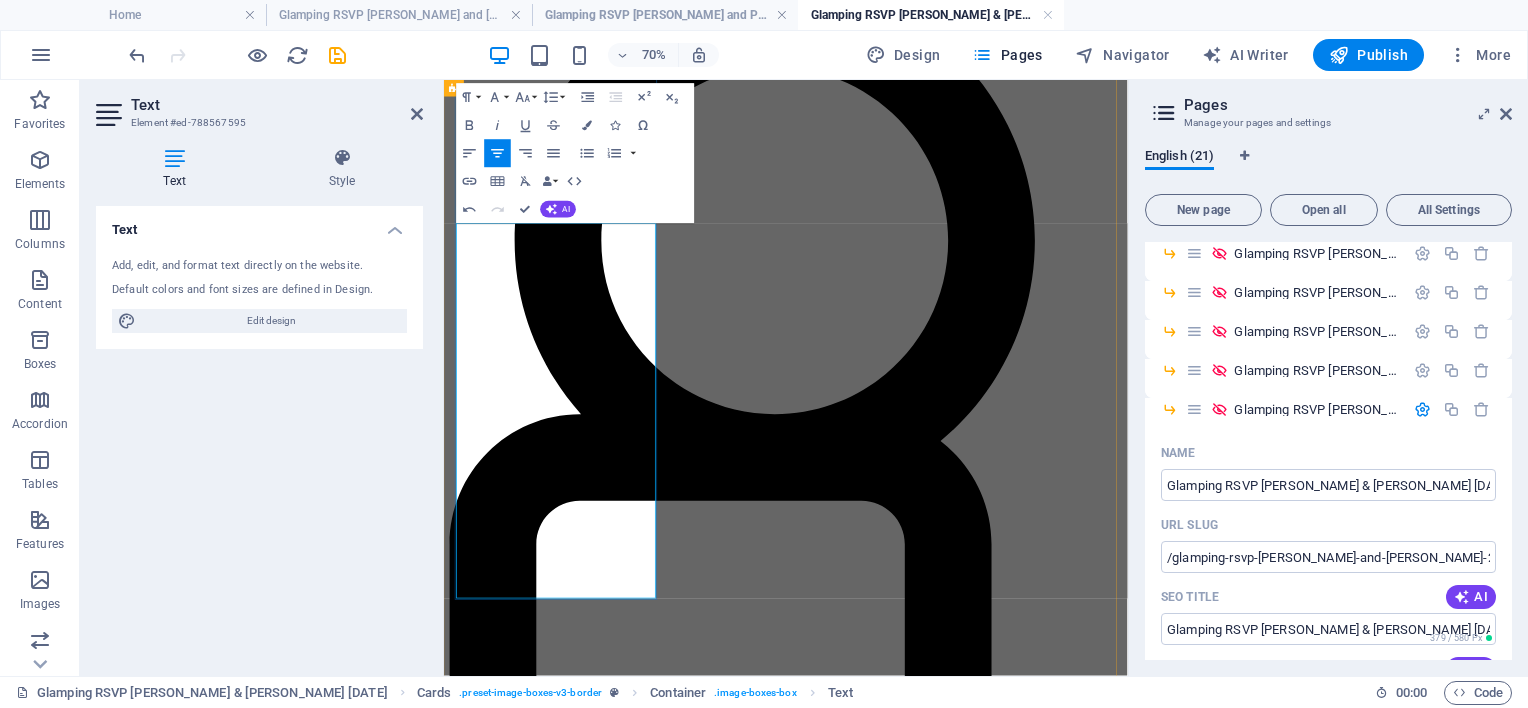 drag, startPoint x: 494, startPoint y: 649, endPoint x: 544, endPoint y: 630, distance: 53.488316 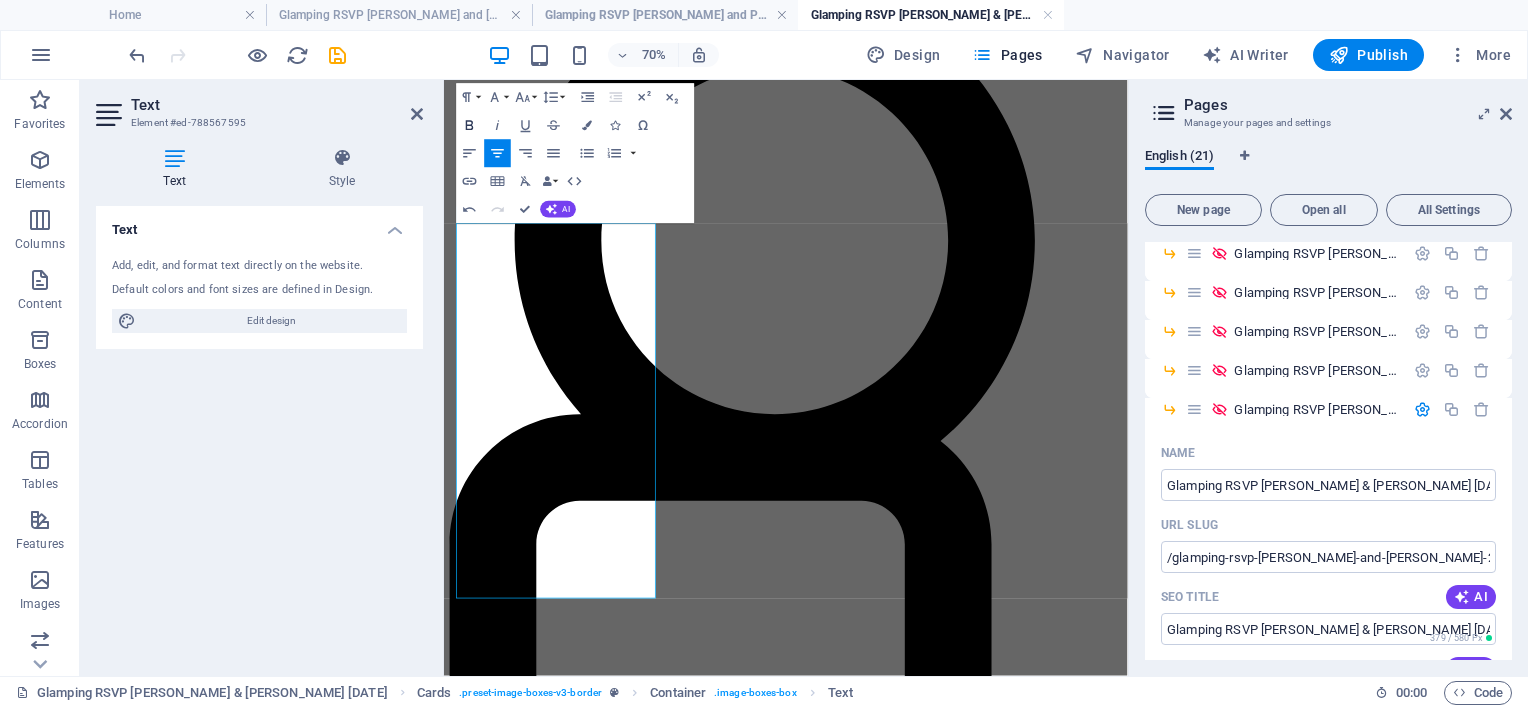 click 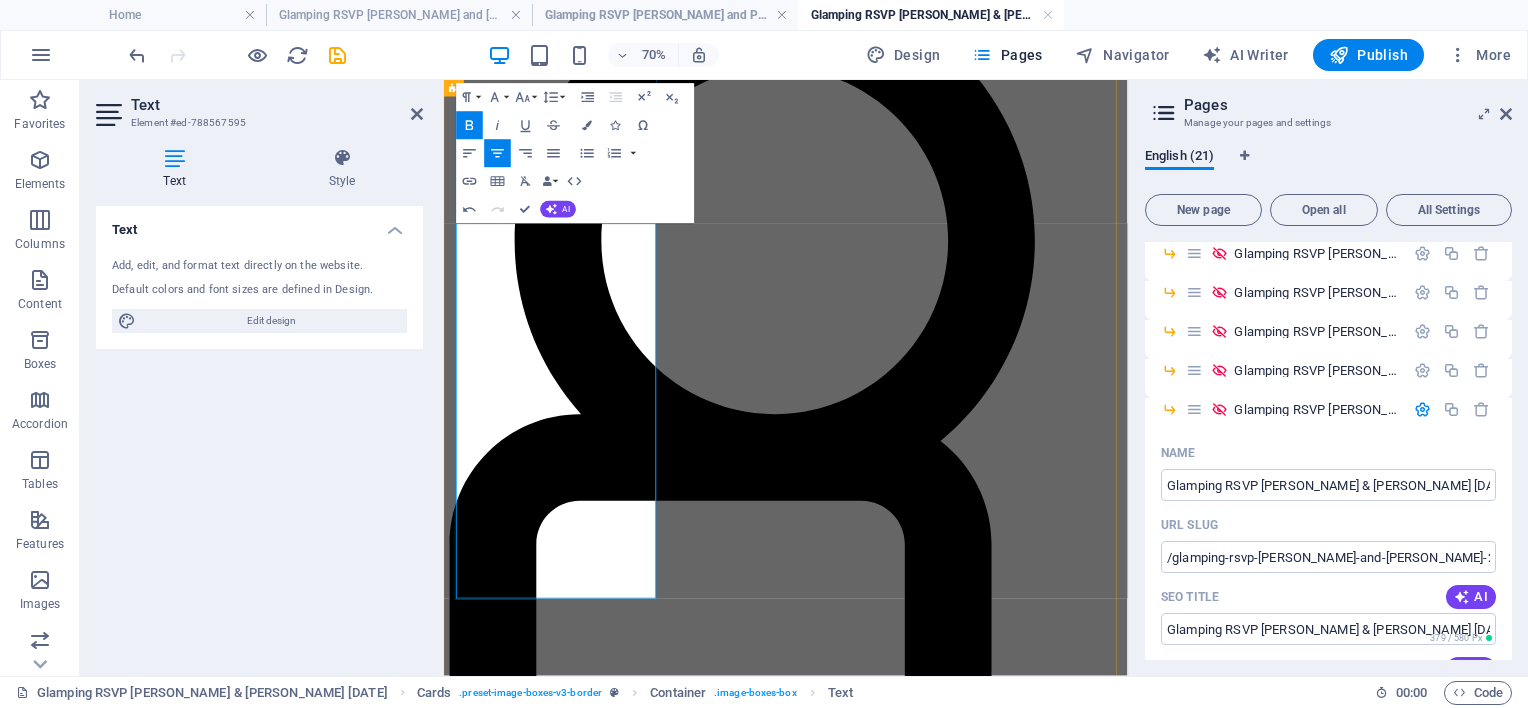 click on "Guest check in from  4pm  on Thursday 21st May and check out by  11am   on Sunday 1st November" at bounding box center (860, 5541) 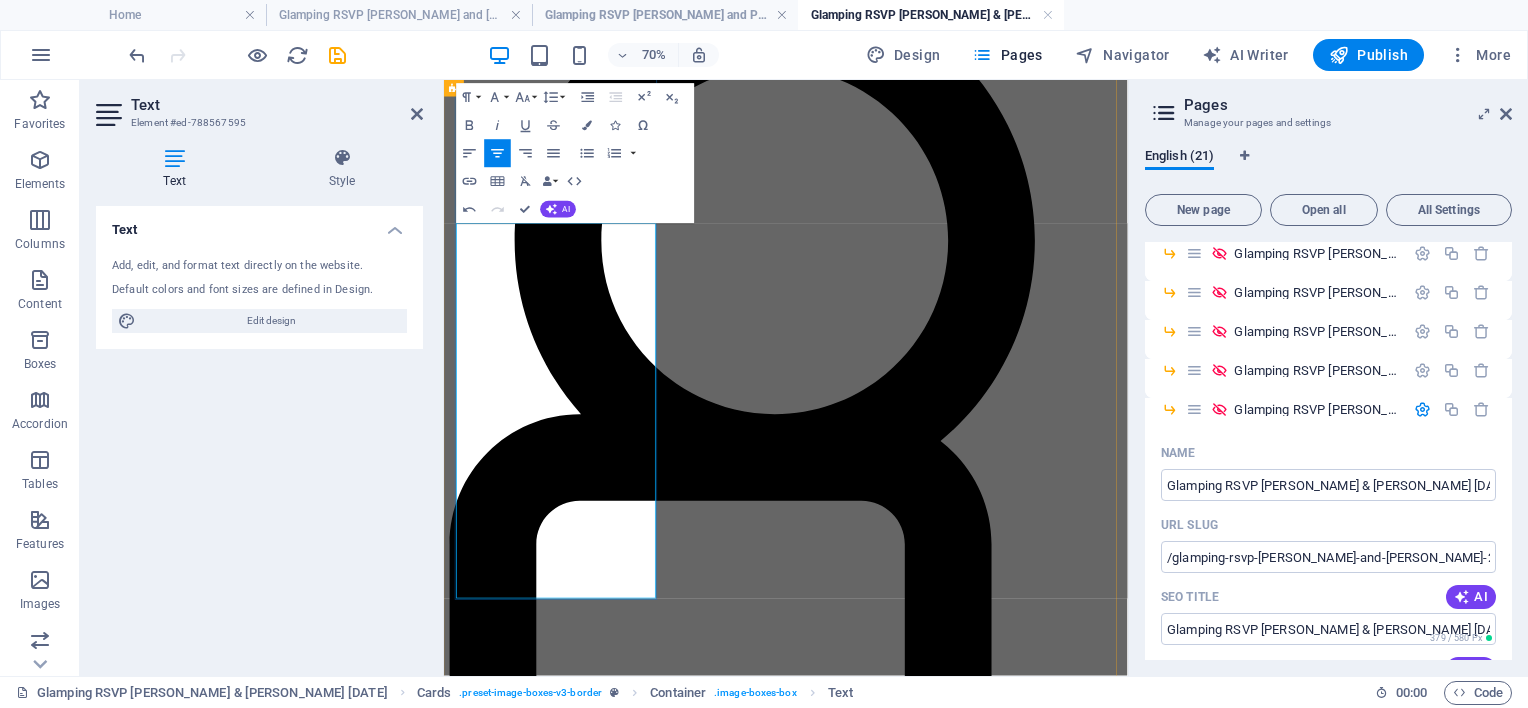 drag, startPoint x: 590, startPoint y: 645, endPoint x: 682, endPoint y: 651, distance: 92.19544 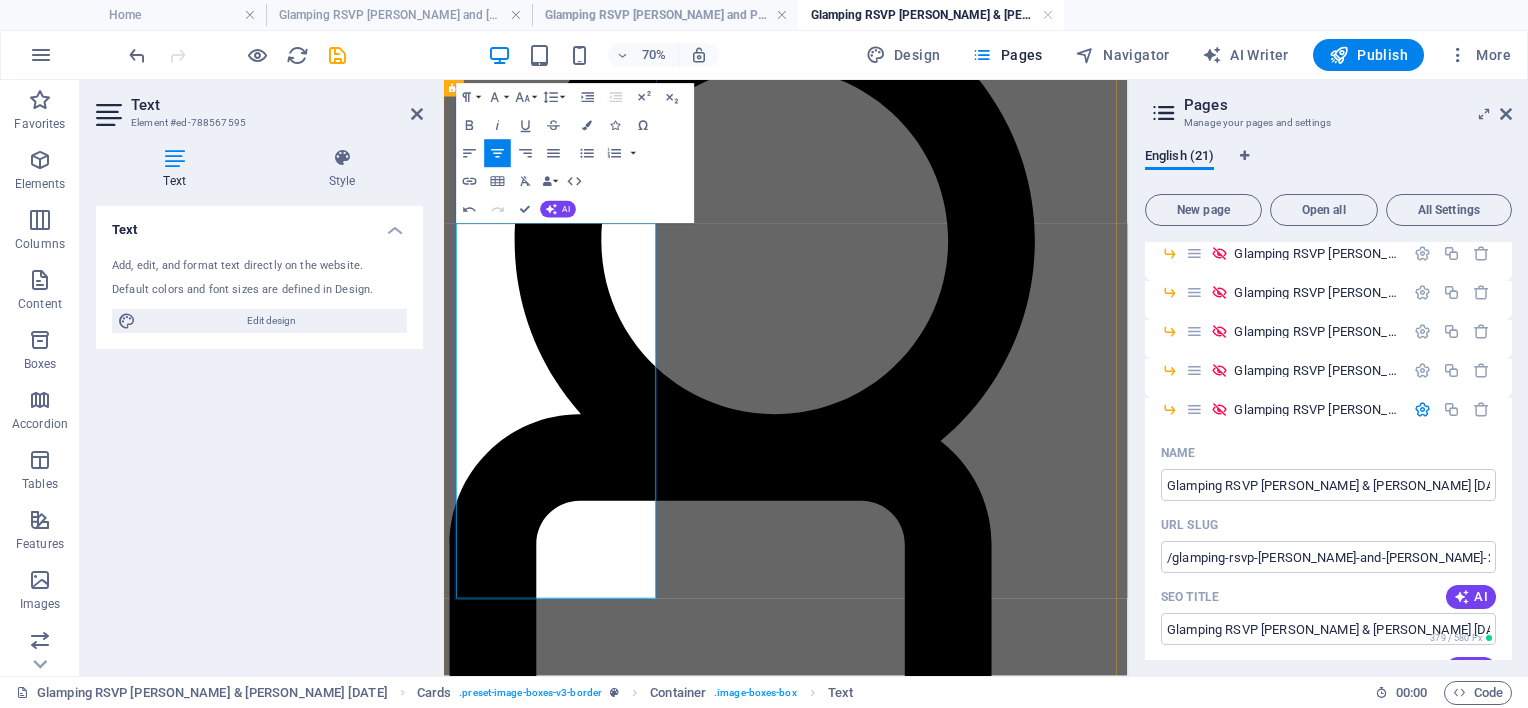 drag, startPoint x: 546, startPoint y: 746, endPoint x: 699, endPoint y: 759, distance: 153.5513 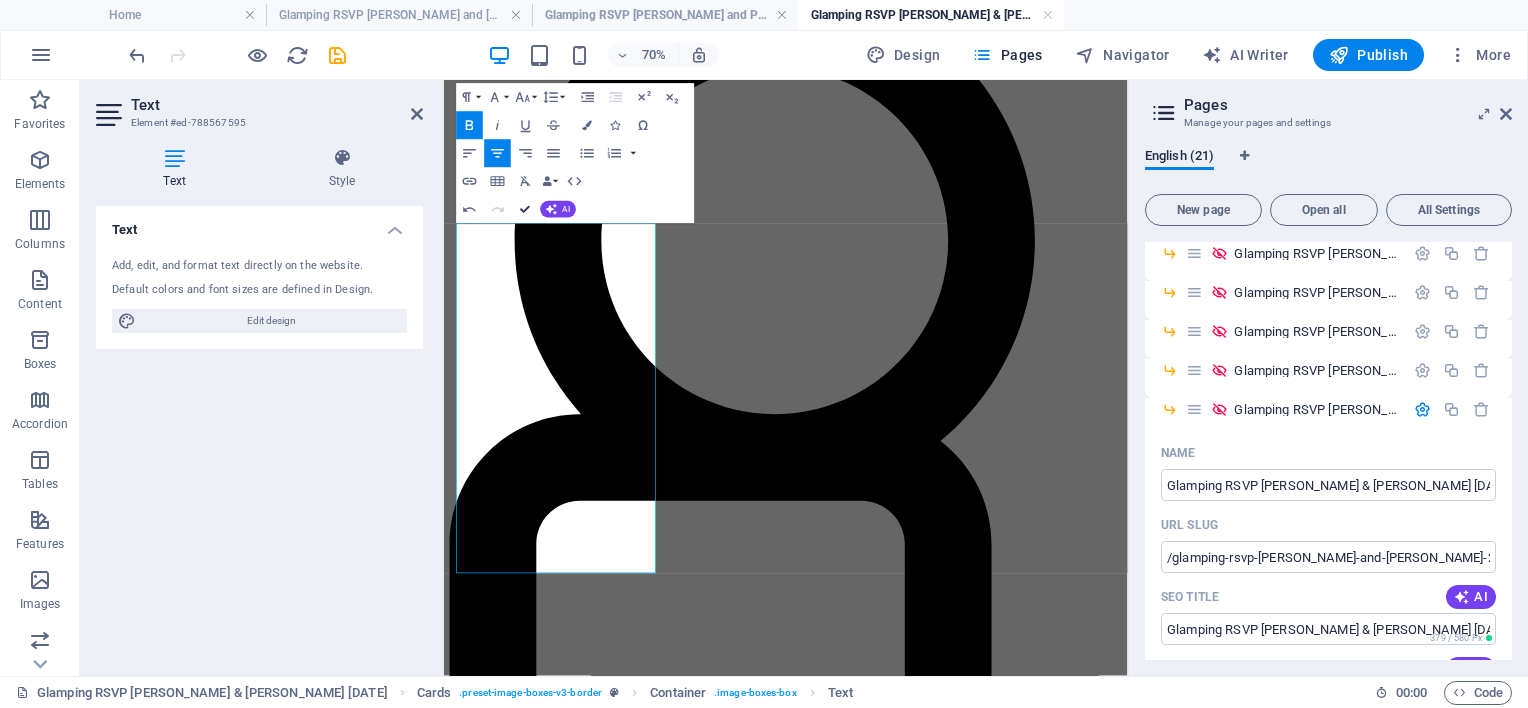 scroll, scrollTop: 312, scrollLeft: 0, axis: vertical 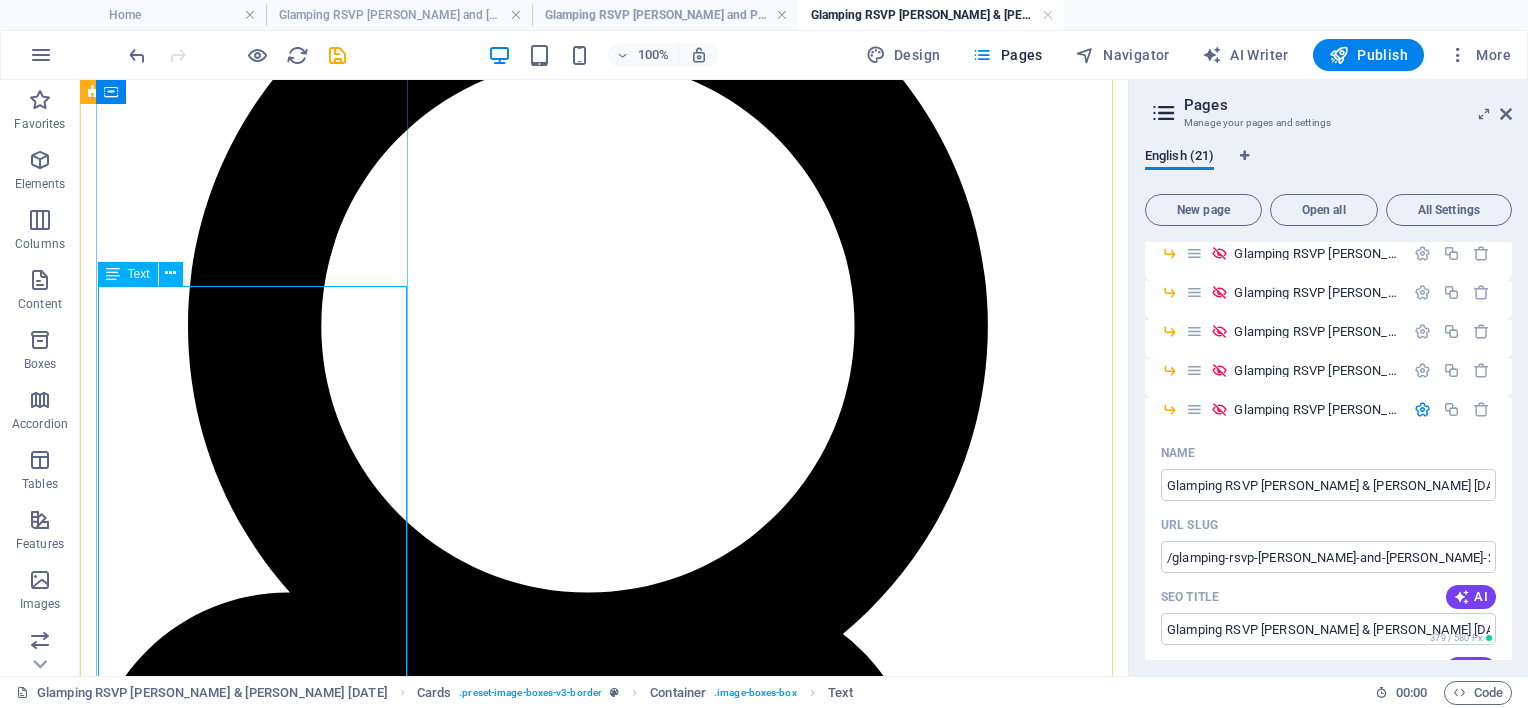 click on "21 May 2026  Settlers Rest 104 Putty Road, Howes Valley Guest check in from  4pm  on Thursday 21st May and check out by  11am   on Friday 22nd May  RSVP 21st March 2026" at bounding box center [604, 5862] 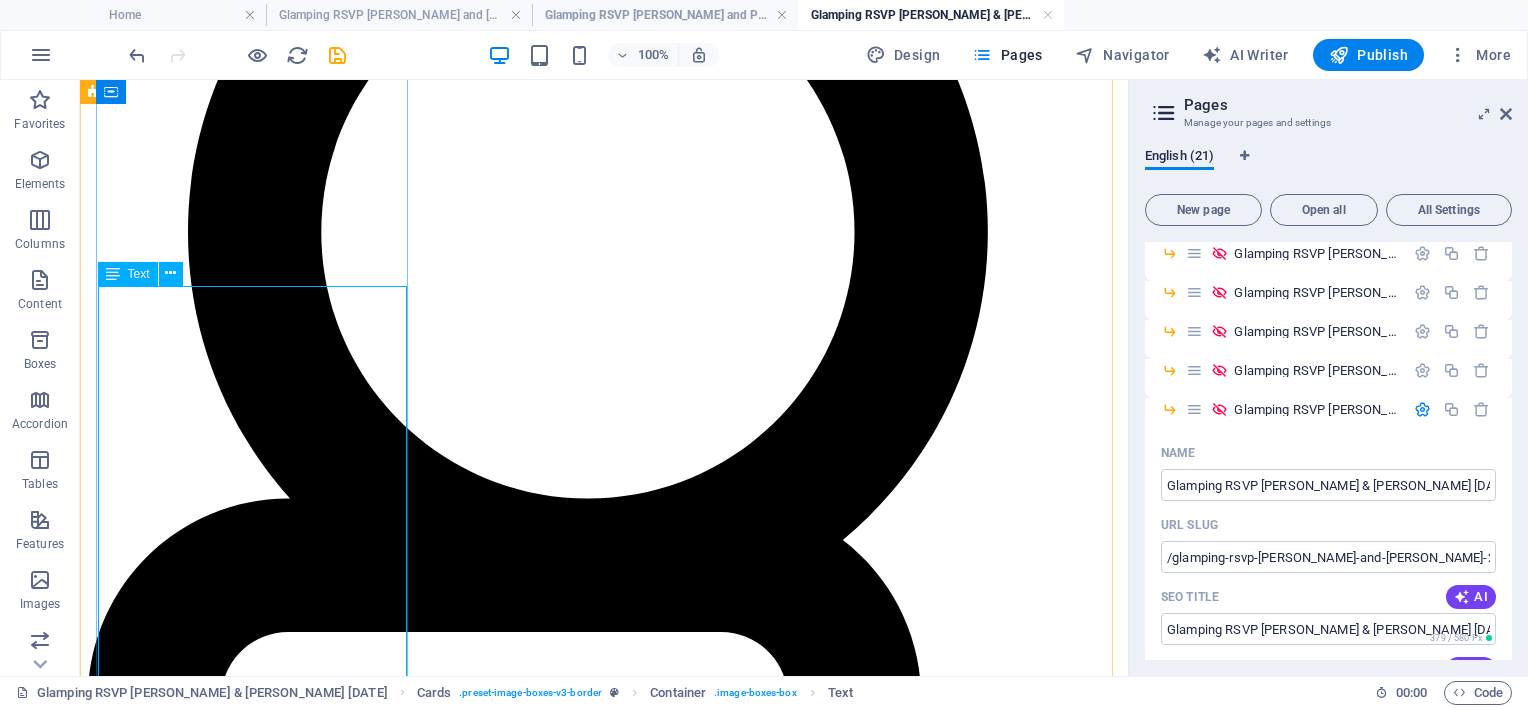 scroll, scrollTop: 412, scrollLeft: 0, axis: vertical 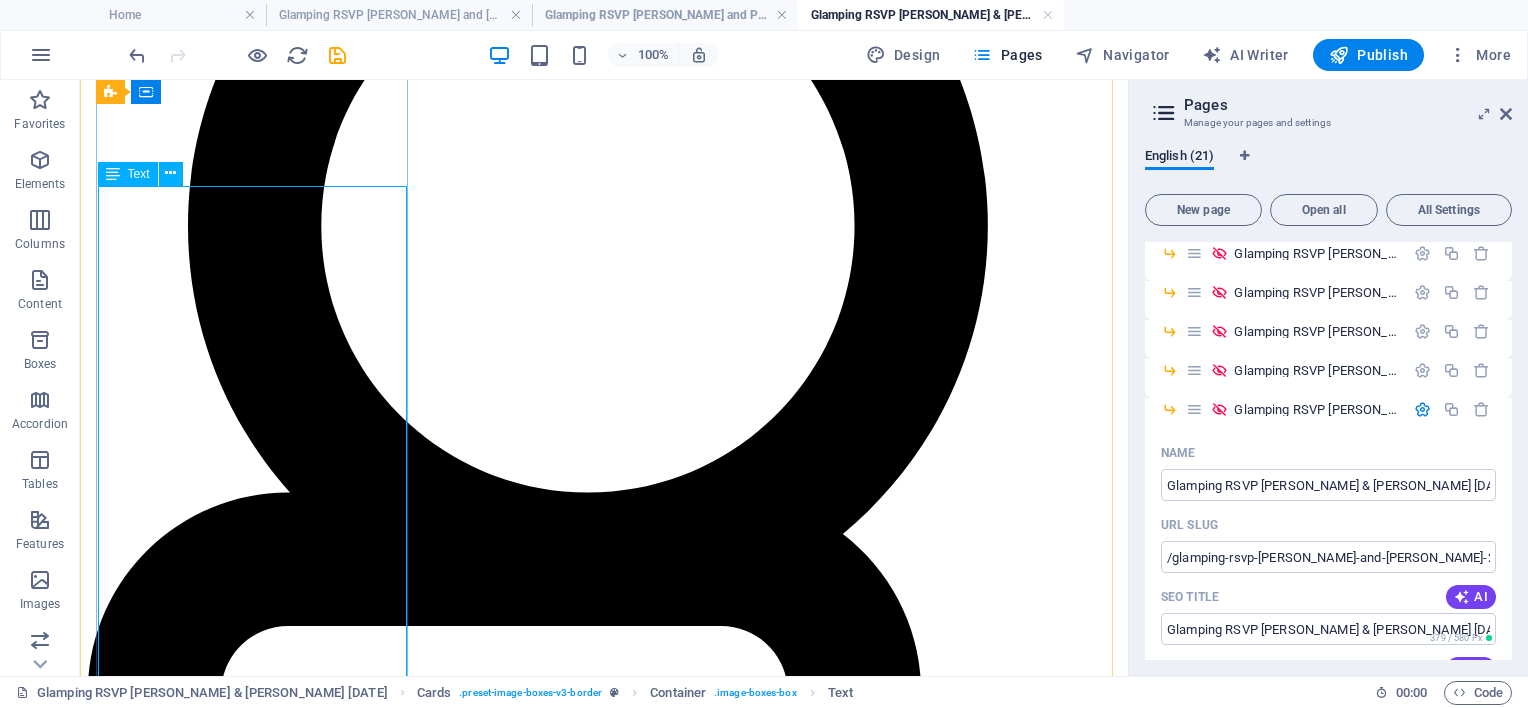 click on "21 May 2026  Settlers Rest 104 Putty Road, Howes Valley Guest check in from  4pm  on Thursday 21st May and check out by  11am   on Friday 22nd May  RSVP 21st March 2026" at bounding box center [604, 5762] 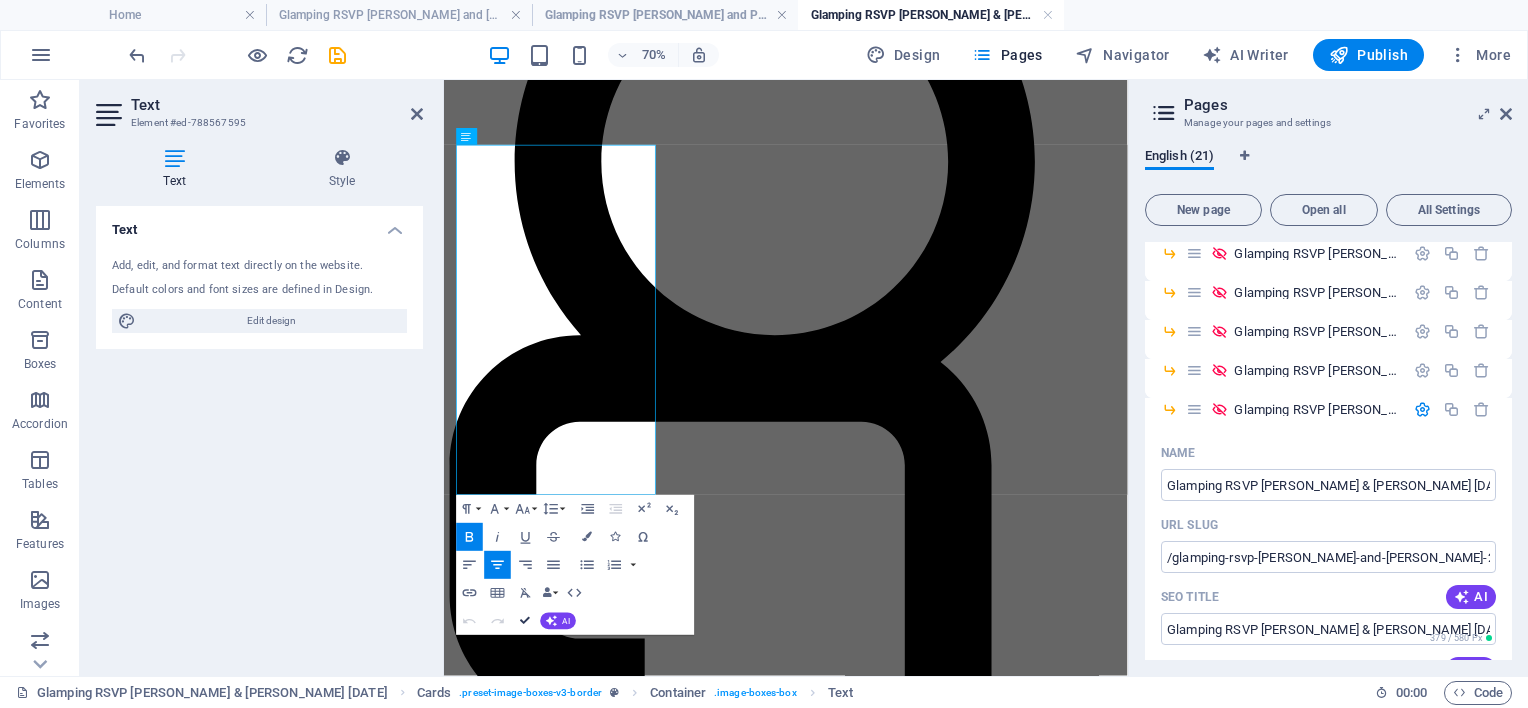 drag, startPoint x: 524, startPoint y: 620, endPoint x: 524, endPoint y: 430, distance: 190 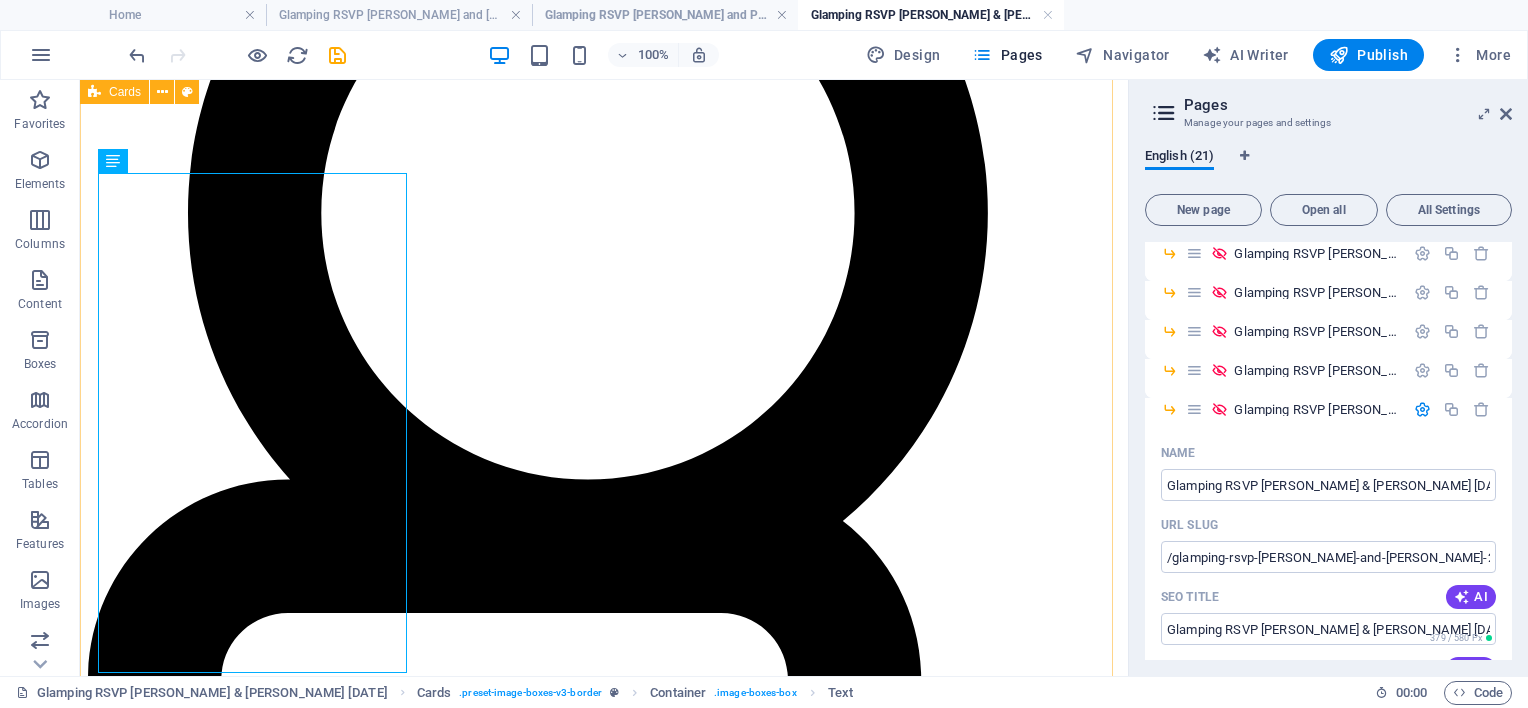 click on "Haydon & Ruby 21 May 2026  Settlers Rest 104 Putty Road, Howes Valley Guest check in from  4pm  on Thursday 21st May and check out by  11am   on Friday 22nd May  RSVP 21st March 2026" at bounding box center [604, 5420] 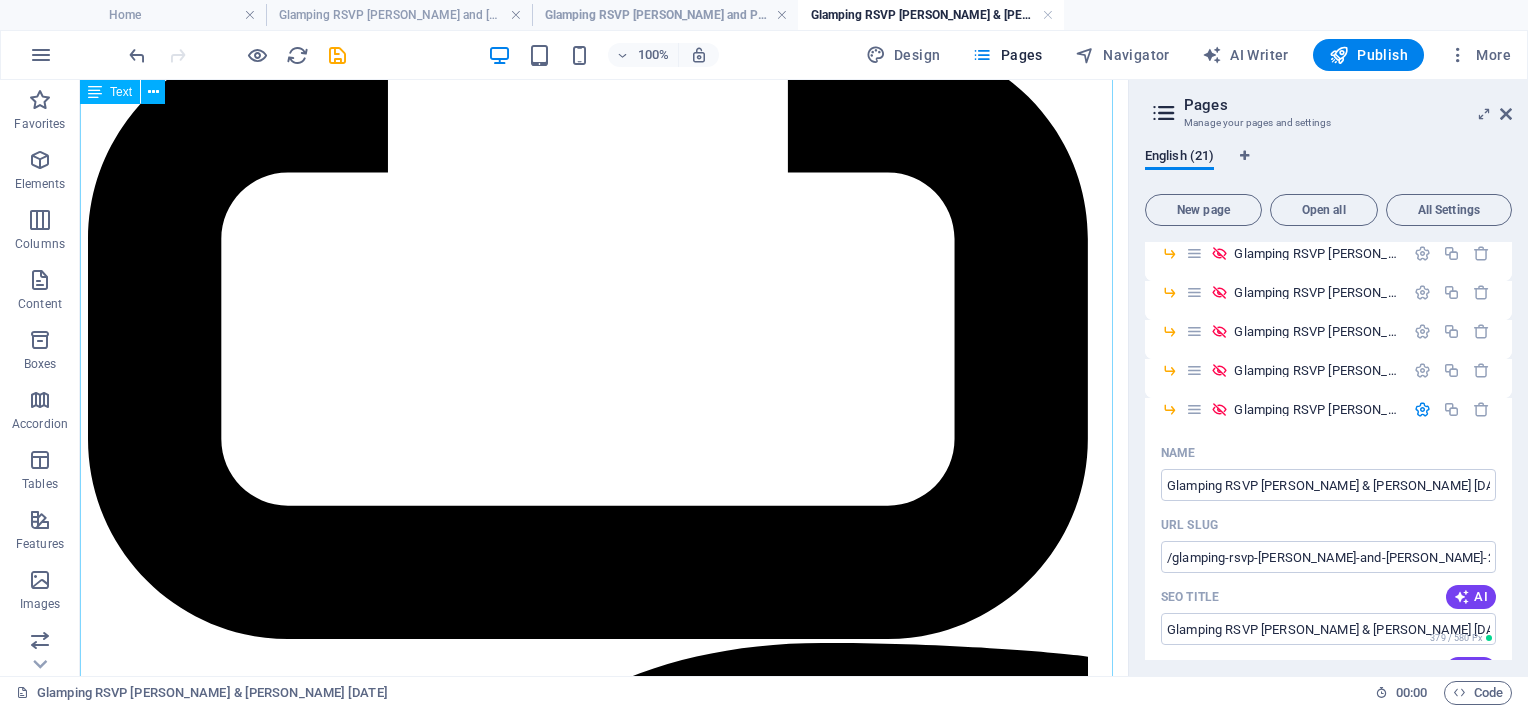 scroll, scrollTop: 1725, scrollLeft: 0, axis: vertical 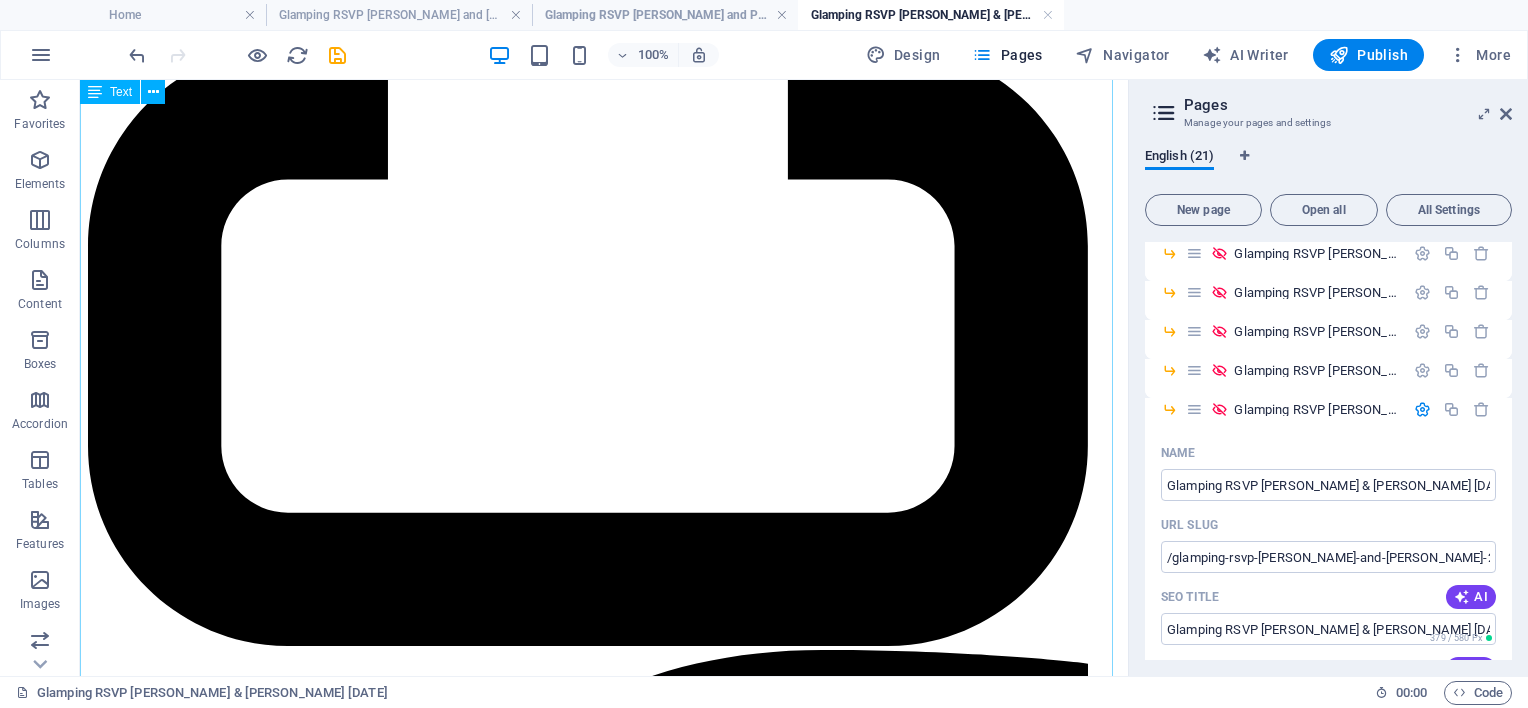 click on "Dear Guests, To make your stay as easy and as comfortable as possible a beautiful village of glamping tents have been reserved for you. We are pleased to present the following comfortable glamping options: $ 500 per 4M Glamping Tent for 2 1 x Queen bed, or 2 x Single beds $600 per 5M Glamping Tent 1 x Queen bed with seating for 2, or 2 x Queen beds, or 1 x Queen bed with up to 2 single beds, or Up to 4 x Single beds All glamping tents come equipped with bedding (including linen, quilt, pillows, blankets, and decorative cushions), bedside table, floor rugs, a doormat, internal LED lighting, a portable lamp, fairy lights around the front door, and other decorative touches.  A small amenities pack, which includes body wash, shampoo/conditioner, wipes, tissues, mouthwash, and bottled water, as well as bath towels, will be provided. Optional basic camp chairs available upon request. * 4M Glamping Tents include standard-height (low) airbeds, while the 5M Glamping Tents include double-height (high) airbeds. BSB:" at bounding box center [604, 5752] 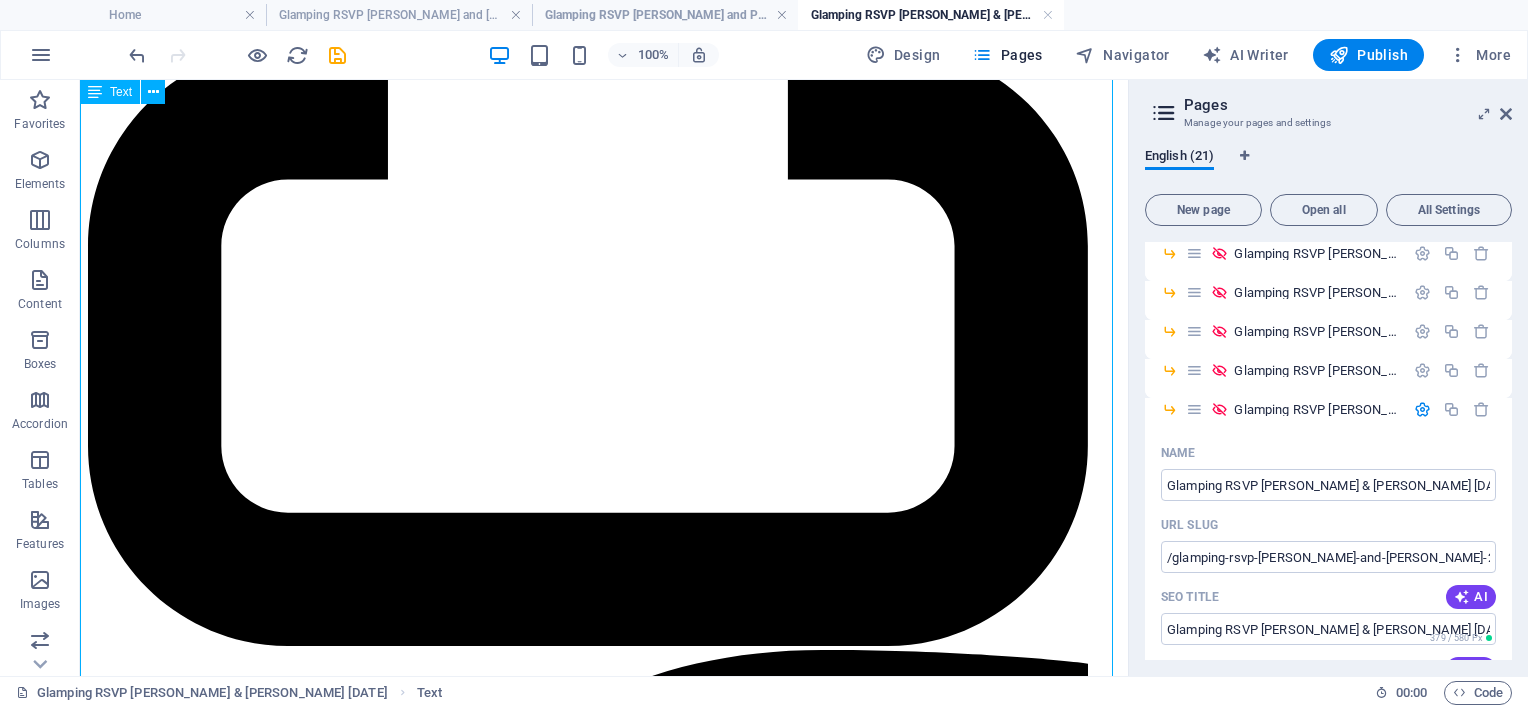 click on "Dear Guests, To make your stay as easy and as comfortable as possible a beautiful village of glamping tents have been reserved for you. We are pleased to present the following comfortable glamping options: $ 500 per 4M Glamping Tent for 2 1 x Queen bed, or 2 x Single beds $600 per 5M Glamping Tent 1 x Queen bed with seating for 2, or 2 x Queen beds, or 1 x Queen bed with up to 2 single beds, or Up to 4 x Single beds All glamping tents come equipped with bedding (including linen, quilt, pillows, blankets, and decorative cushions), bedside table, floor rugs, a doormat, internal LED lighting, a portable lamp, fairy lights around the front door, and other decorative touches.  A small amenities pack, which includes body wash, shampoo/conditioner, wipes, tissues, mouthwash, and bottled water, as well as bath towels, will be provided. Optional basic camp chairs available upon request. * 4M Glamping Tents include standard-height (low) airbeds, while the 5M Glamping Tents include double-height (high) airbeds. BSB:" at bounding box center (604, 5752) 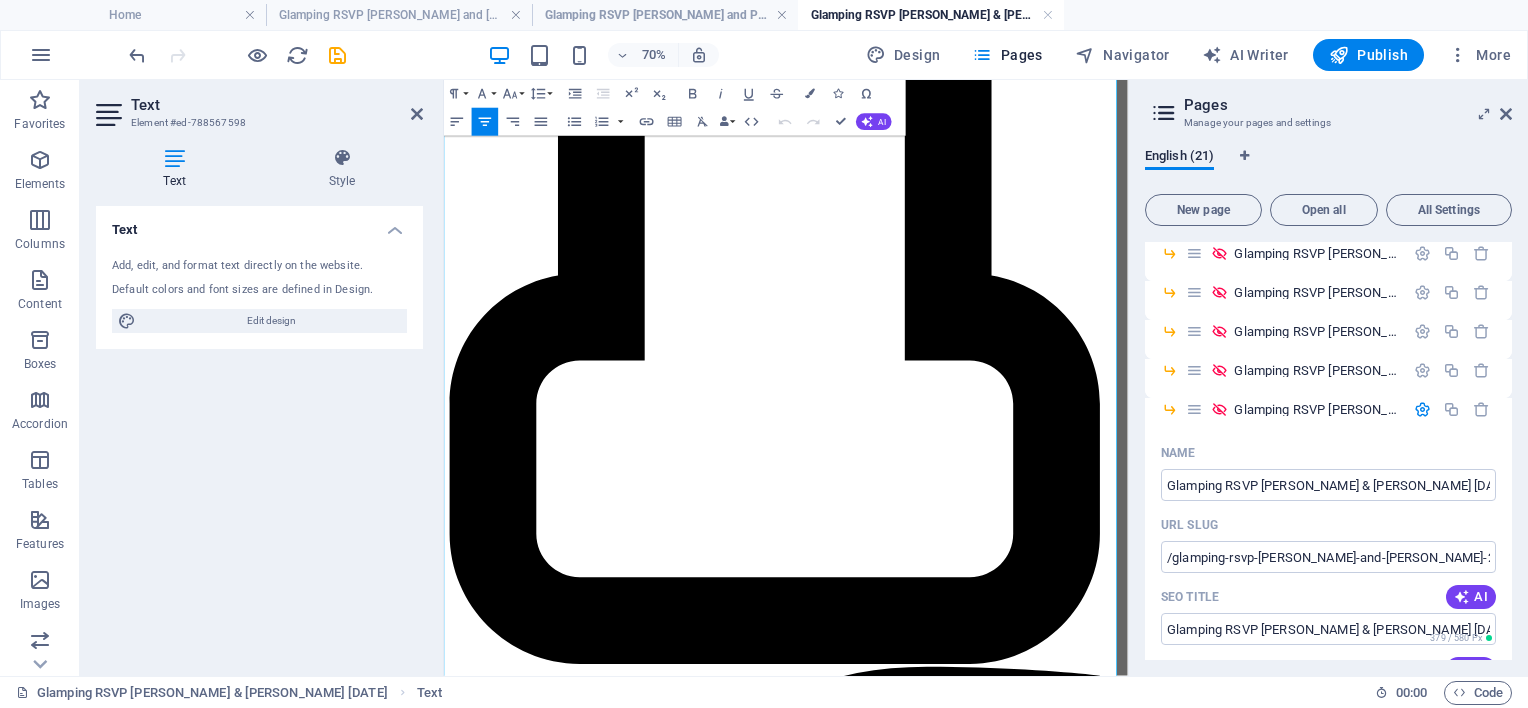 scroll, scrollTop: 1309, scrollLeft: 0, axis: vertical 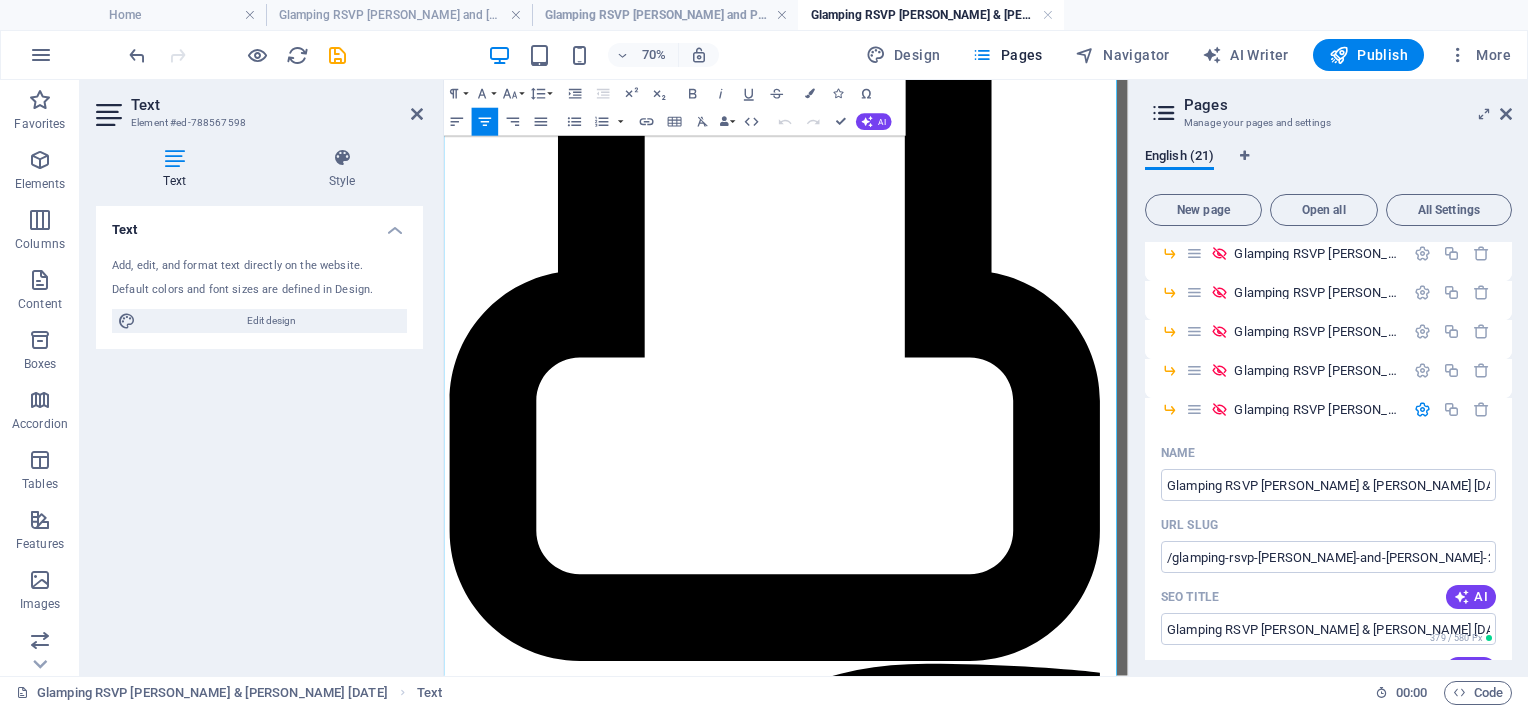 click on "All glamping tents come equipped with bedding (including linen, quilt, pillows, blankets, and decorative cushions), bedside table, floor rugs, a doormat, internal LED lighting, a portable lamp, fairy lights around the front door, and other decorative touches.  A small amenities pack, which includes body wash, shampoo/conditioner, wipes, tissues, mouthwash, and bottled water, as well as bath towels, will be provided. Optional basic camp chairs available upon request." at bounding box center [927, 5652] 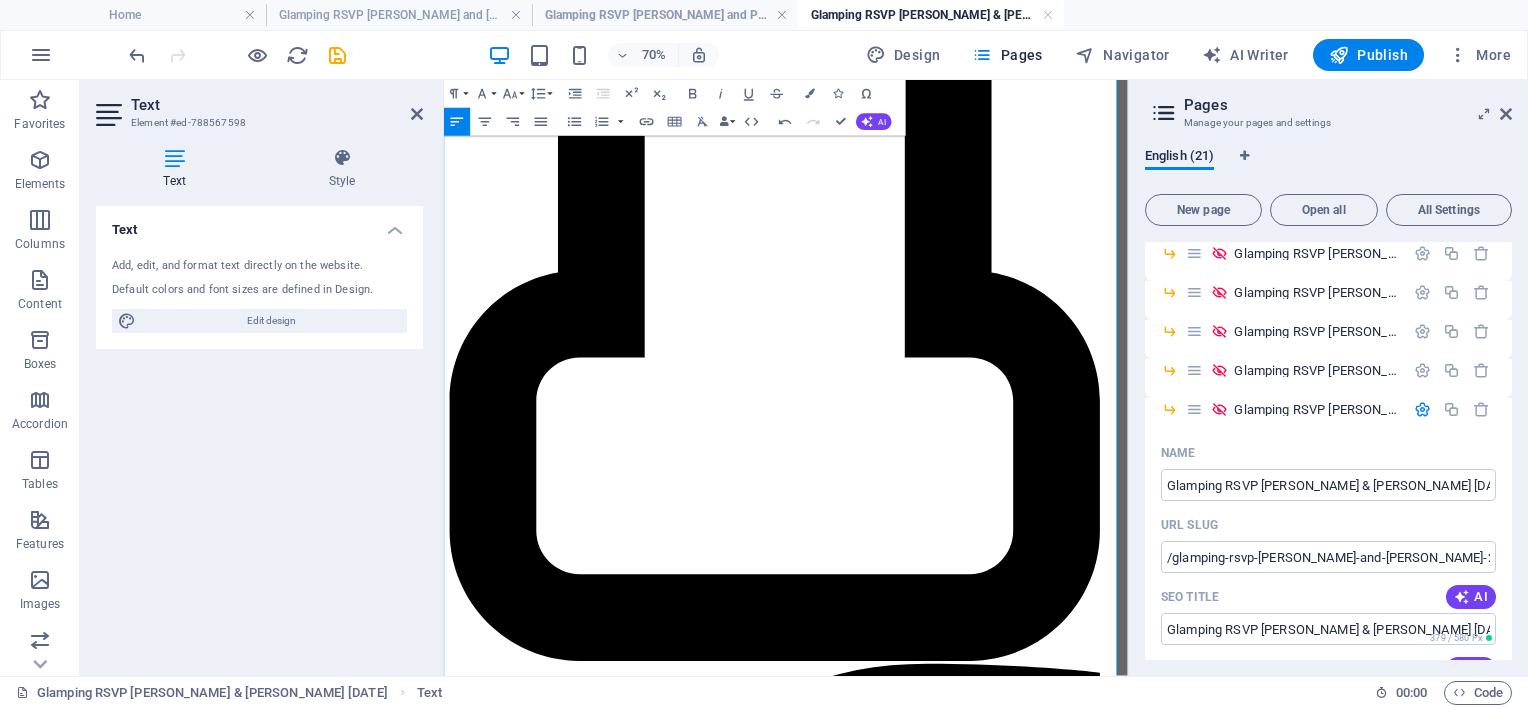 scroll, scrollTop: 1409, scrollLeft: 0, axis: vertical 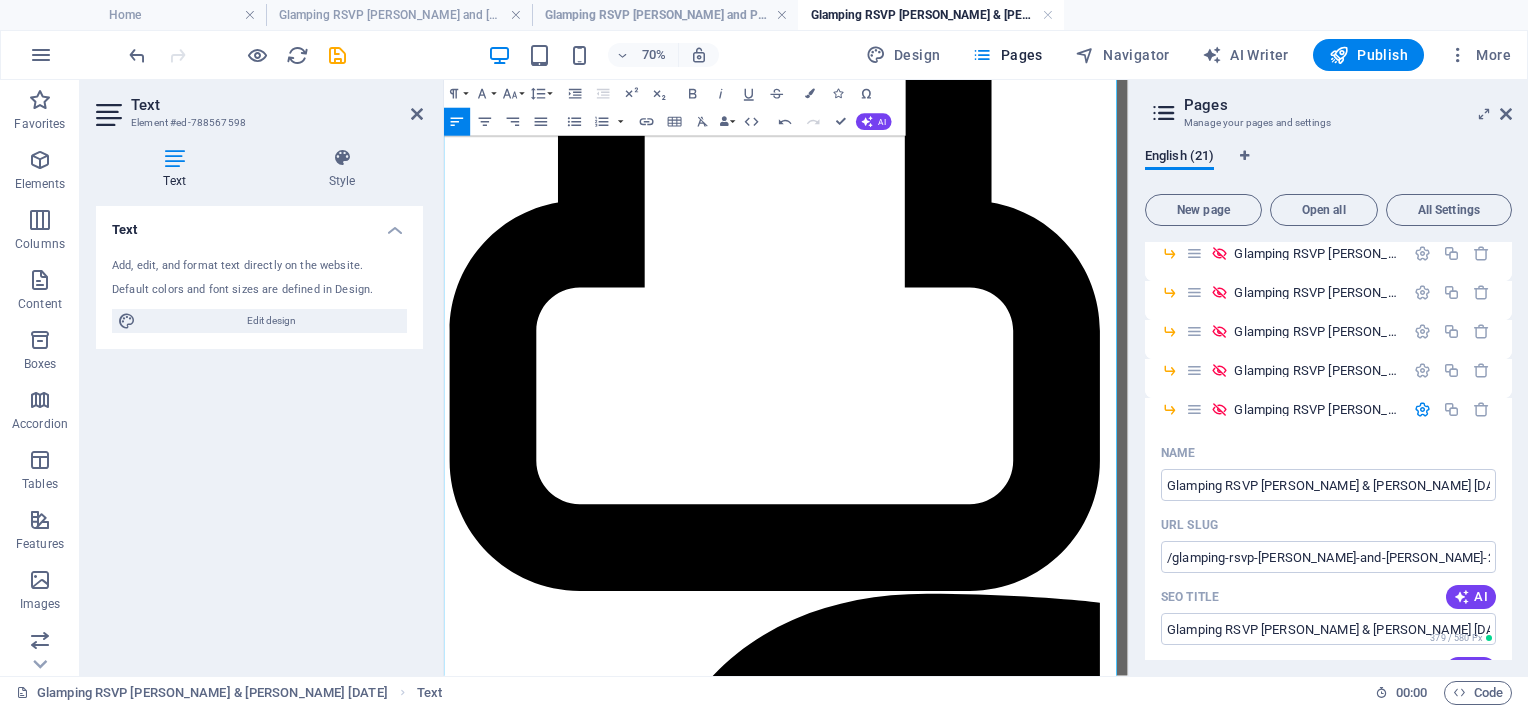 drag, startPoint x: 536, startPoint y: 797, endPoint x: 671, endPoint y: 794, distance: 135.03333 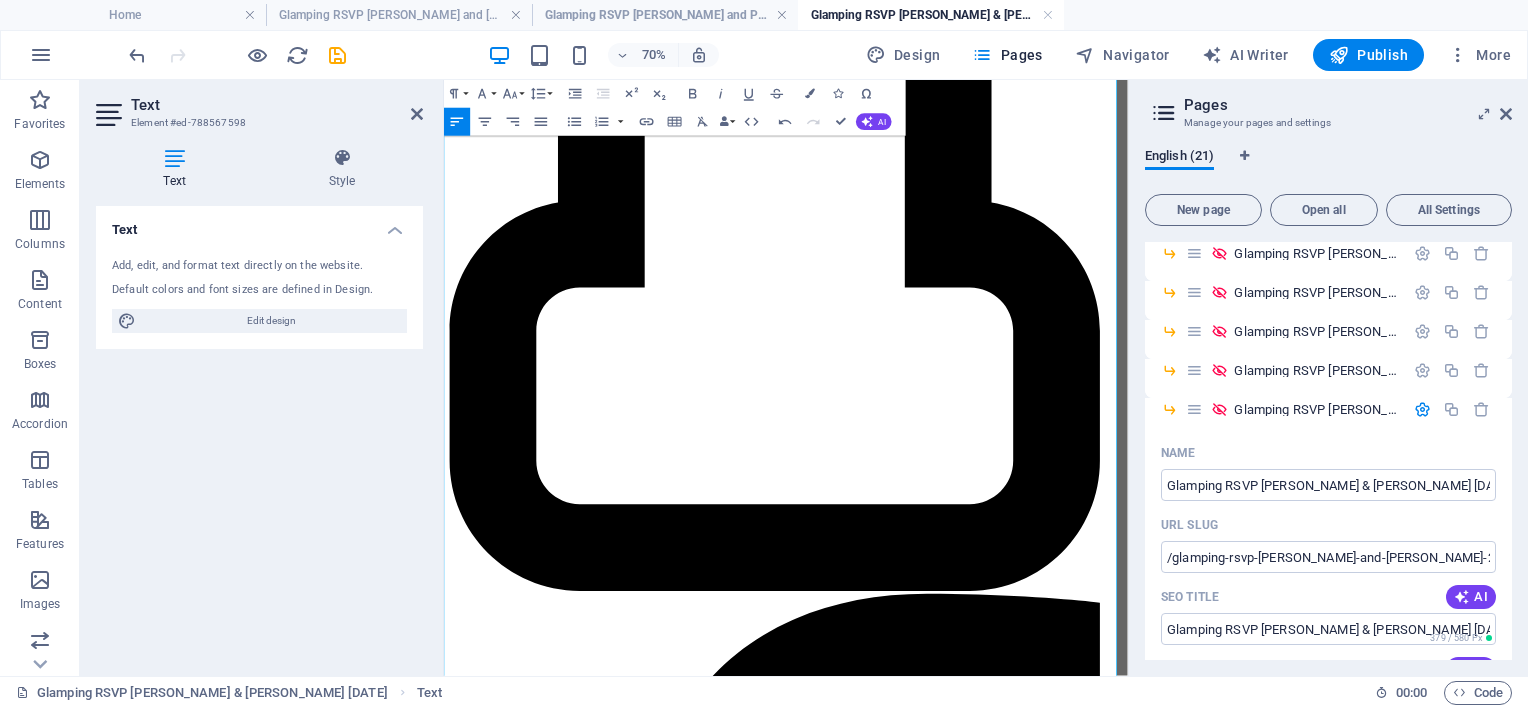 click on "A small amenities pack, which includes body wash, shampoo/conditioner, wipes, tissues, and bottled water, as well as bath towels, will be provided. Optional basic camp chairs available upon request." at bounding box center [932, 5699] 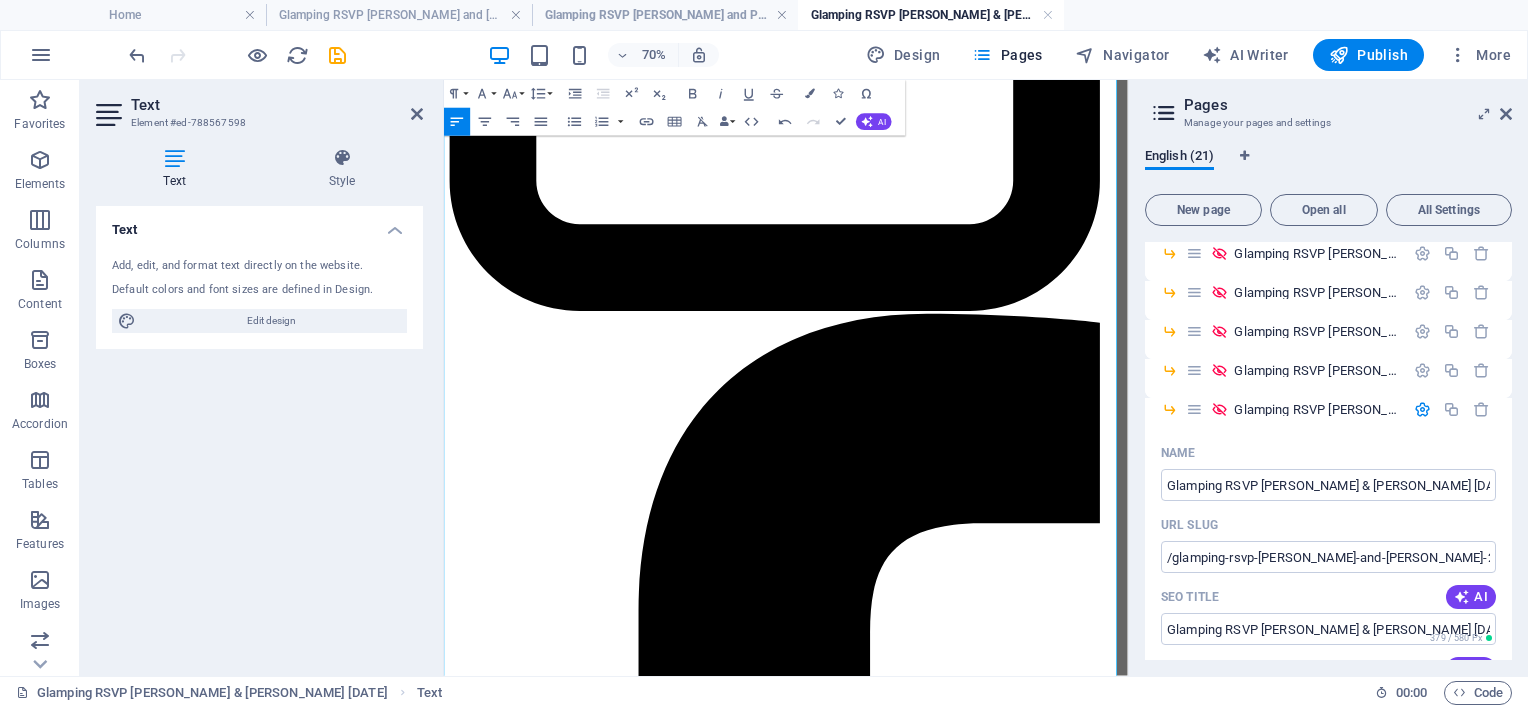 scroll, scrollTop: 1909, scrollLeft: 0, axis: vertical 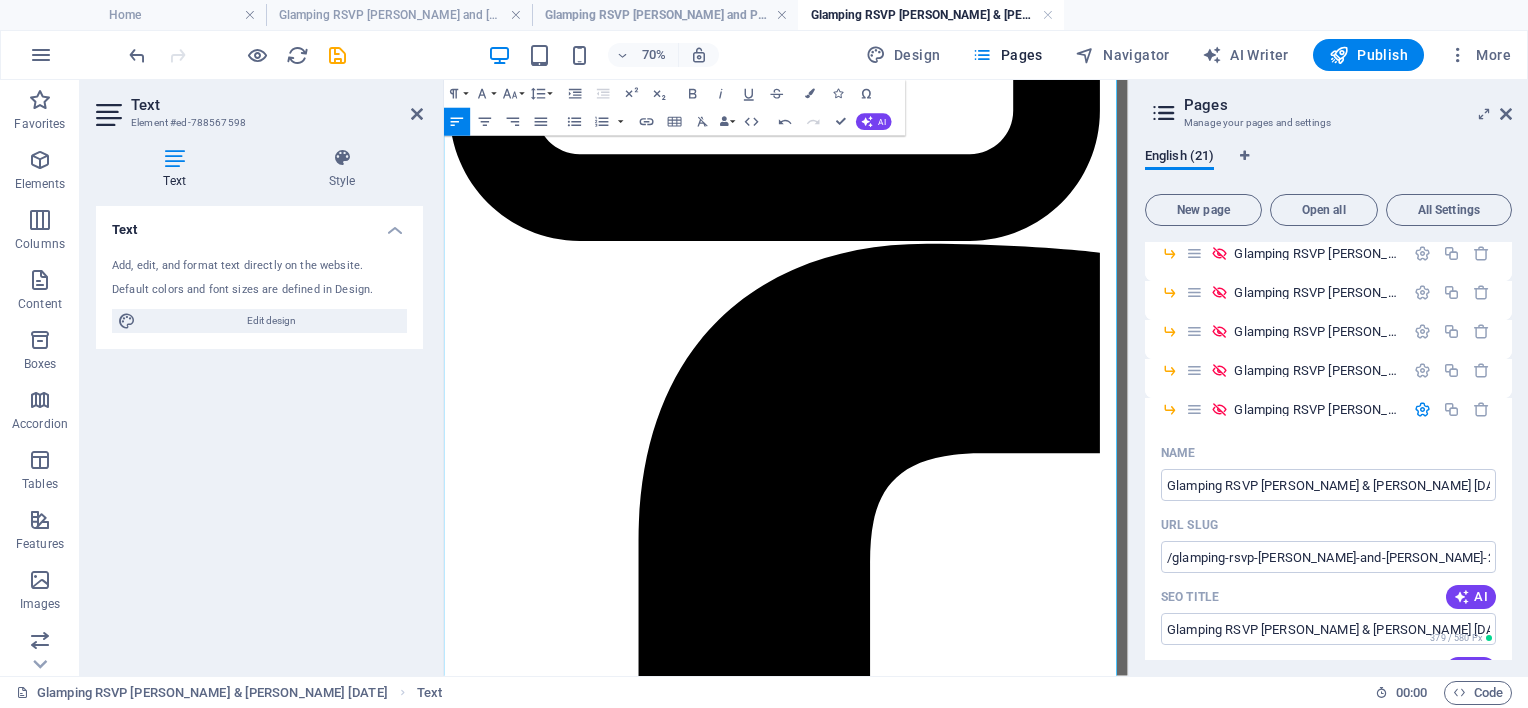 drag, startPoint x: 785, startPoint y: 733, endPoint x: 954, endPoint y: 725, distance: 169.18924 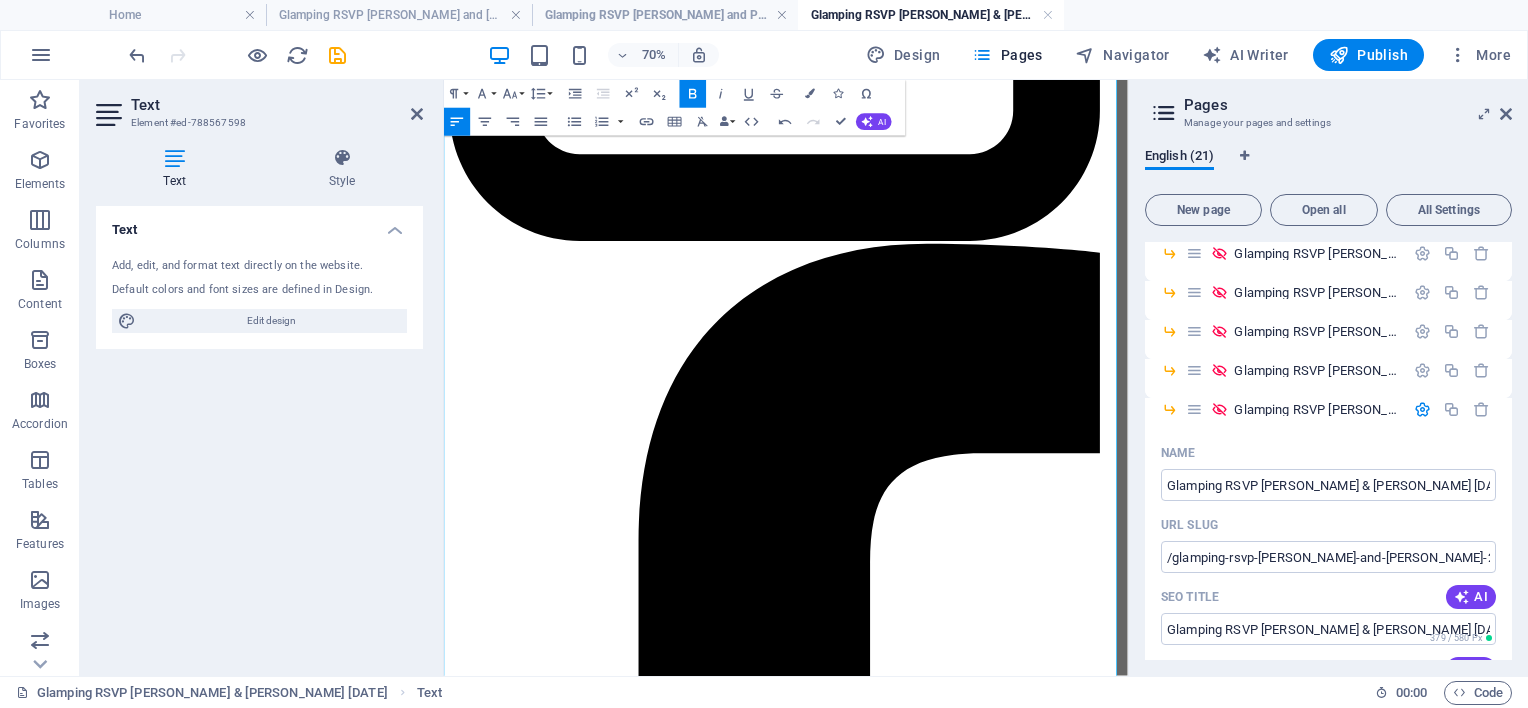 type 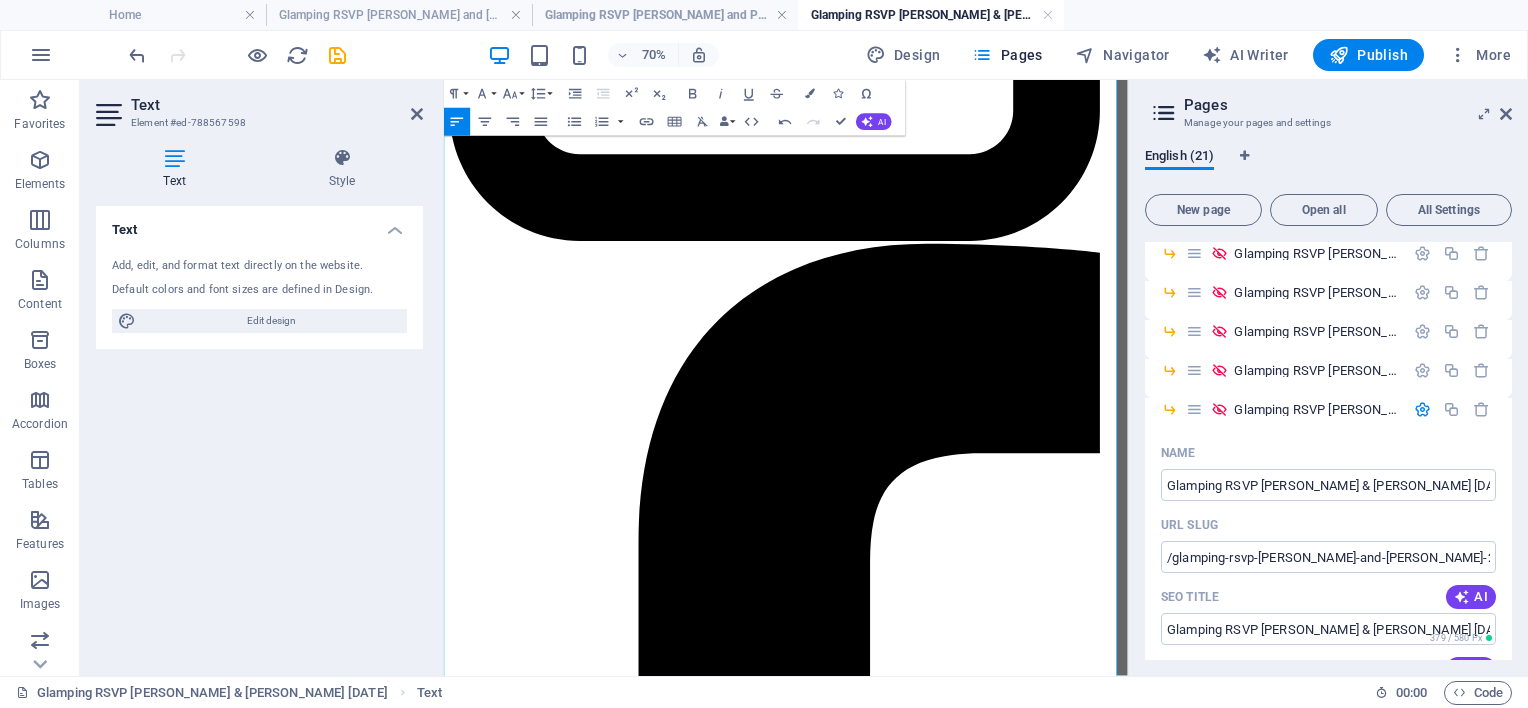 click on "Final bookings to be made by 21st March .  Please note that tents are allocated on a first-come, first-served basis until fully booked 10 tents available. Invoices available upon request." at bounding box center [932, 5815] 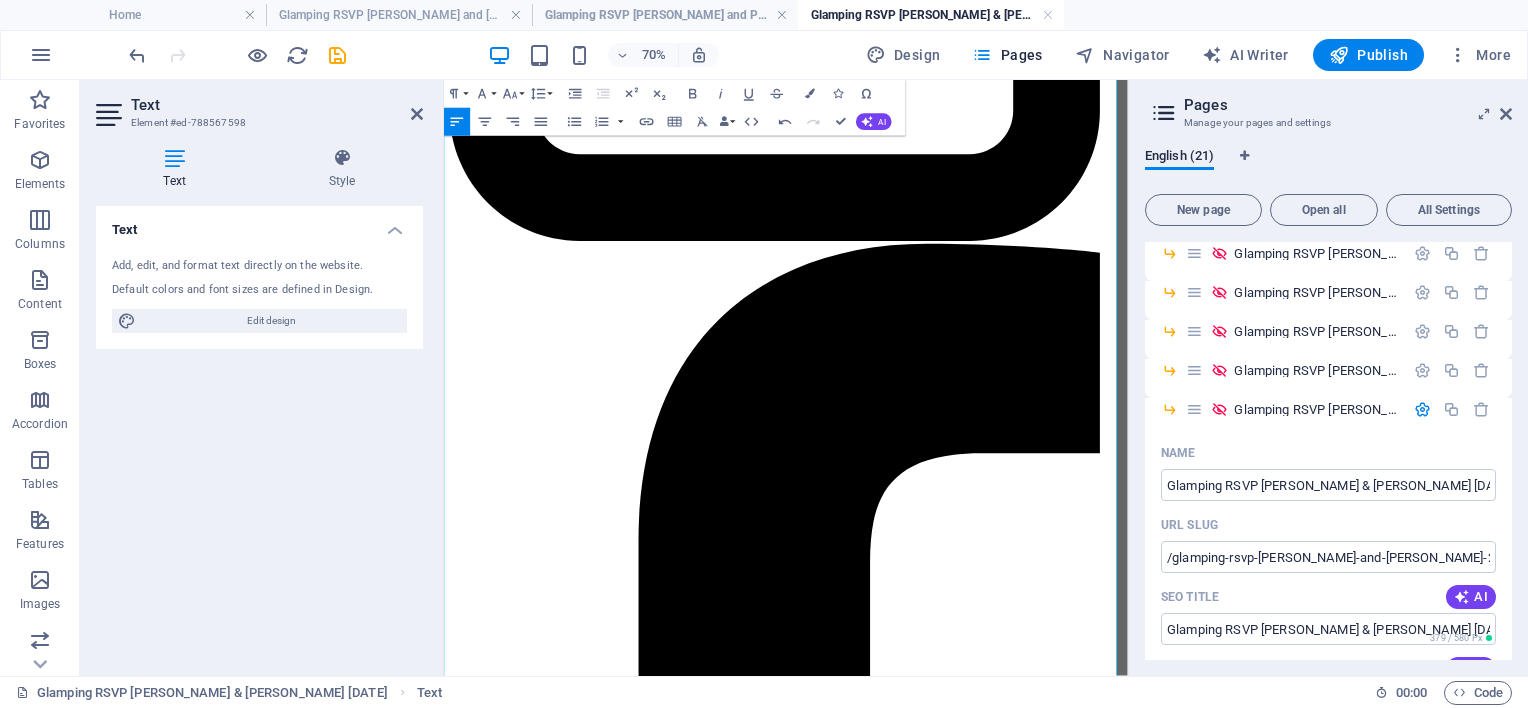 click on "Please utilize the following information for your payment and send a screenshot for confirmation:" at bounding box center [909, 5936] 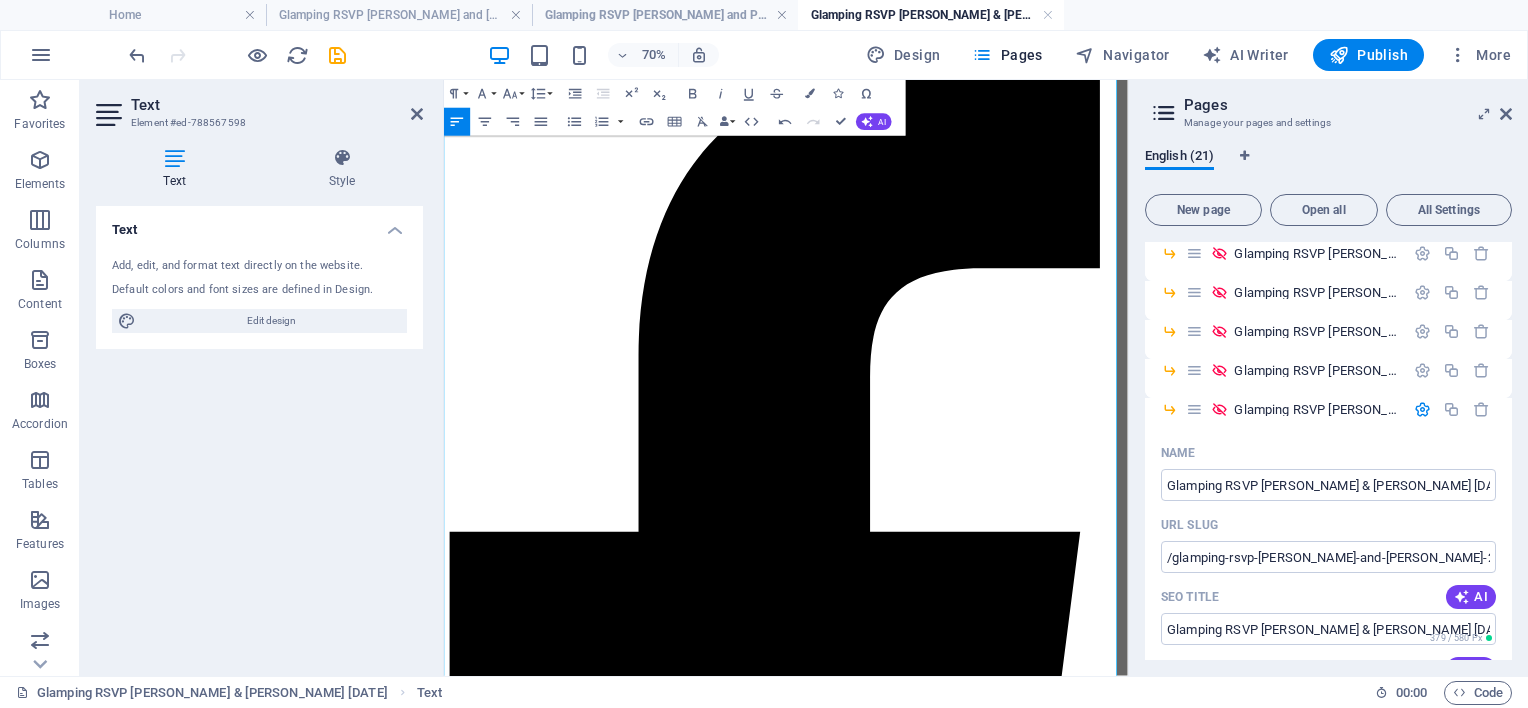 scroll, scrollTop: 2209, scrollLeft: 0, axis: vertical 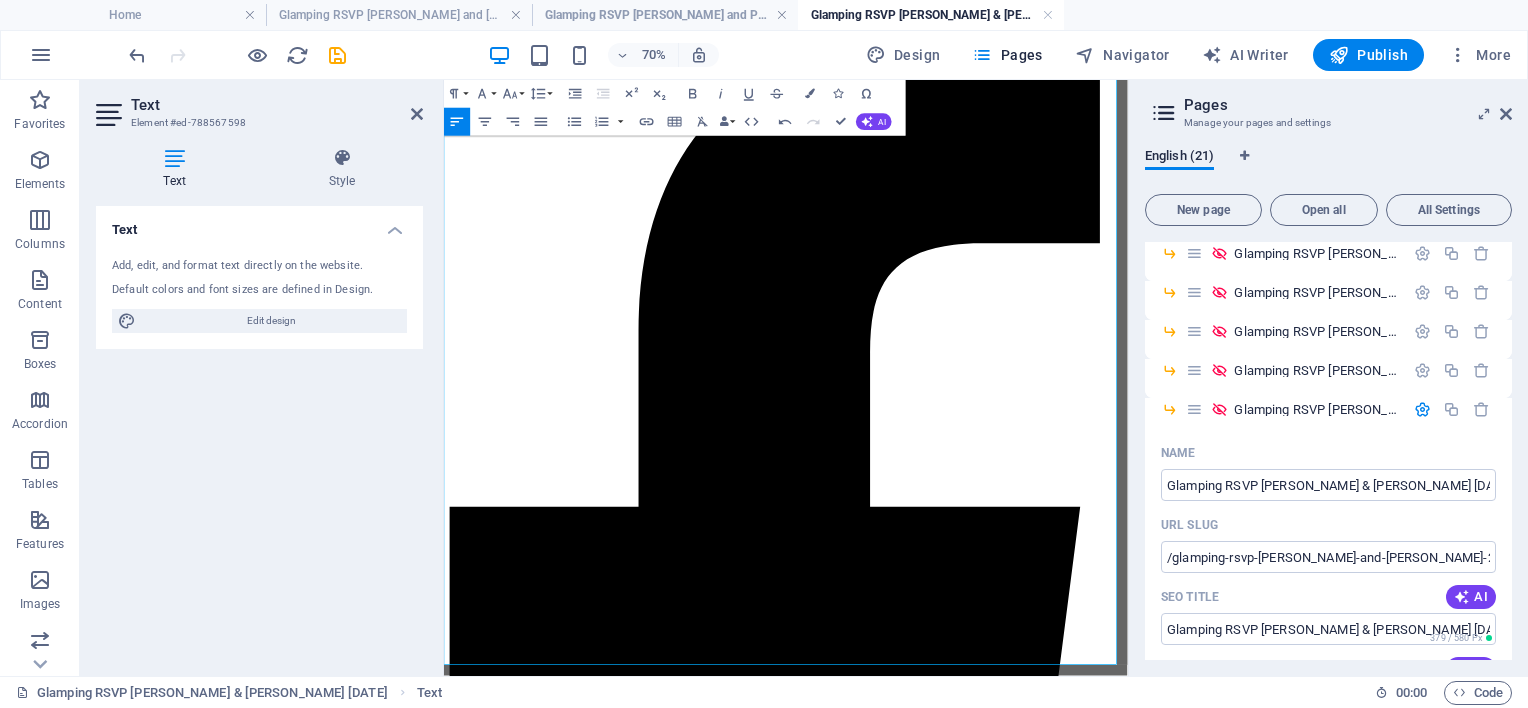drag, startPoint x: 574, startPoint y: 758, endPoint x: 819, endPoint y: 743, distance: 245.45876 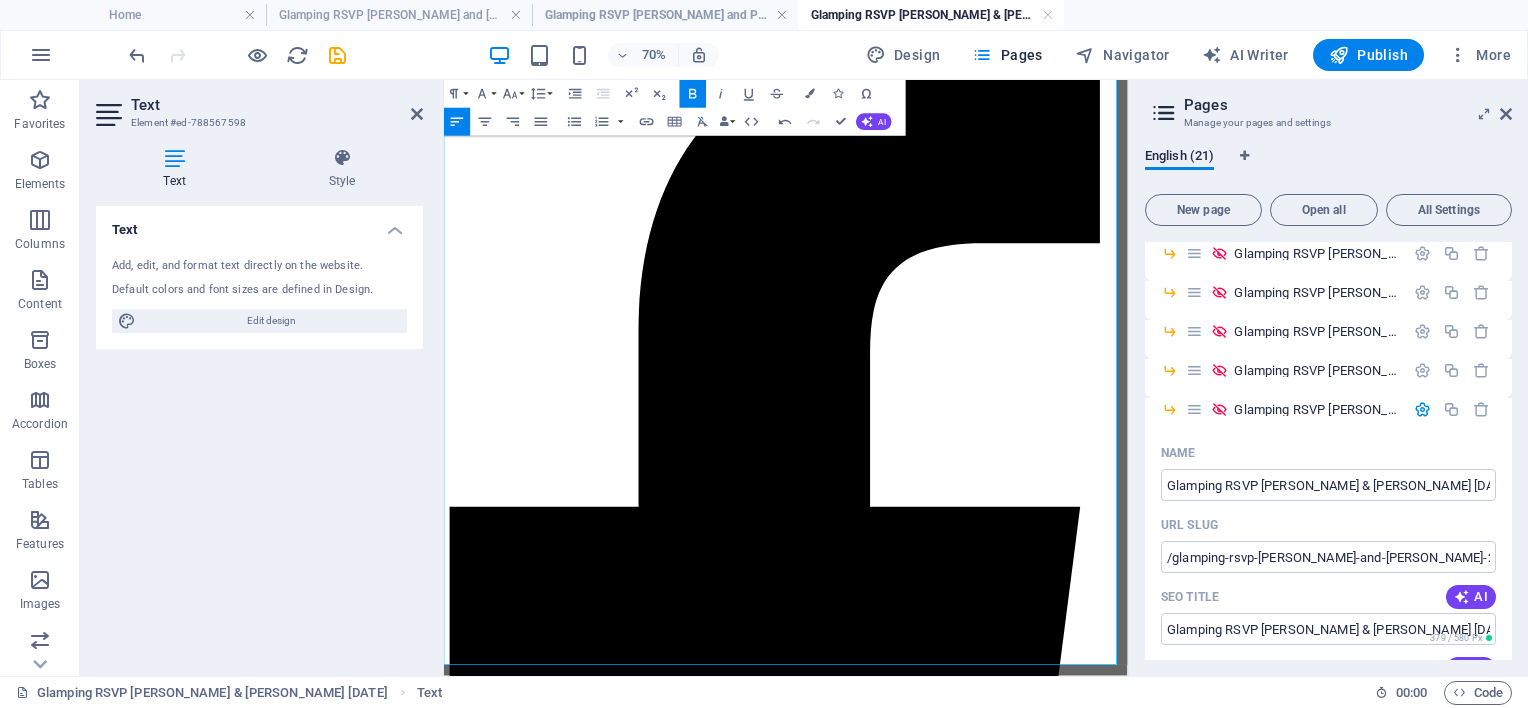 click at bounding box center (932, 5967) 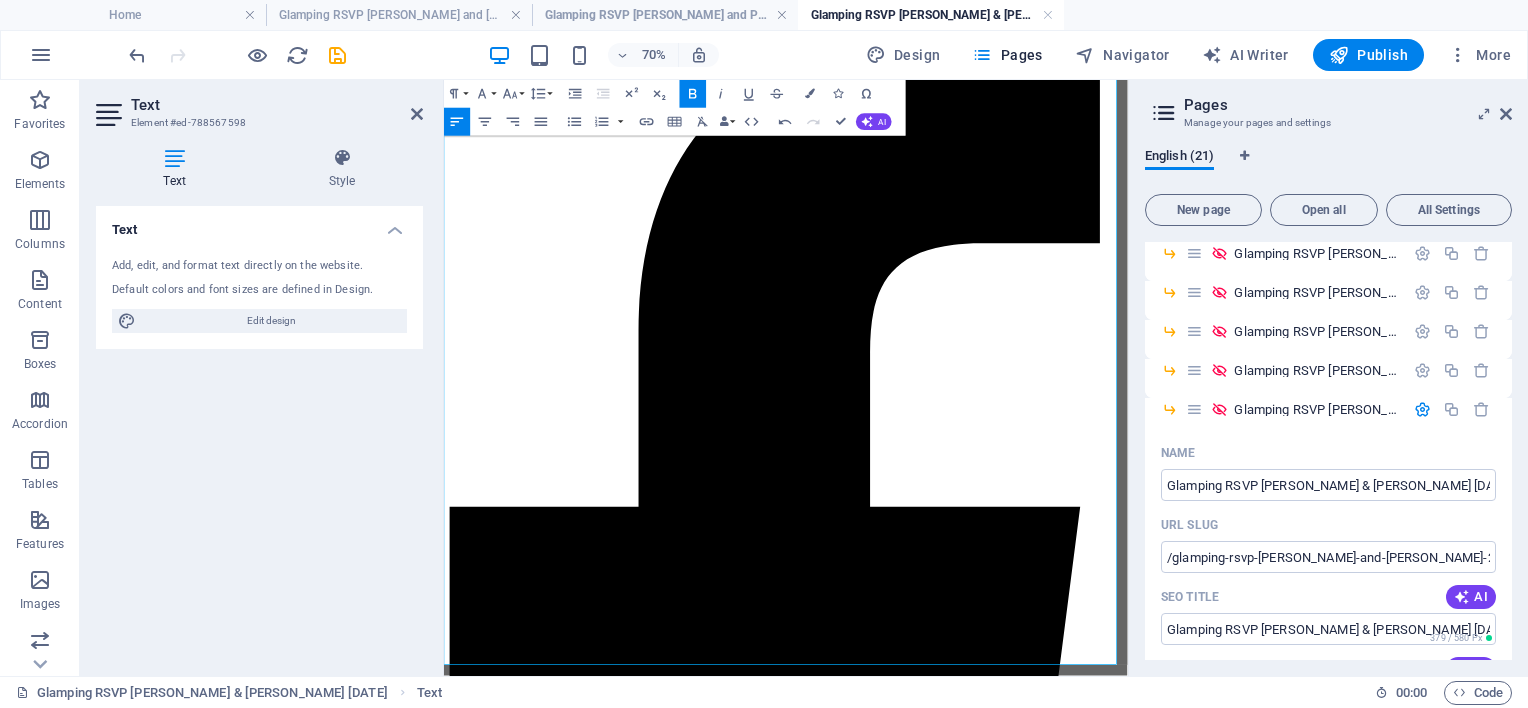 drag, startPoint x: 575, startPoint y: 762, endPoint x: 785, endPoint y: 754, distance: 210.15233 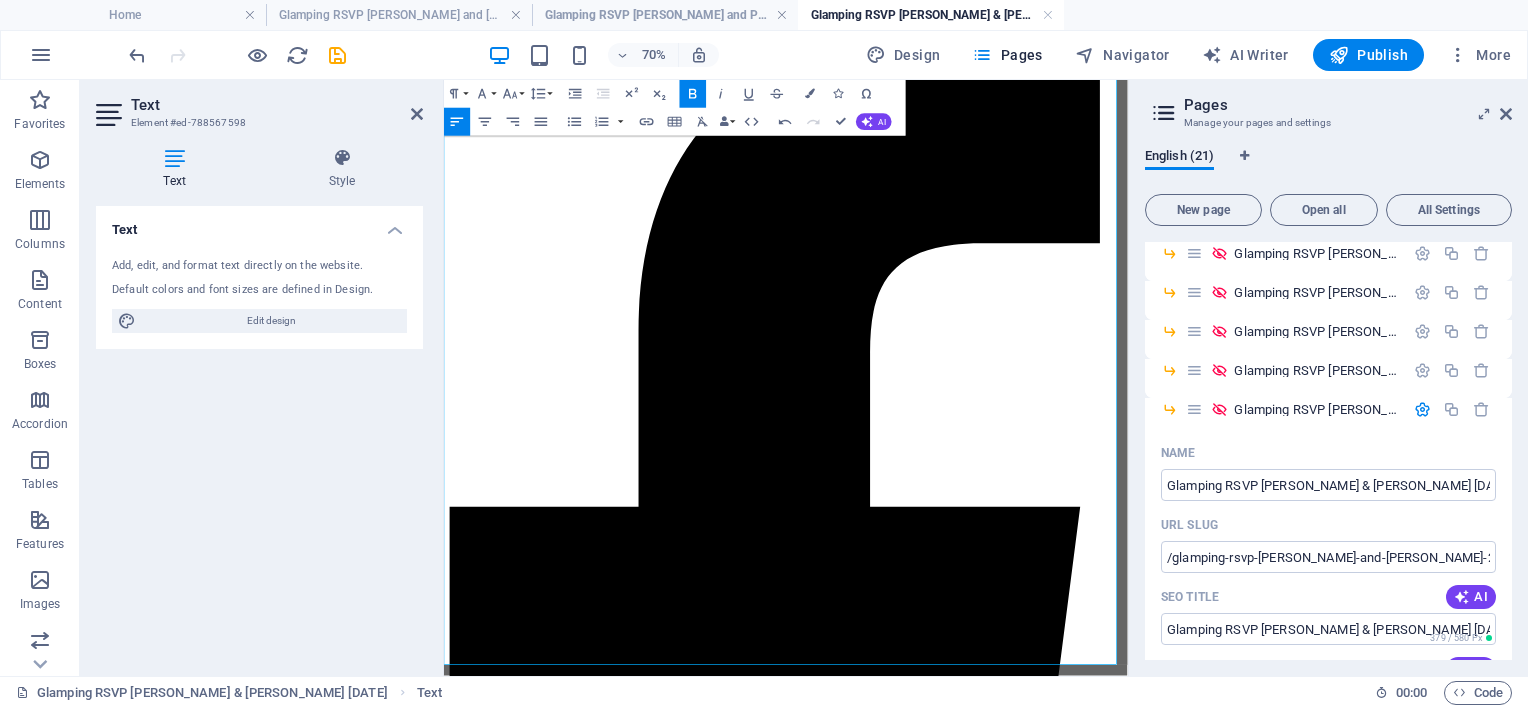 drag, startPoint x: 657, startPoint y: 755, endPoint x: 712, endPoint y: 762, distance: 55.443665 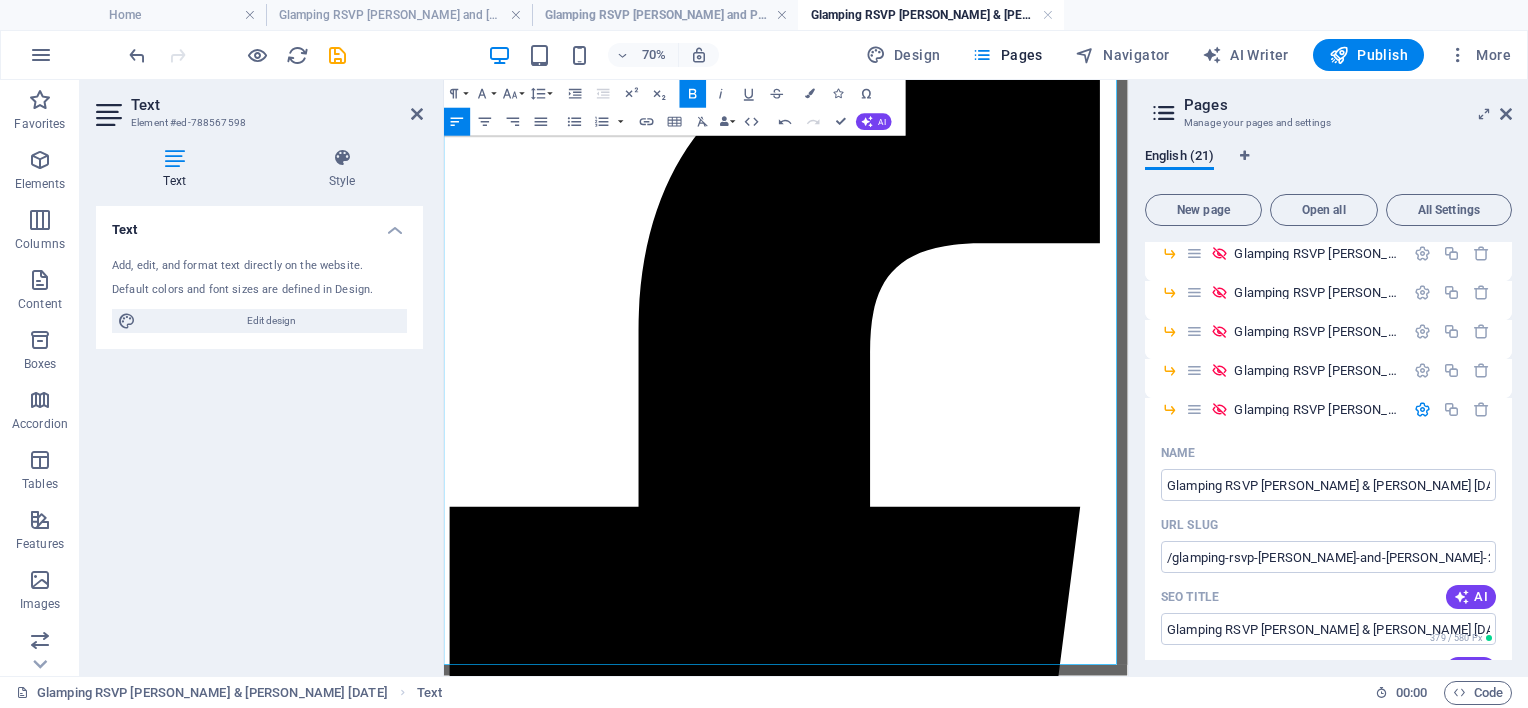 click on "Reference: Youngs" at bounding box center [932, 5915] 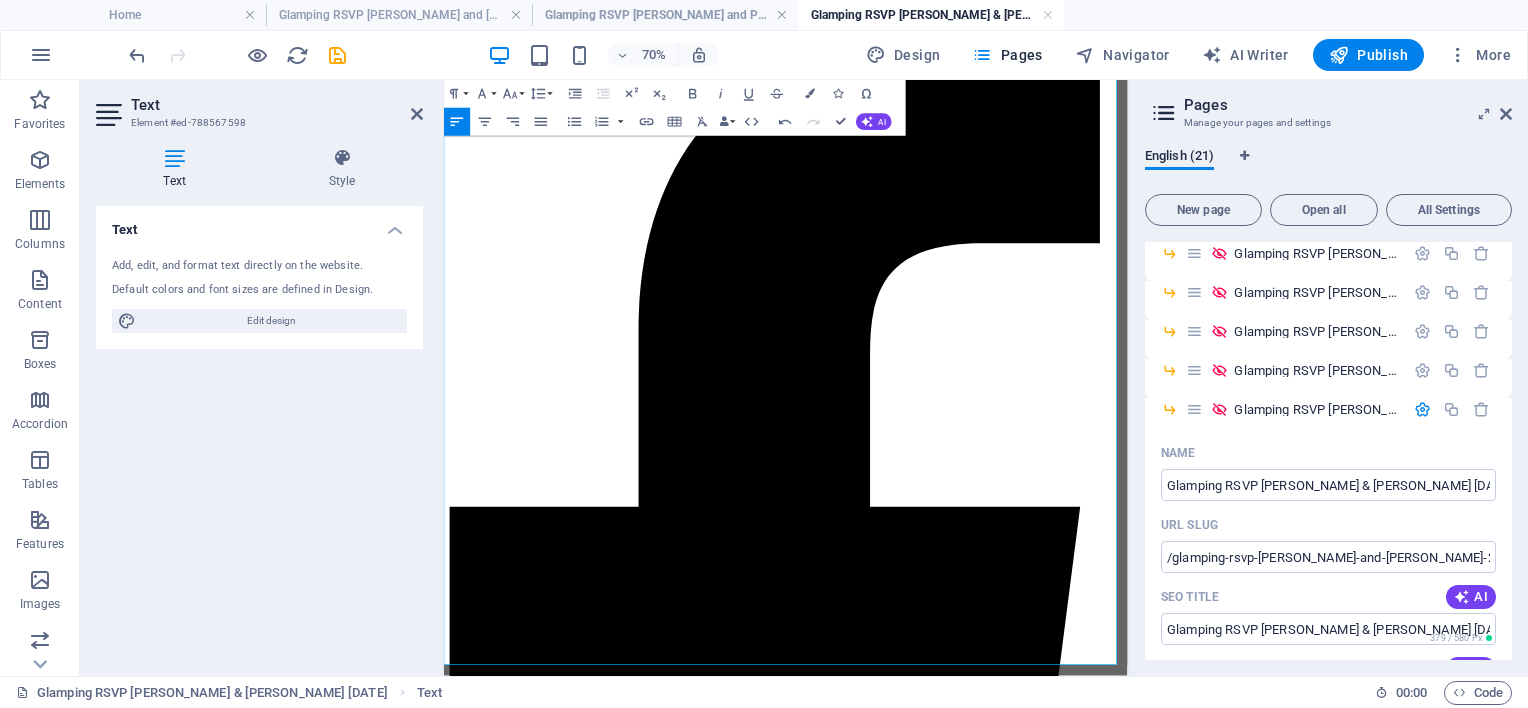drag, startPoint x: 574, startPoint y: 746, endPoint x: 800, endPoint y: 754, distance: 226.14156 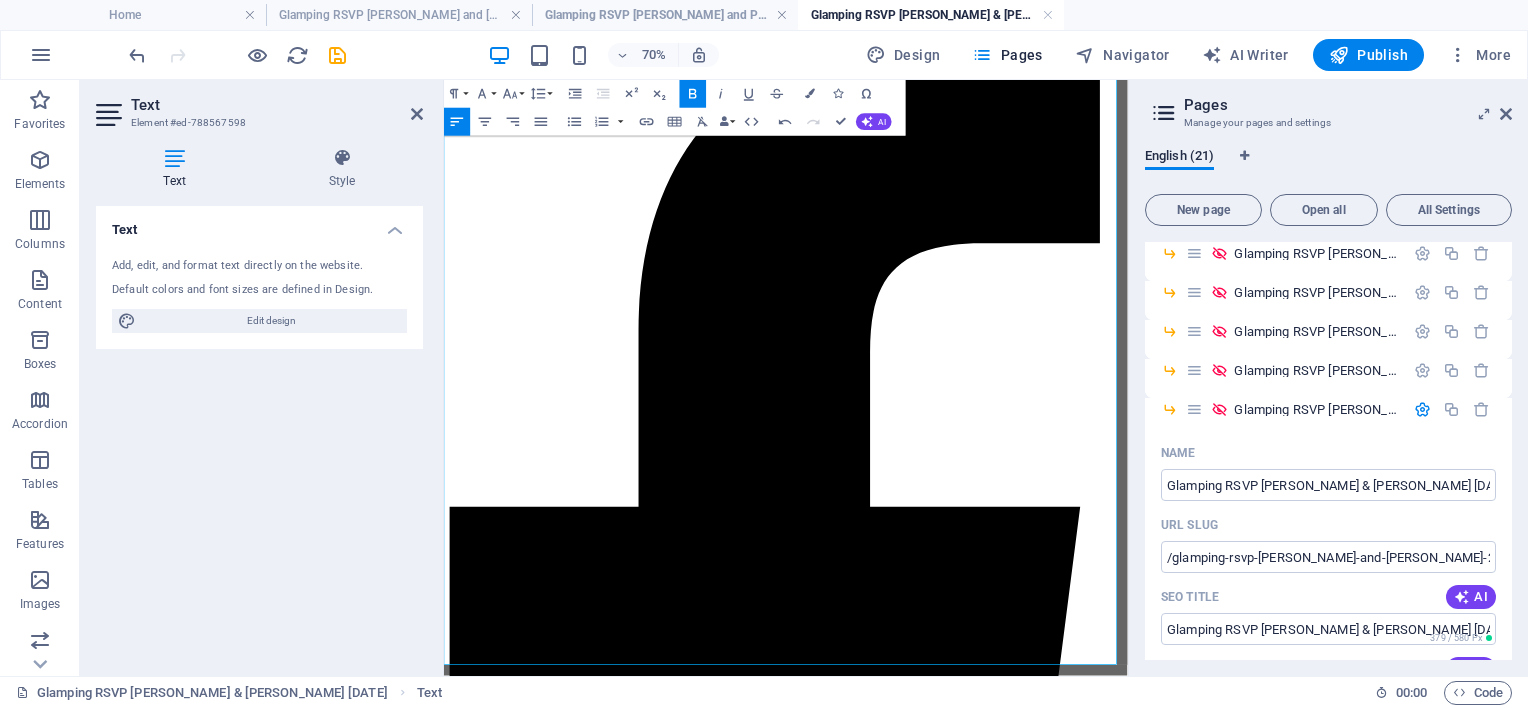 click at bounding box center [932, 5967] 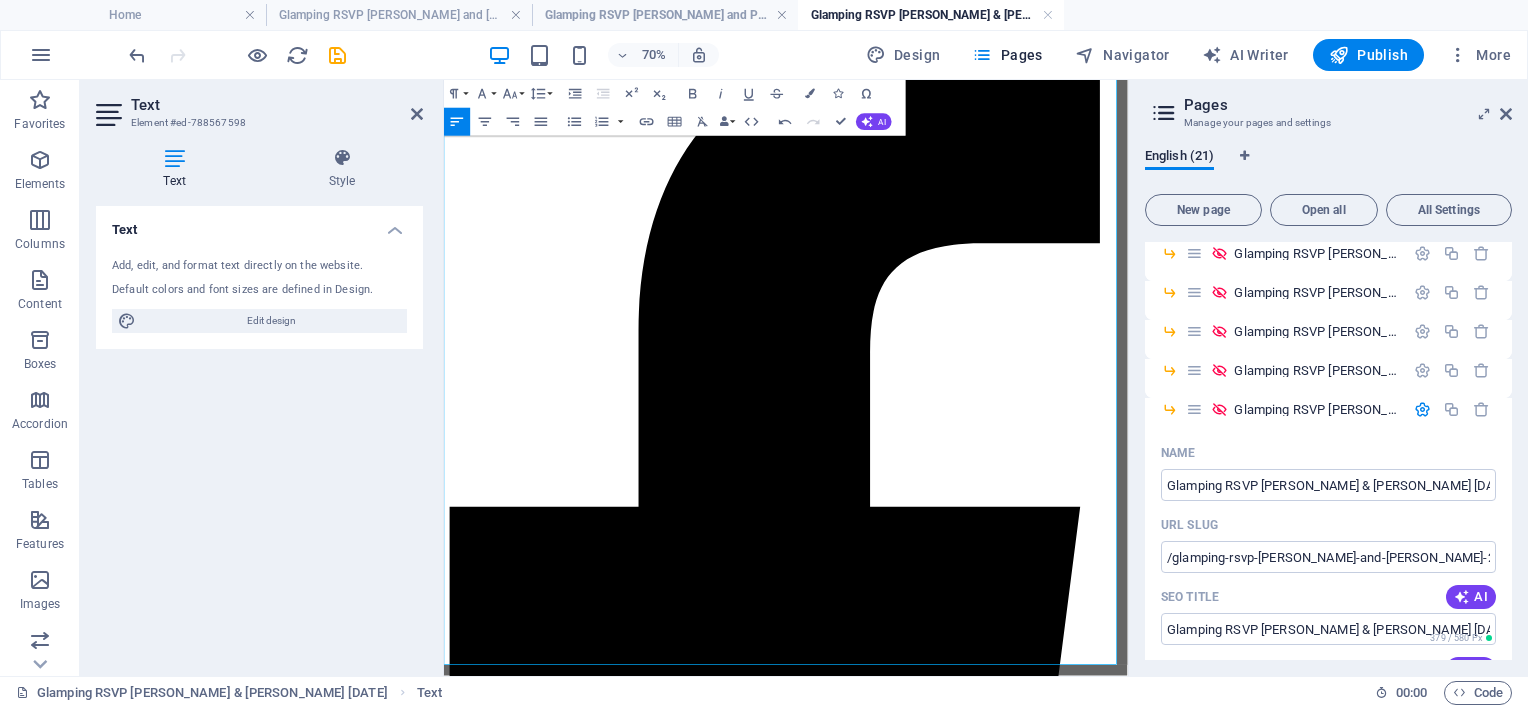 click on "Reference: Haydon-Ruby" at bounding box center [611, 5914] 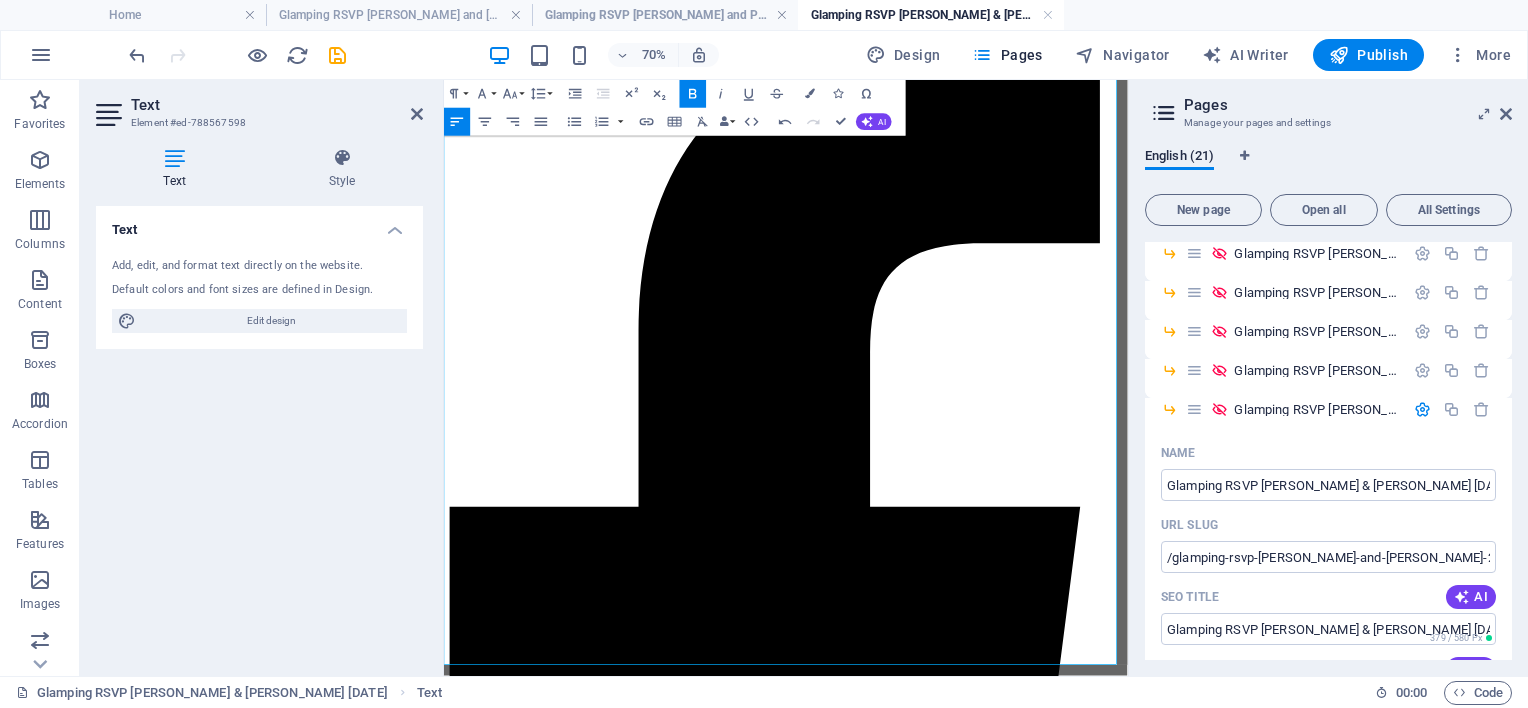 click on "ACC :  1025 0319" at bounding box center [932, 5863] 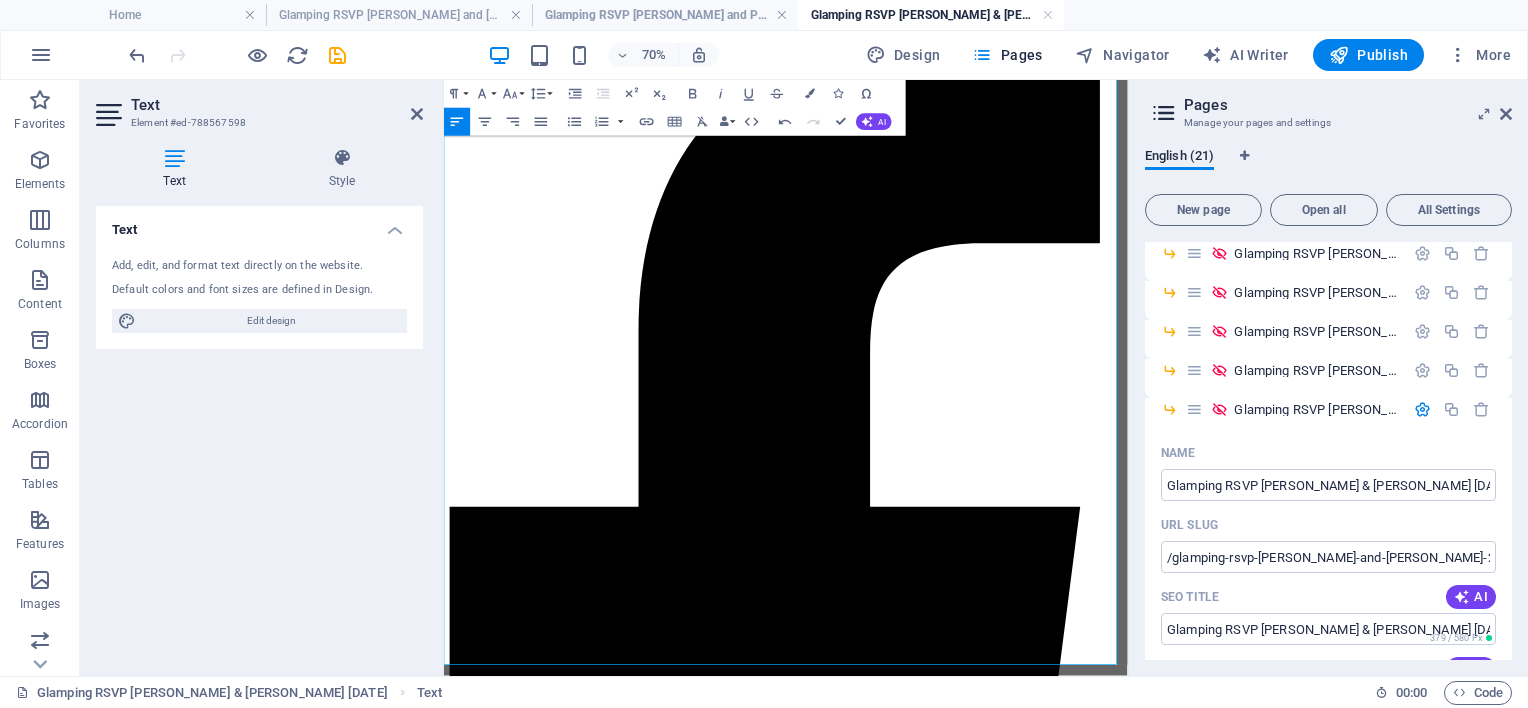 click on "Reference: Haydon+Ruby" at bounding box center (713, 5914) 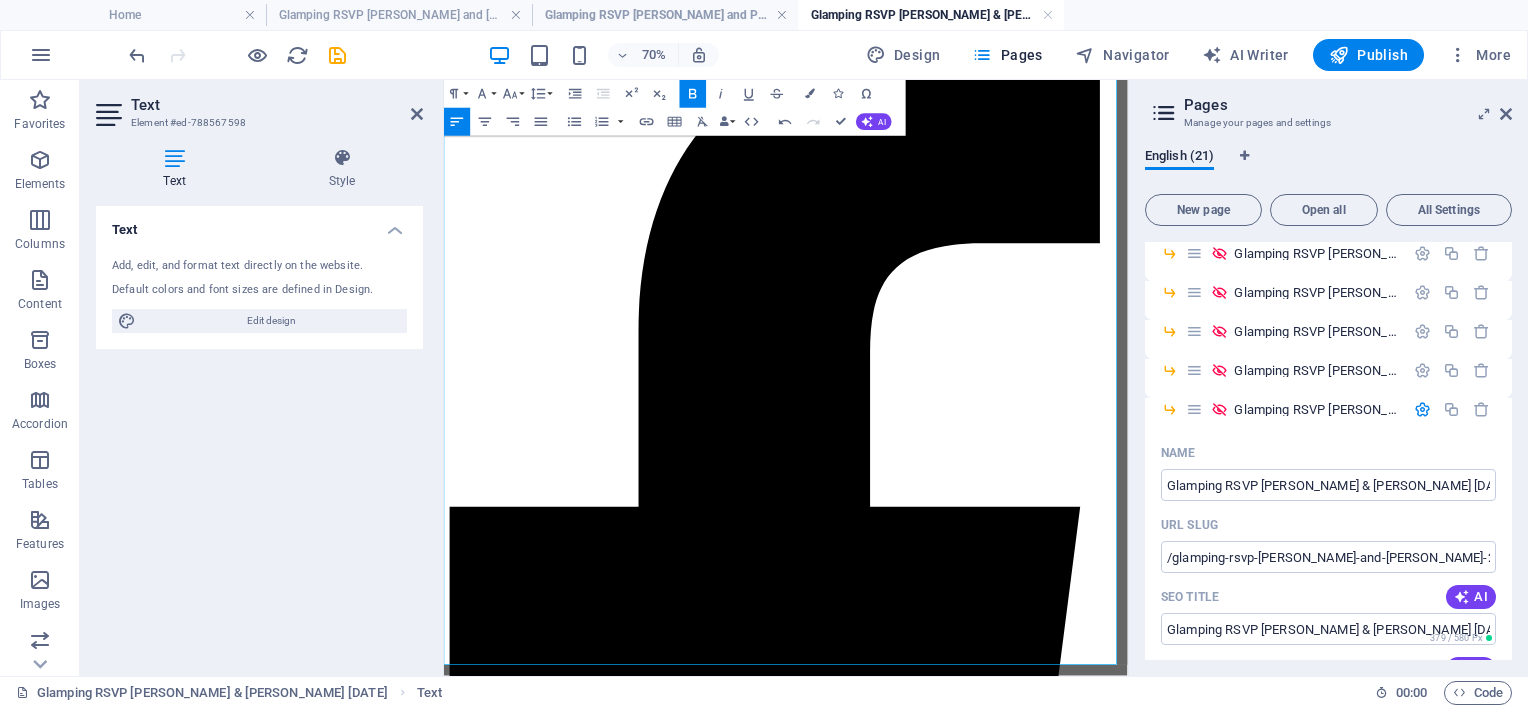 click on "Reference: HaydonRuby" at bounding box center [932, 5915] 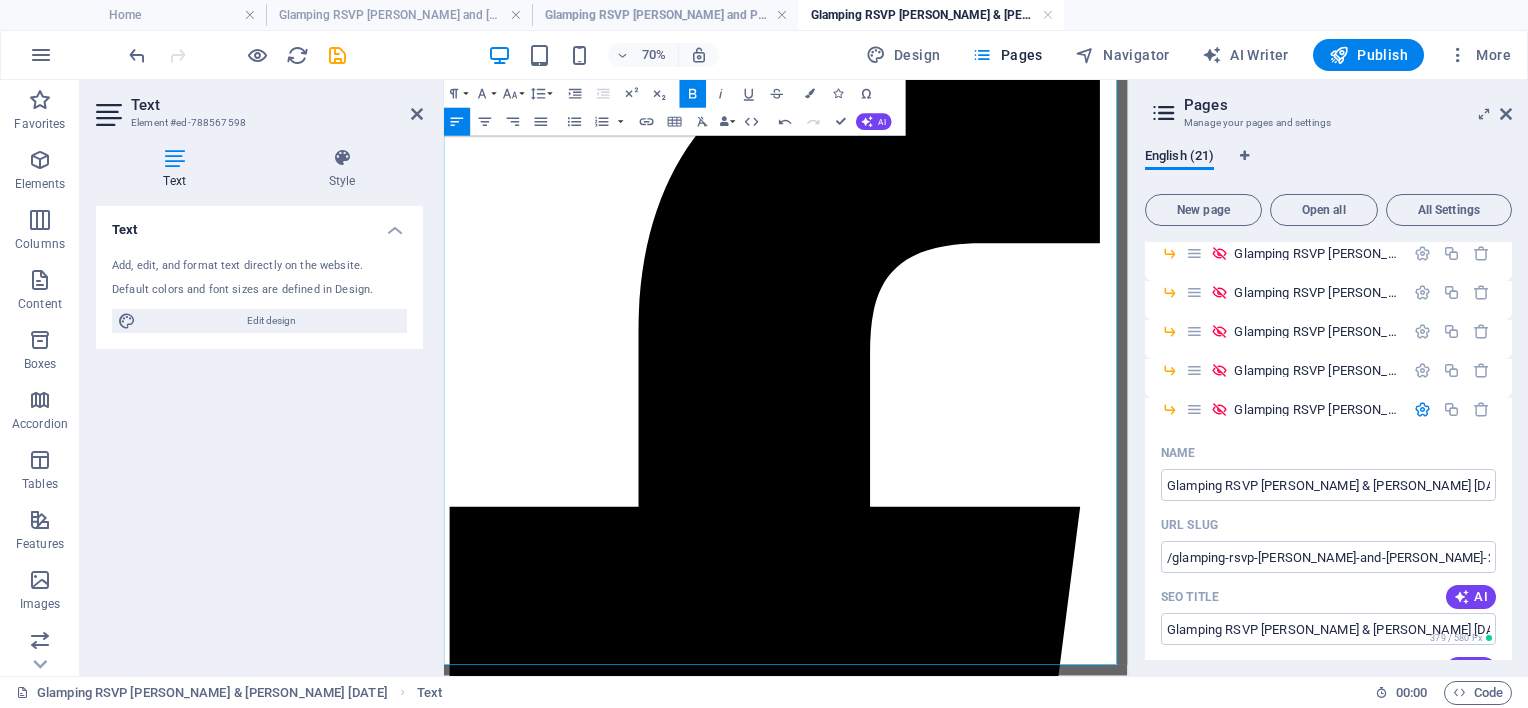 click on "ACC :  1025 0319" at bounding box center [932, 5863] 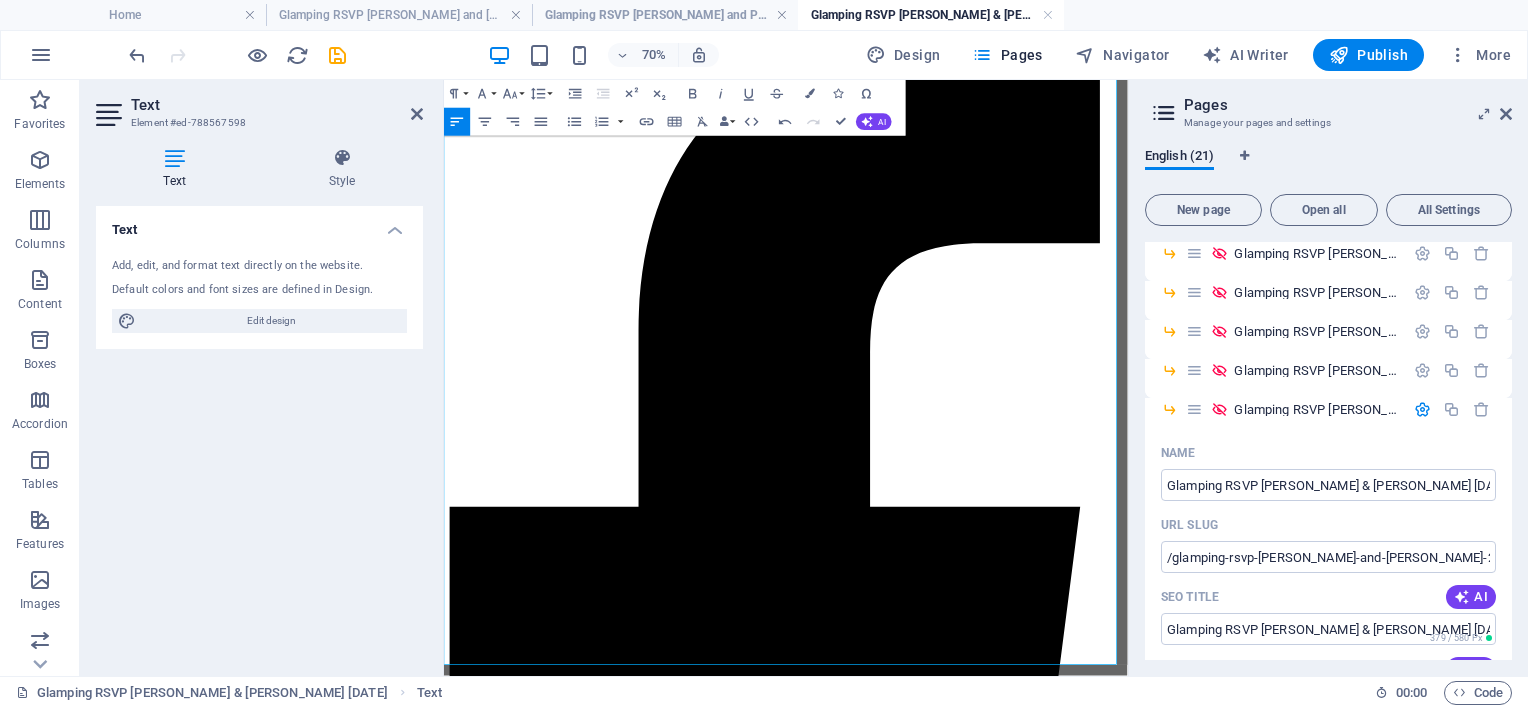drag, startPoint x: 577, startPoint y: 755, endPoint x: 637, endPoint y: 749, distance: 60.299255 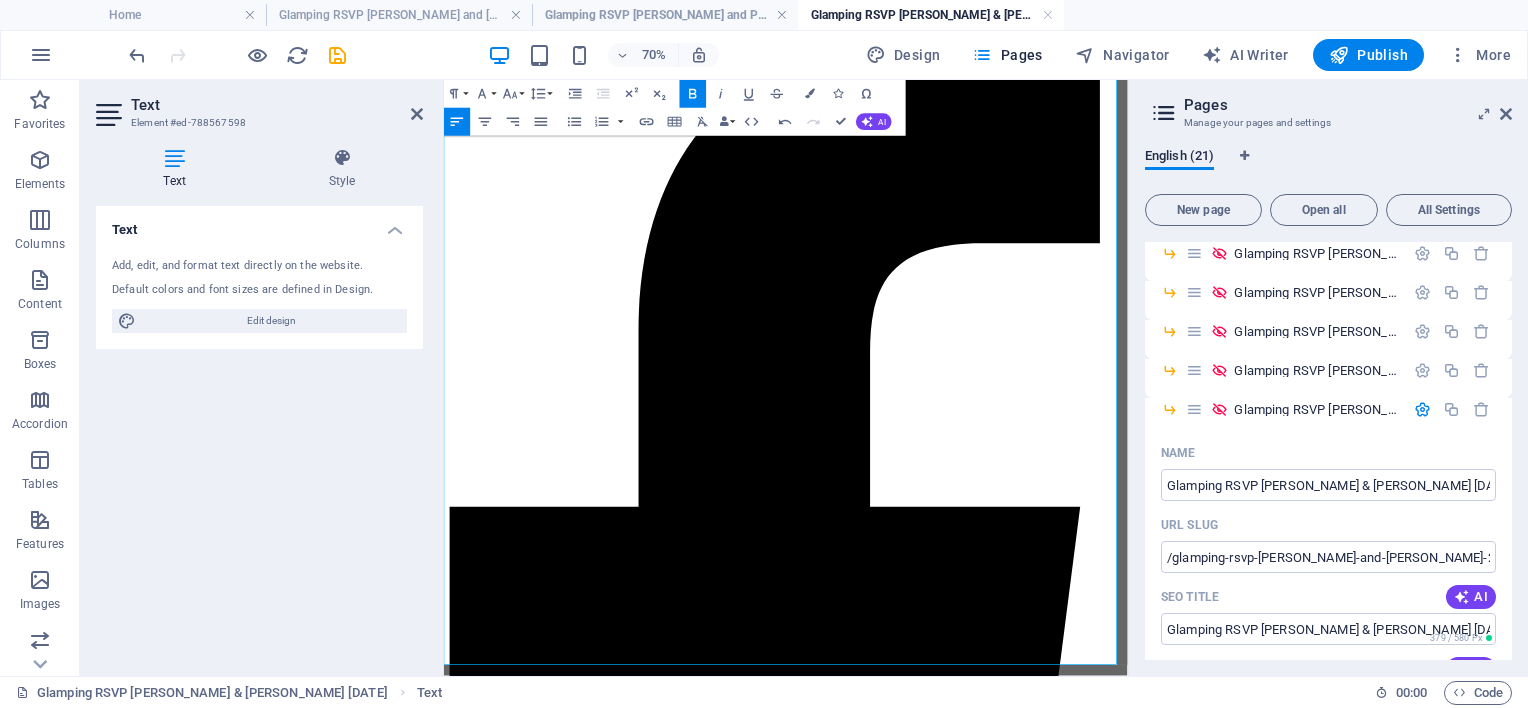 click on "Reference: Young" at bounding box center [932, 5915] 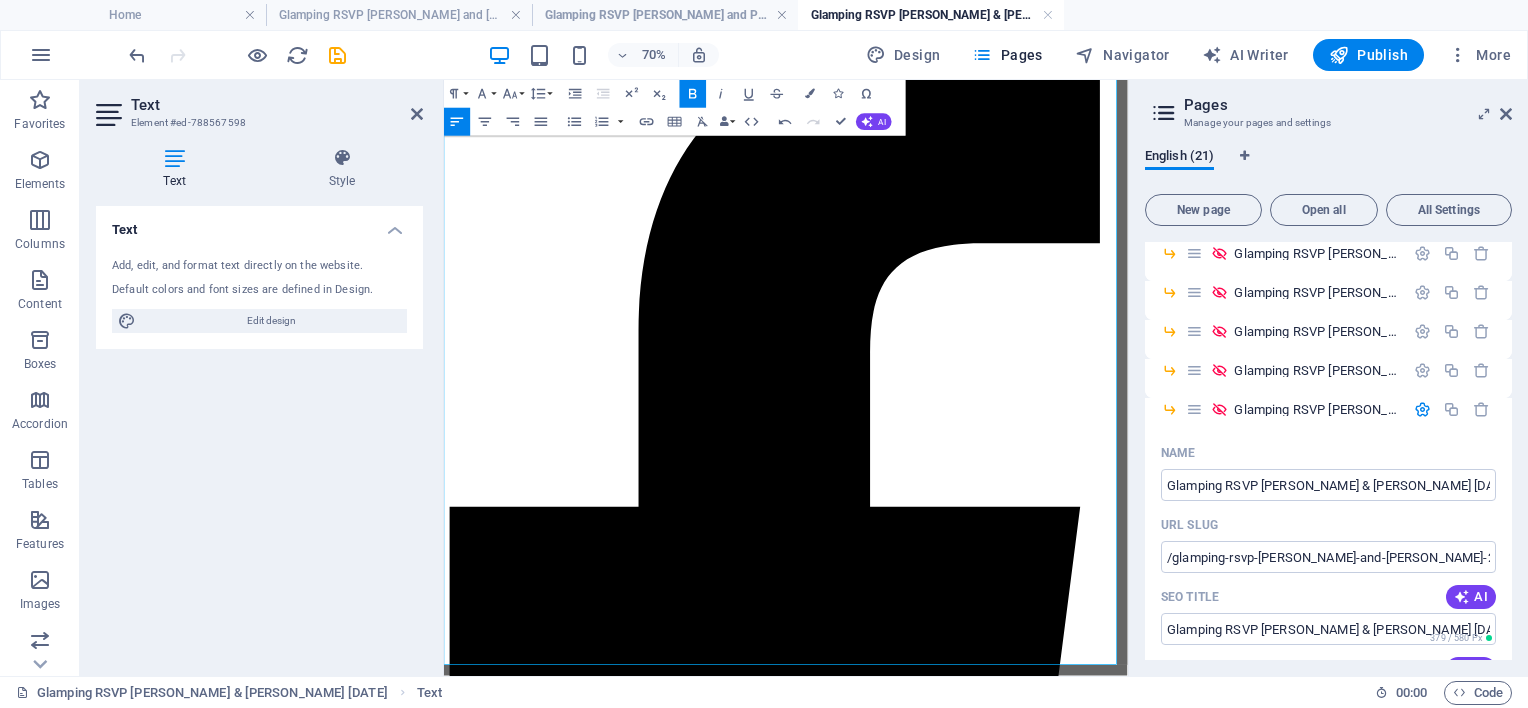 click on "ACC :  1025 0319" at bounding box center [932, 5863] 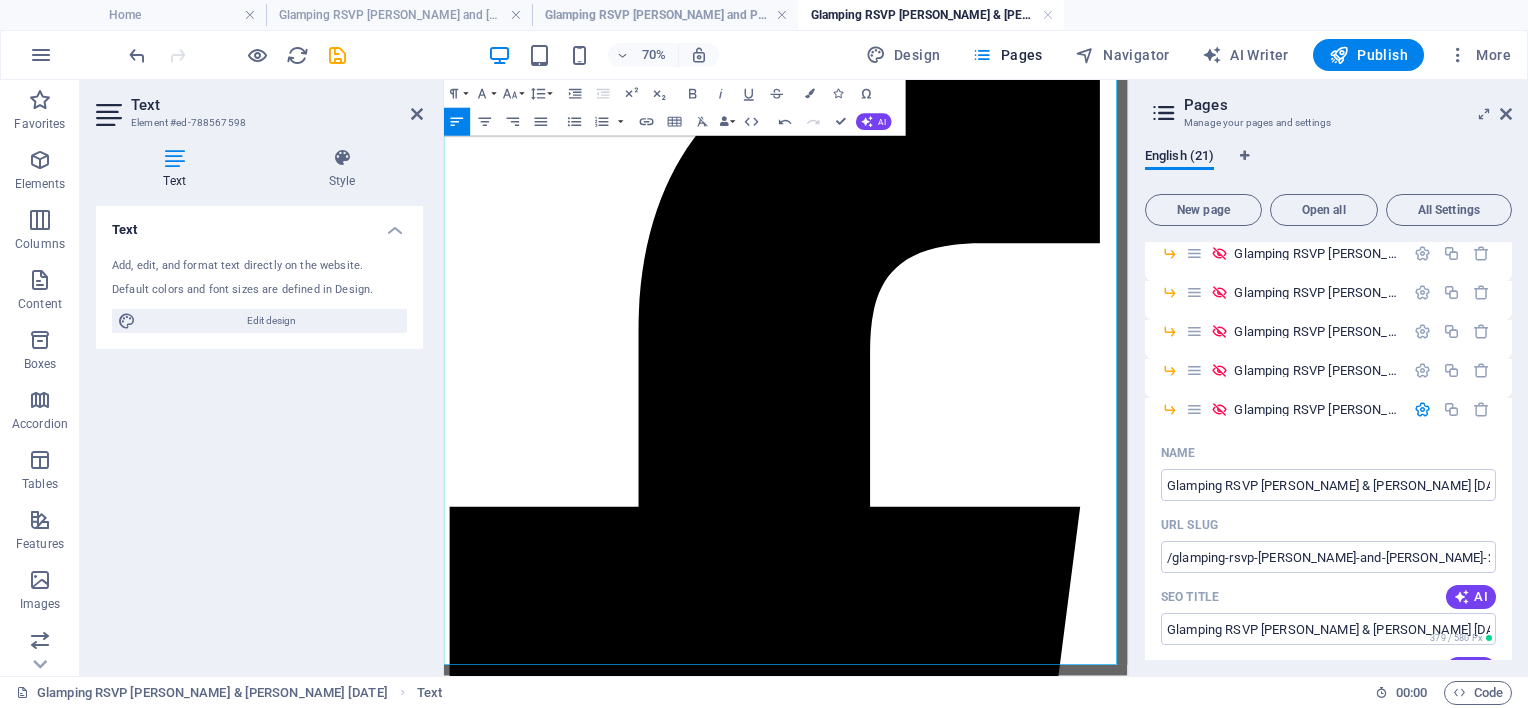 click at bounding box center (932, 5567) 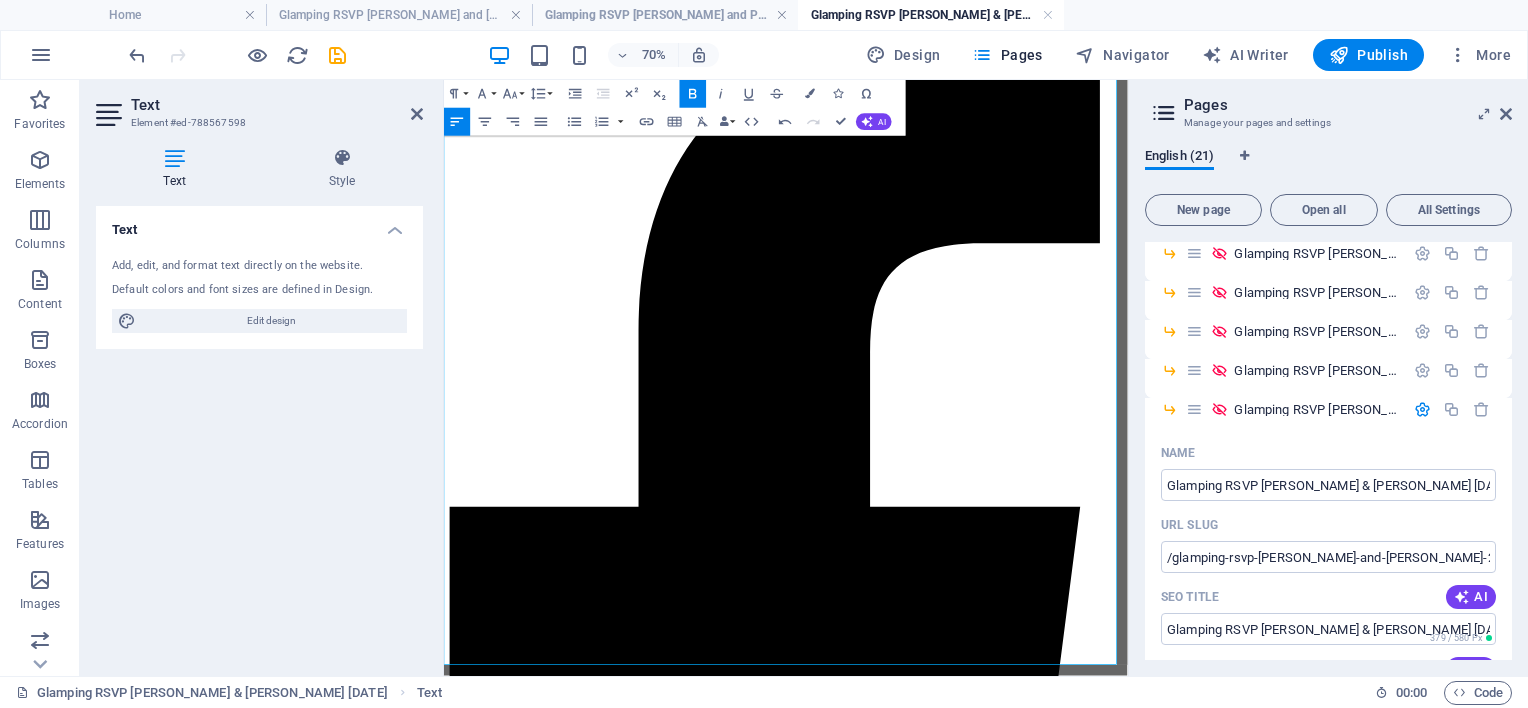 click at bounding box center (932, 5707) 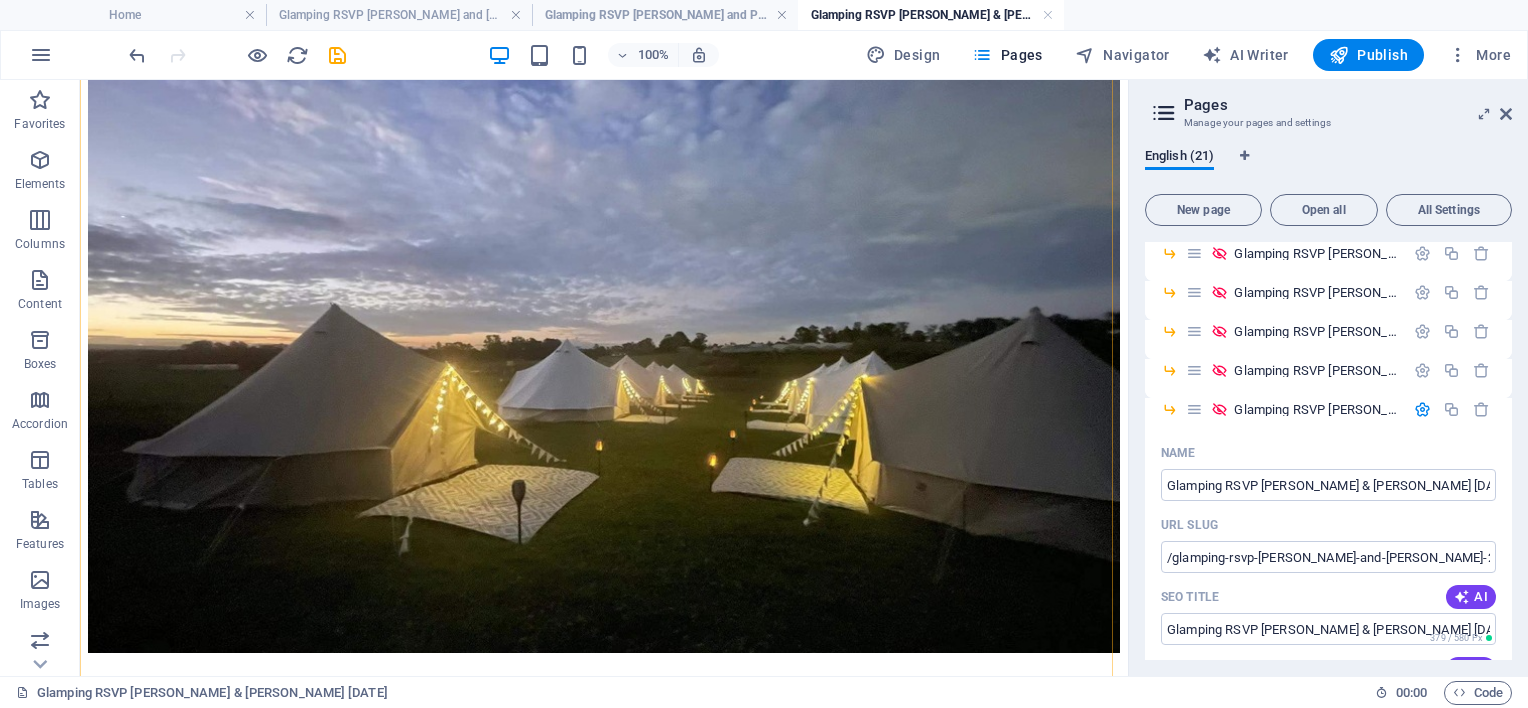 scroll, scrollTop: 5343, scrollLeft: 0, axis: vertical 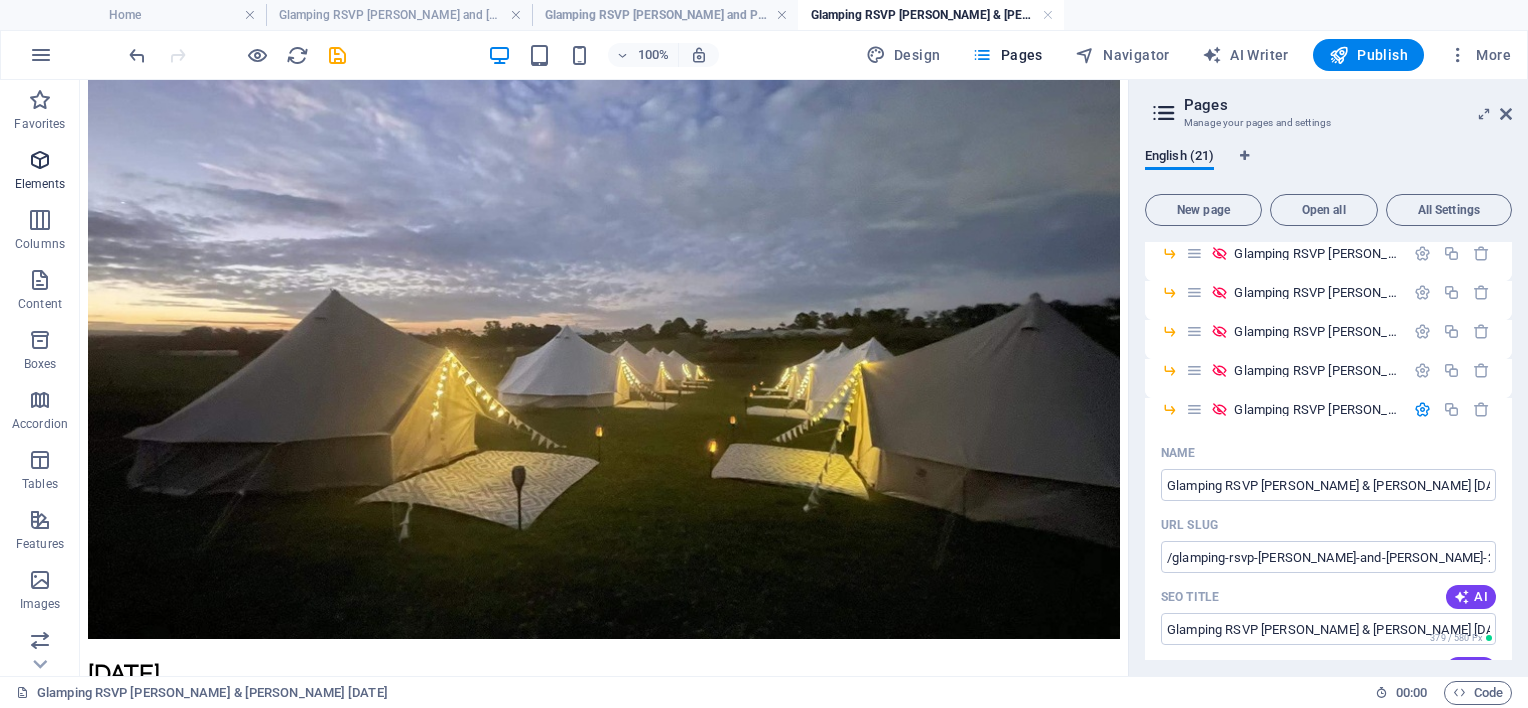 click on "Elements" at bounding box center (40, 172) 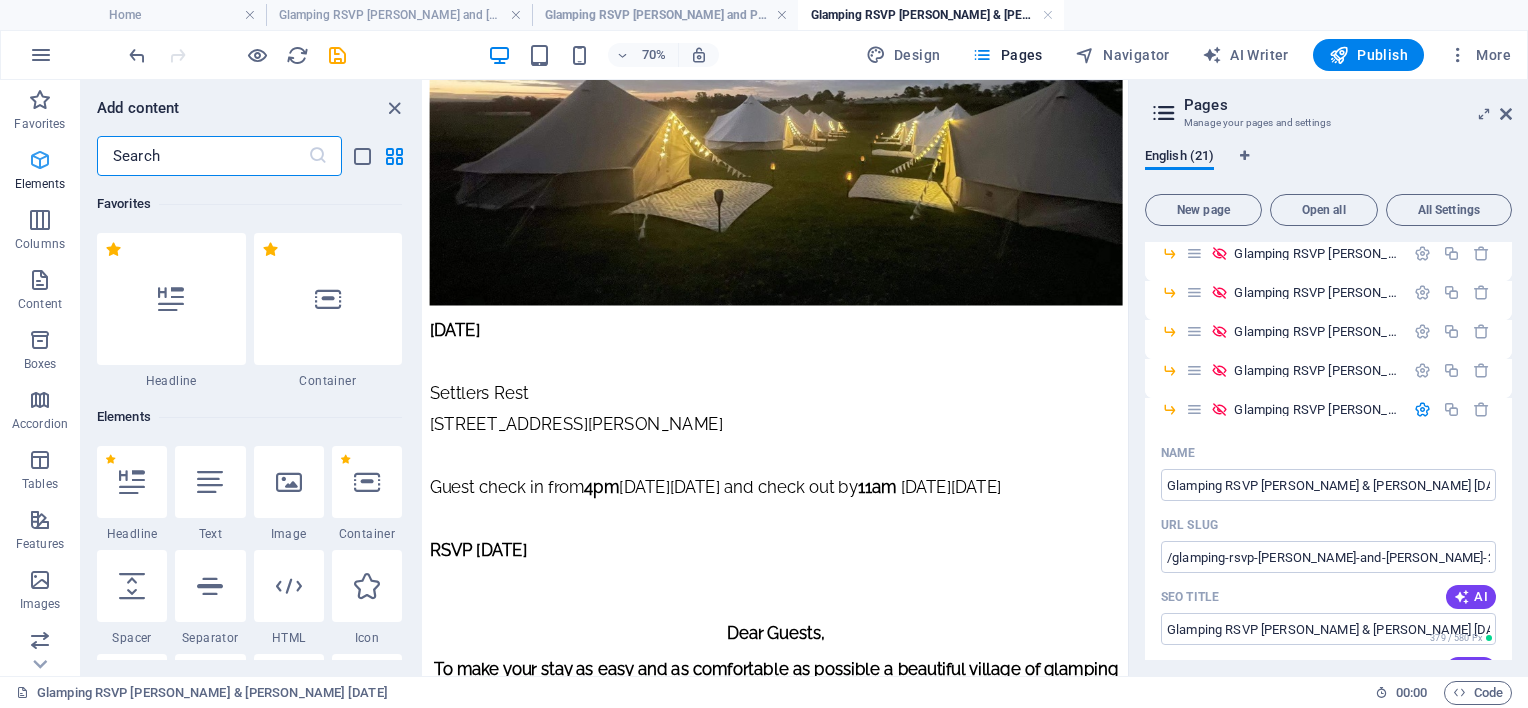 scroll, scrollTop: 4558, scrollLeft: 0, axis: vertical 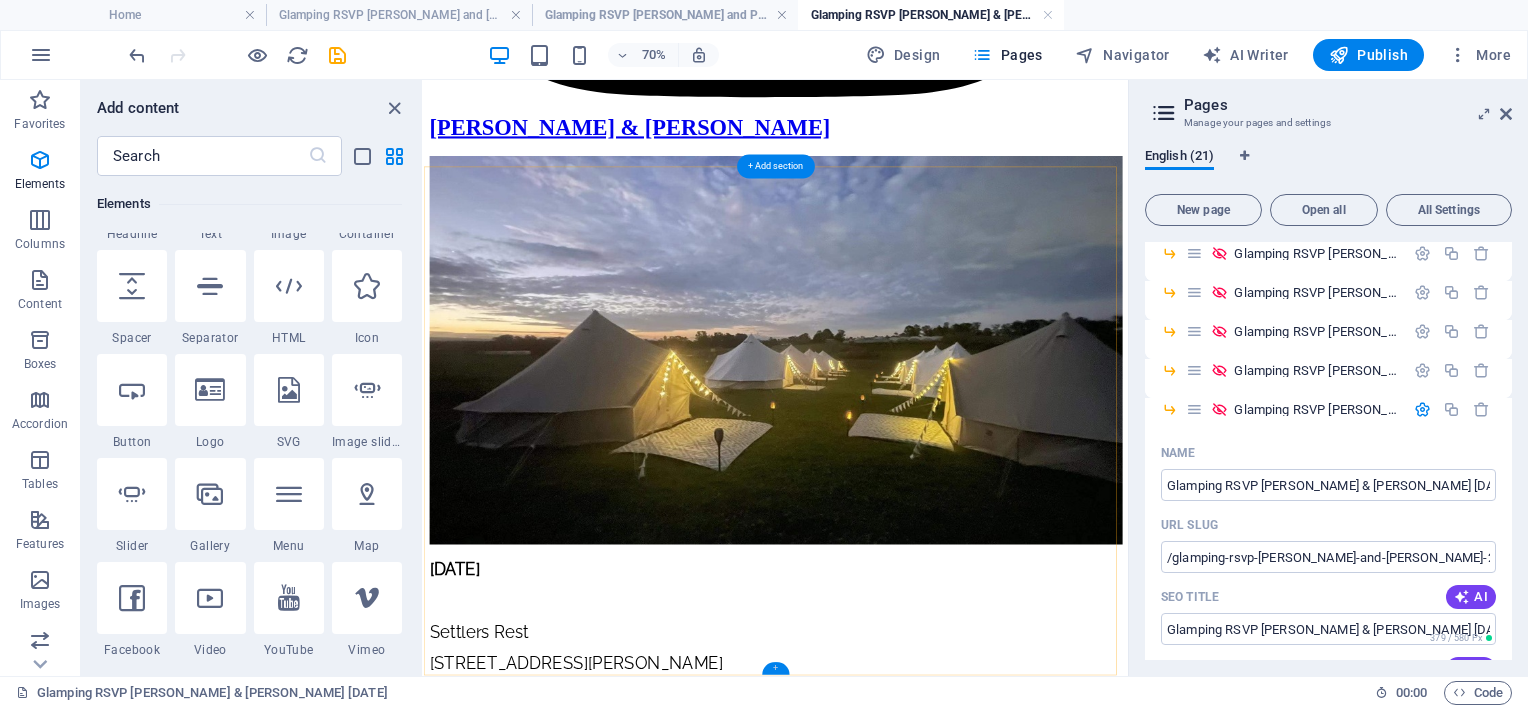 click on "+" at bounding box center (775, 669) 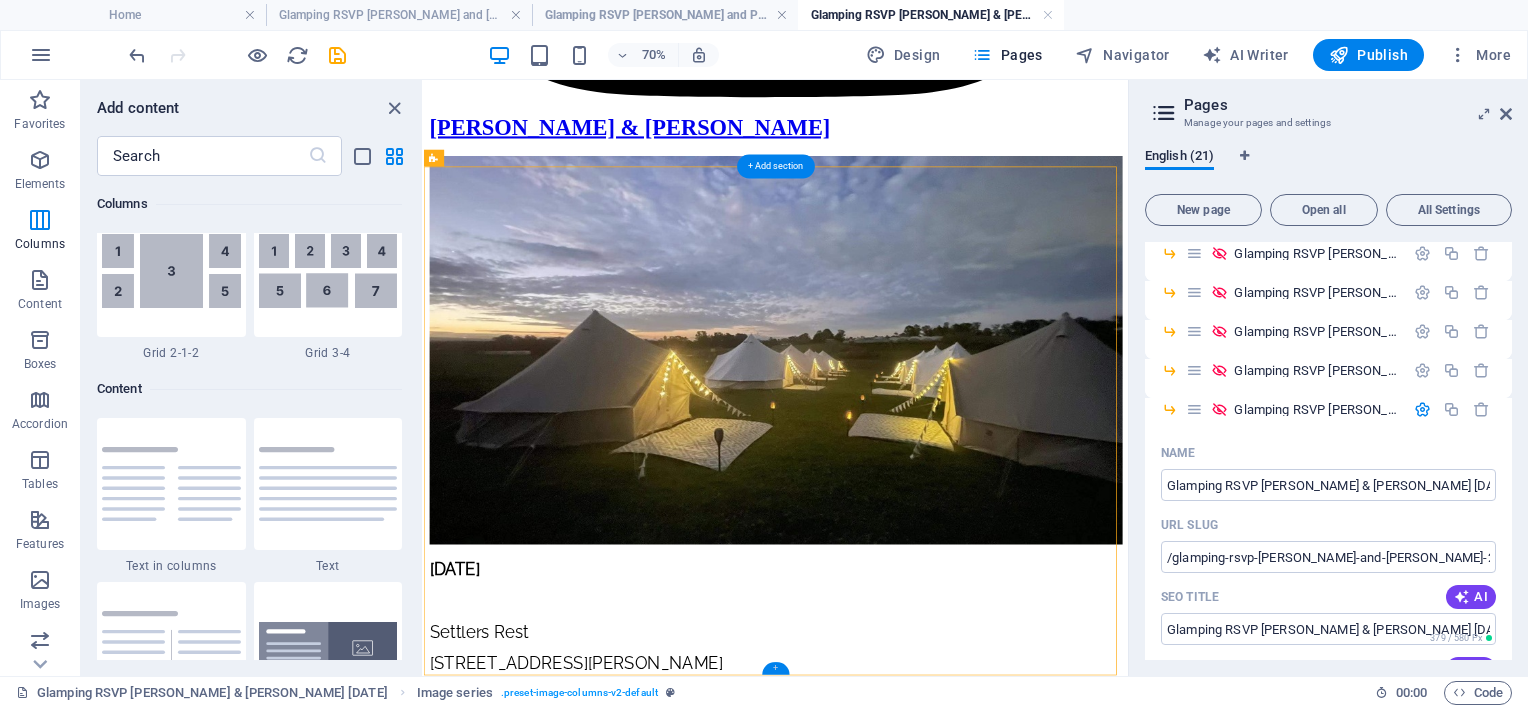 scroll, scrollTop: 3499, scrollLeft: 0, axis: vertical 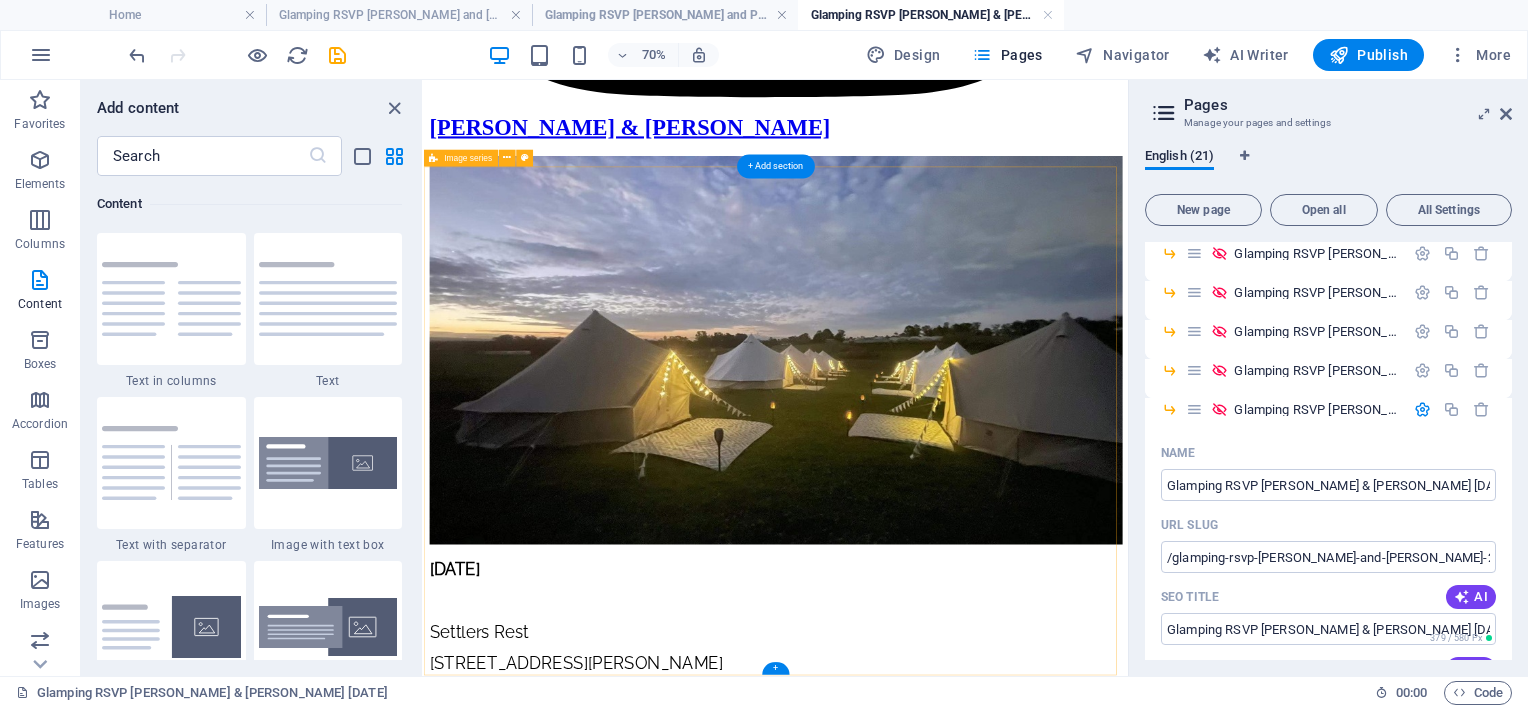 click at bounding box center [927, 9103] 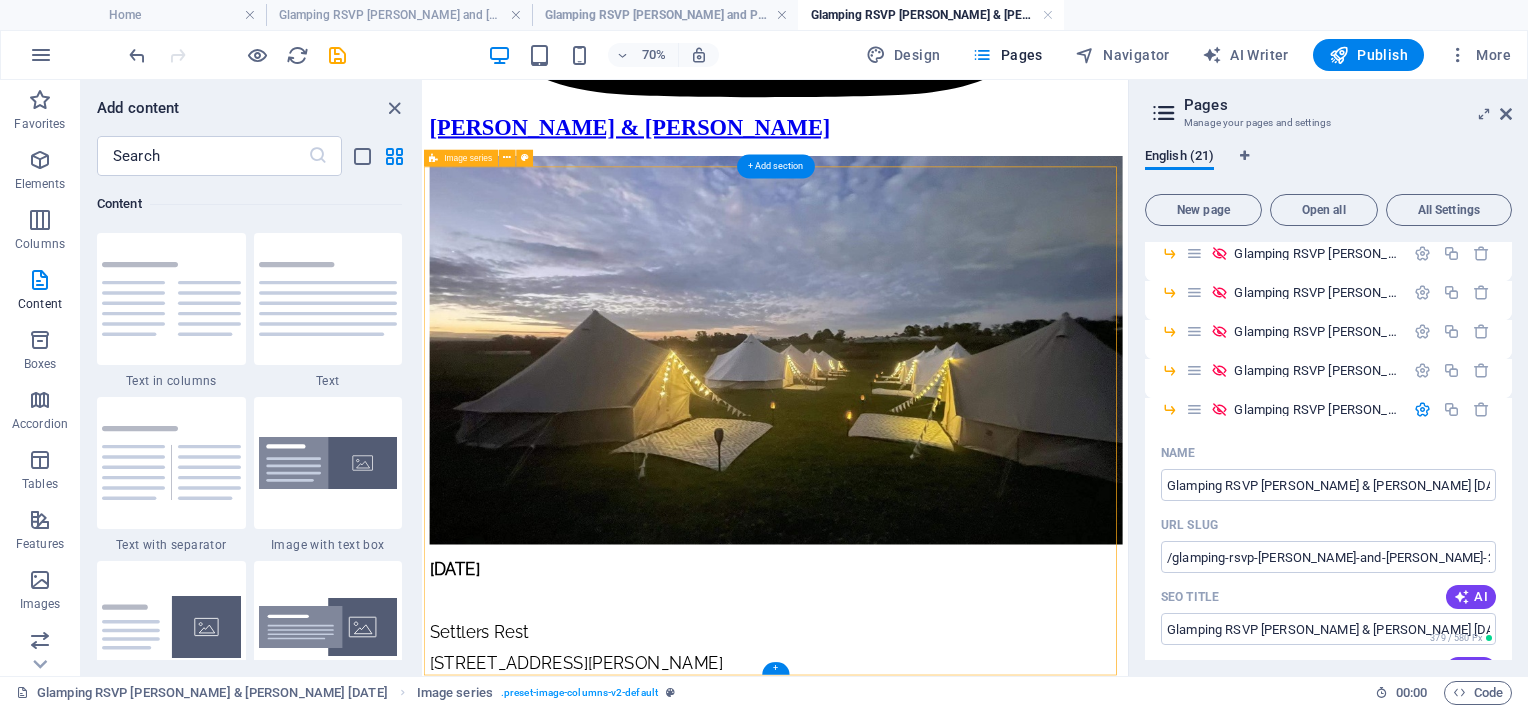 click at bounding box center [927, 9103] 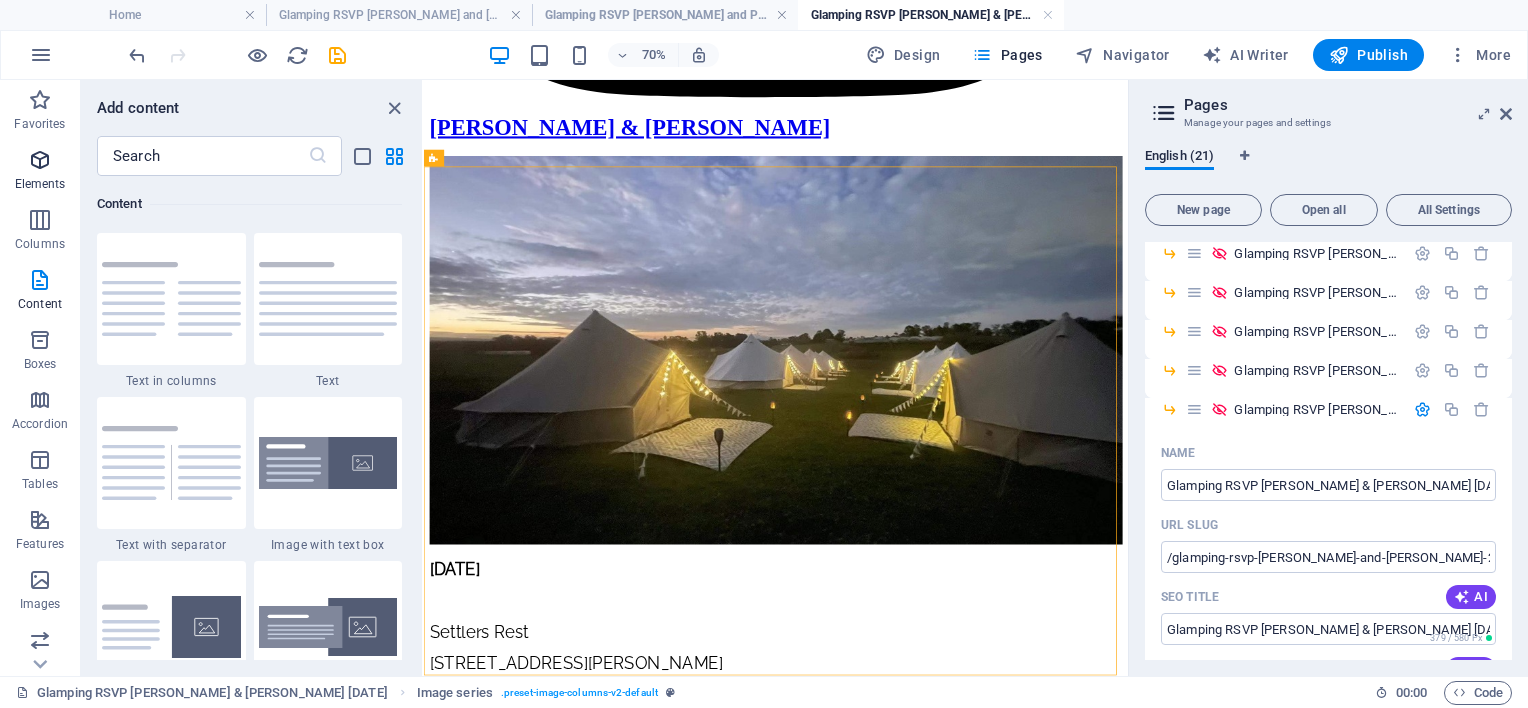 click on "Elements" at bounding box center [40, 172] 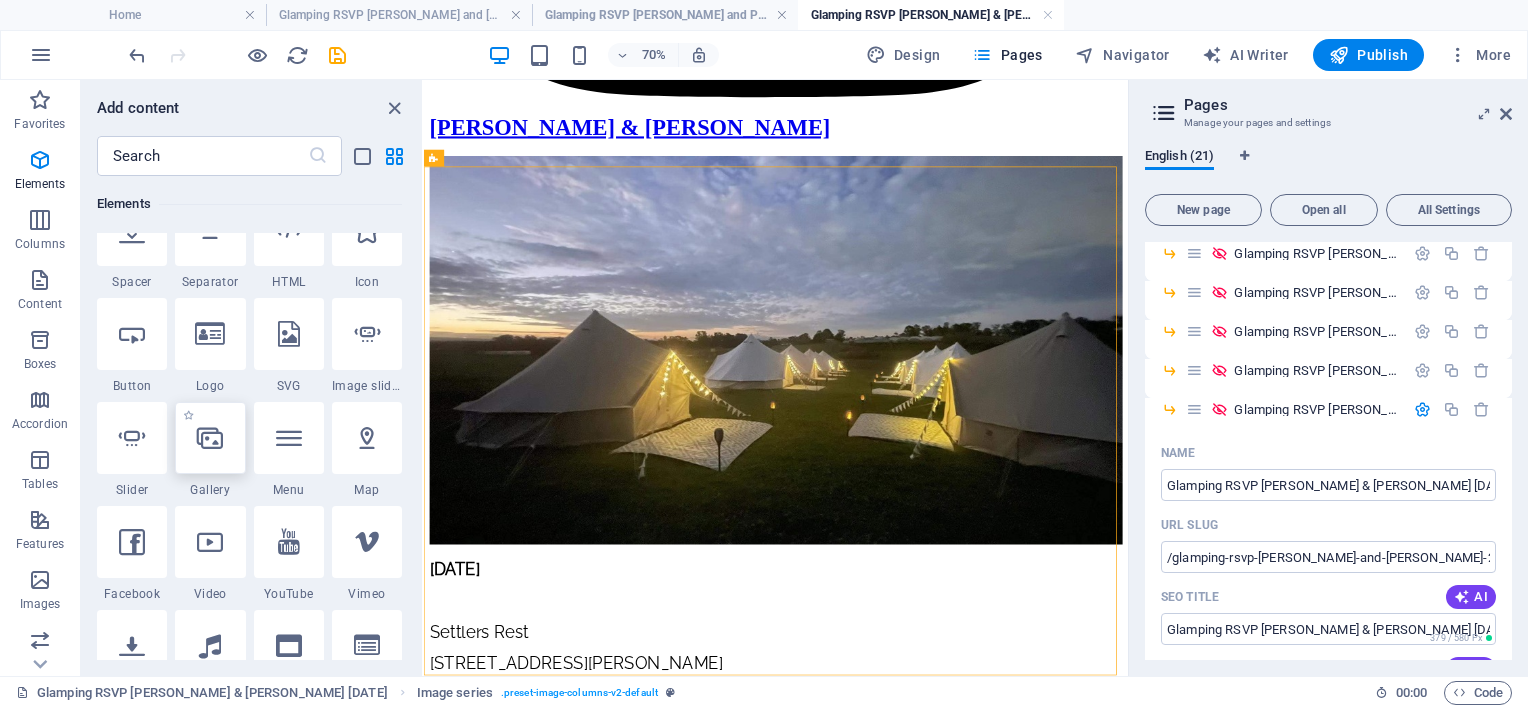 scroll, scrollTop: 412, scrollLeft: 0, axis: vertical 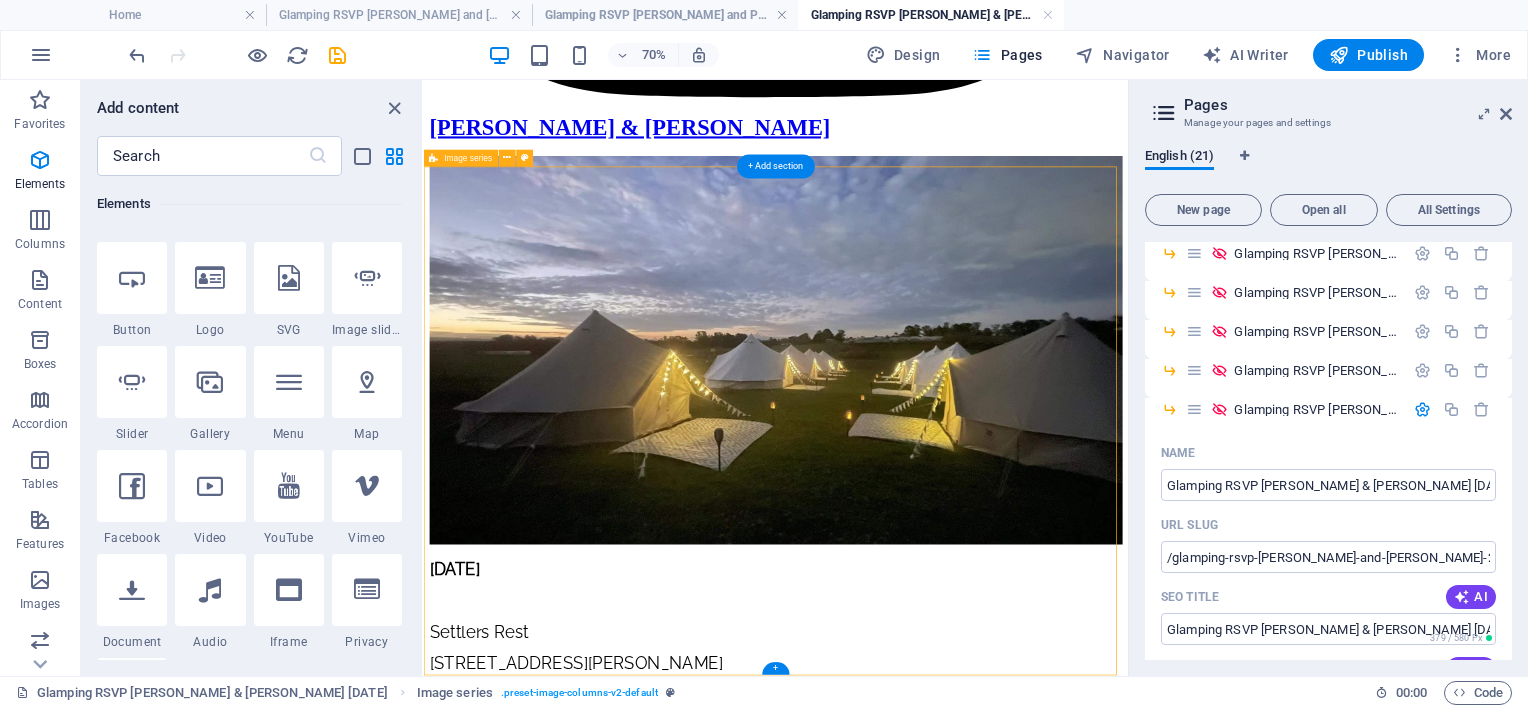 click at bounding box center (927, 9103) 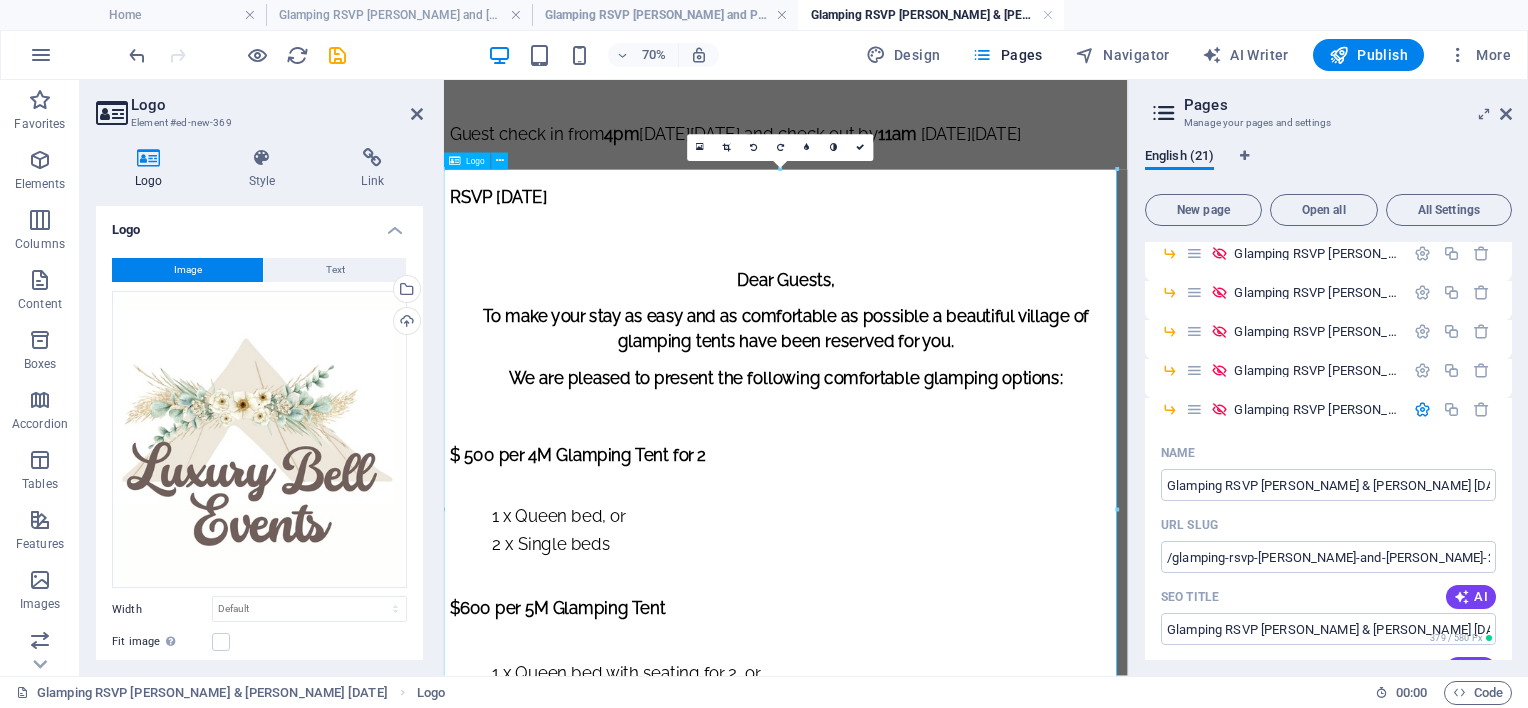 scroll, scrollTop: 5694, scrollLeft: 0, axis: vertical 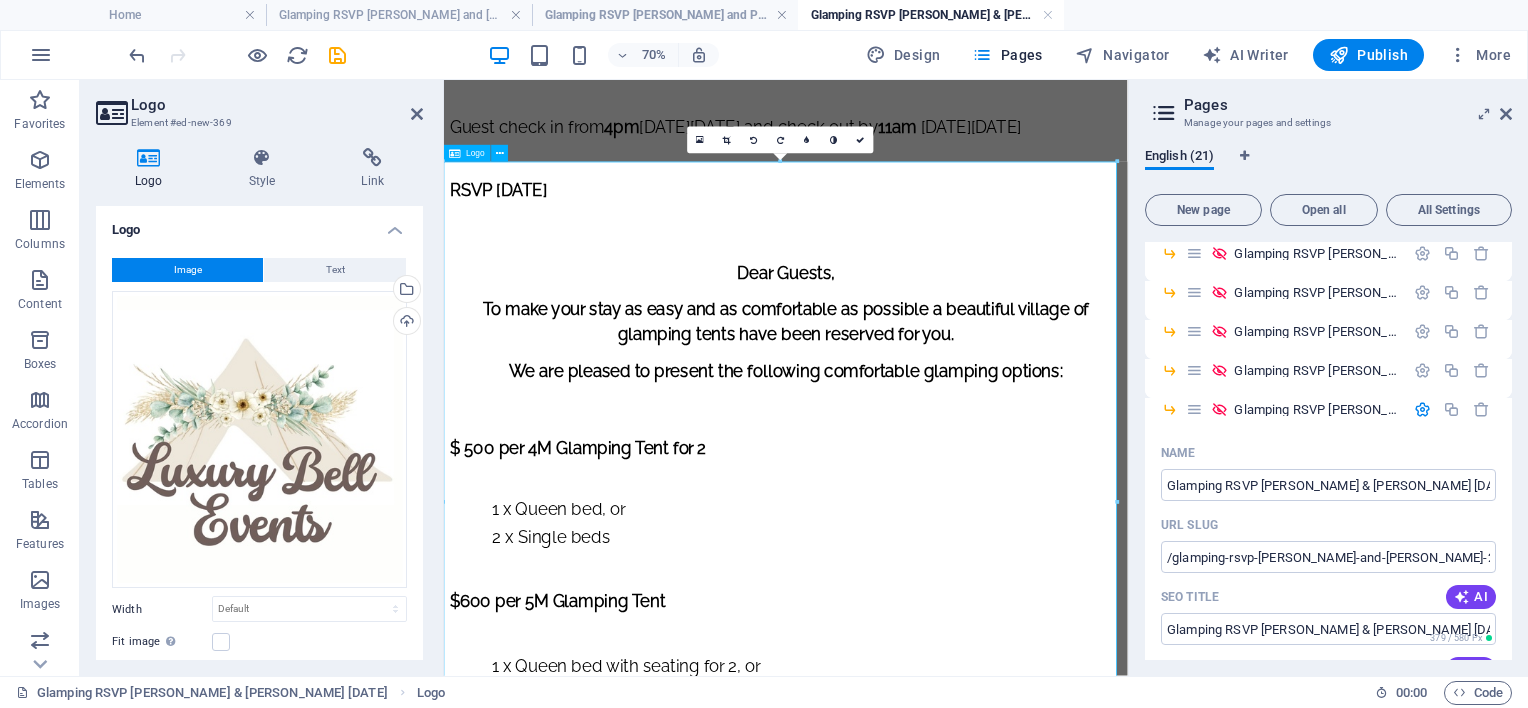 click at bounding box center (932, 12263) 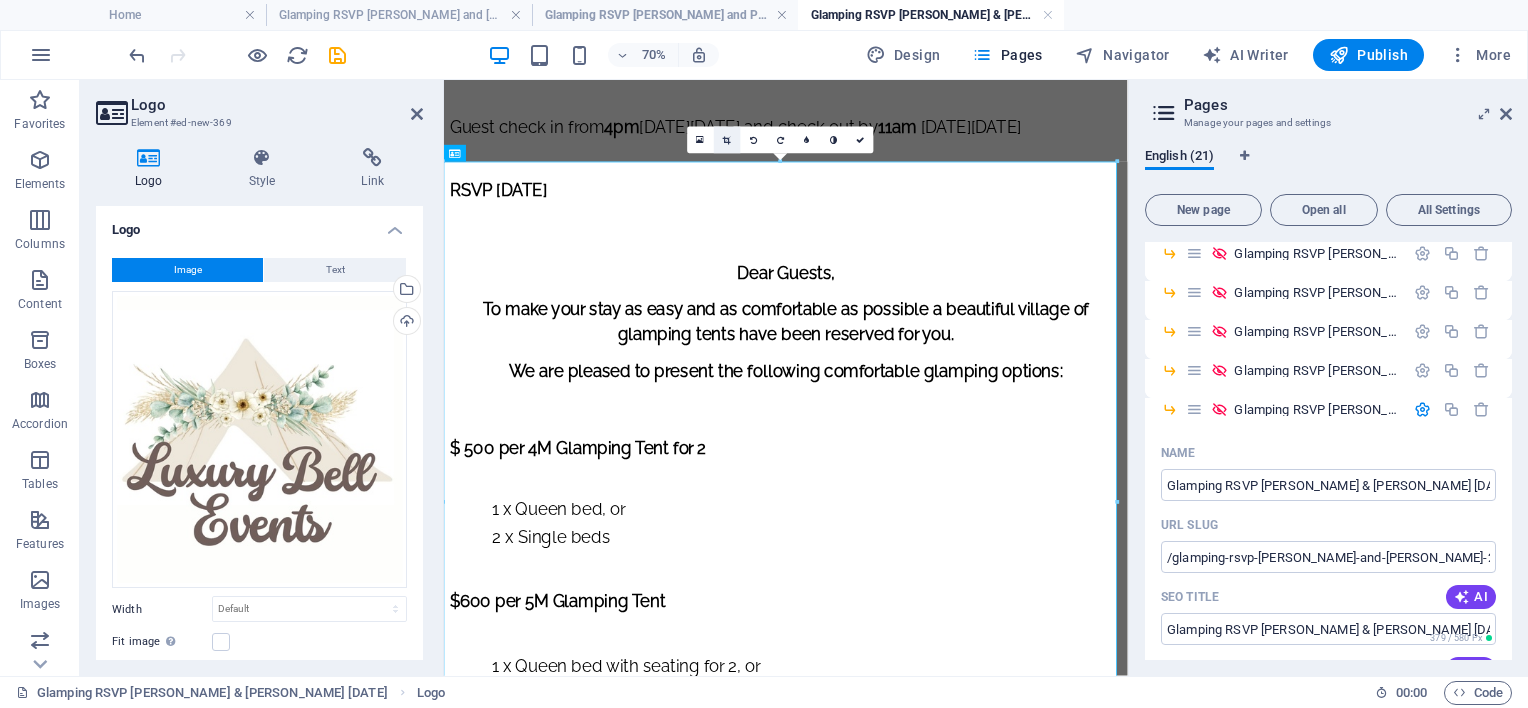 click at bounding box center (727, 140) 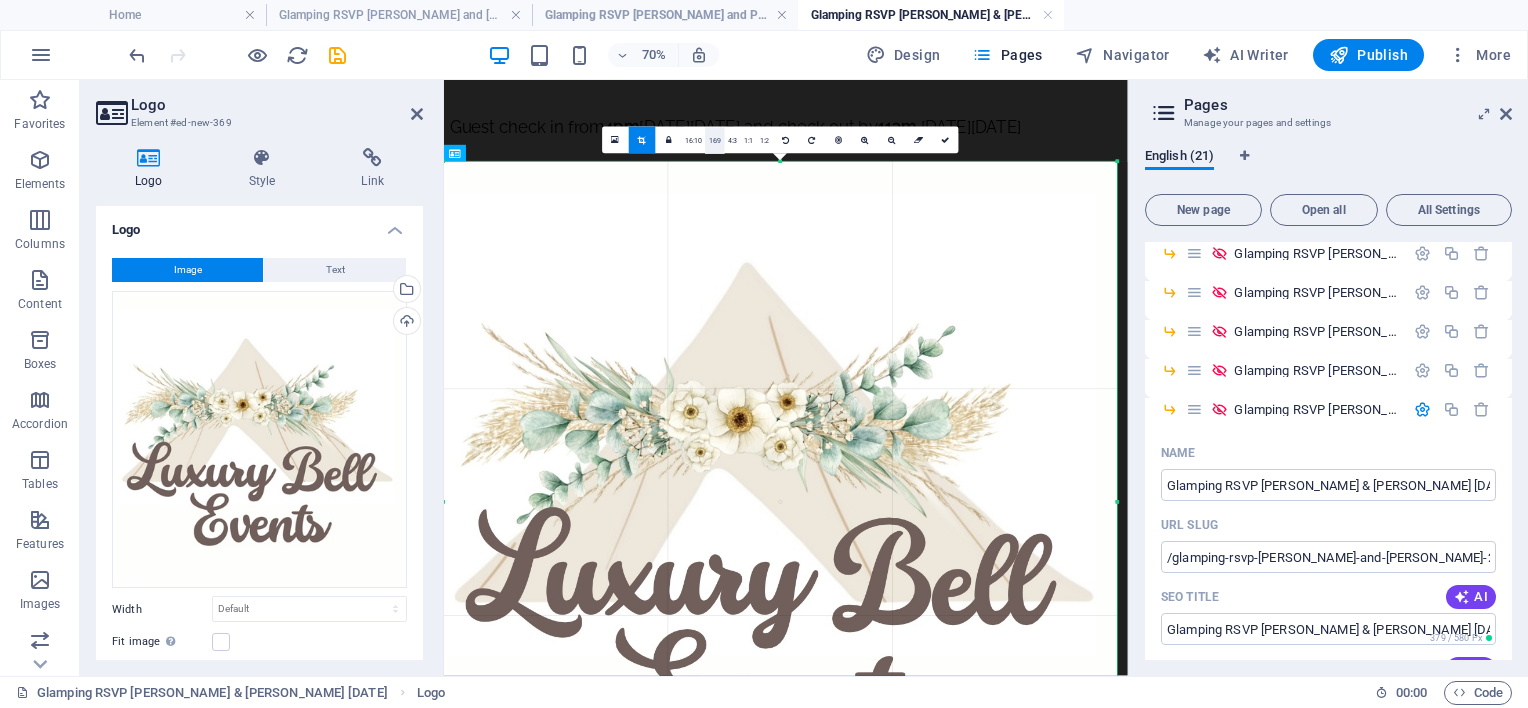 click on "16:9" at bounding box center (716, 141) 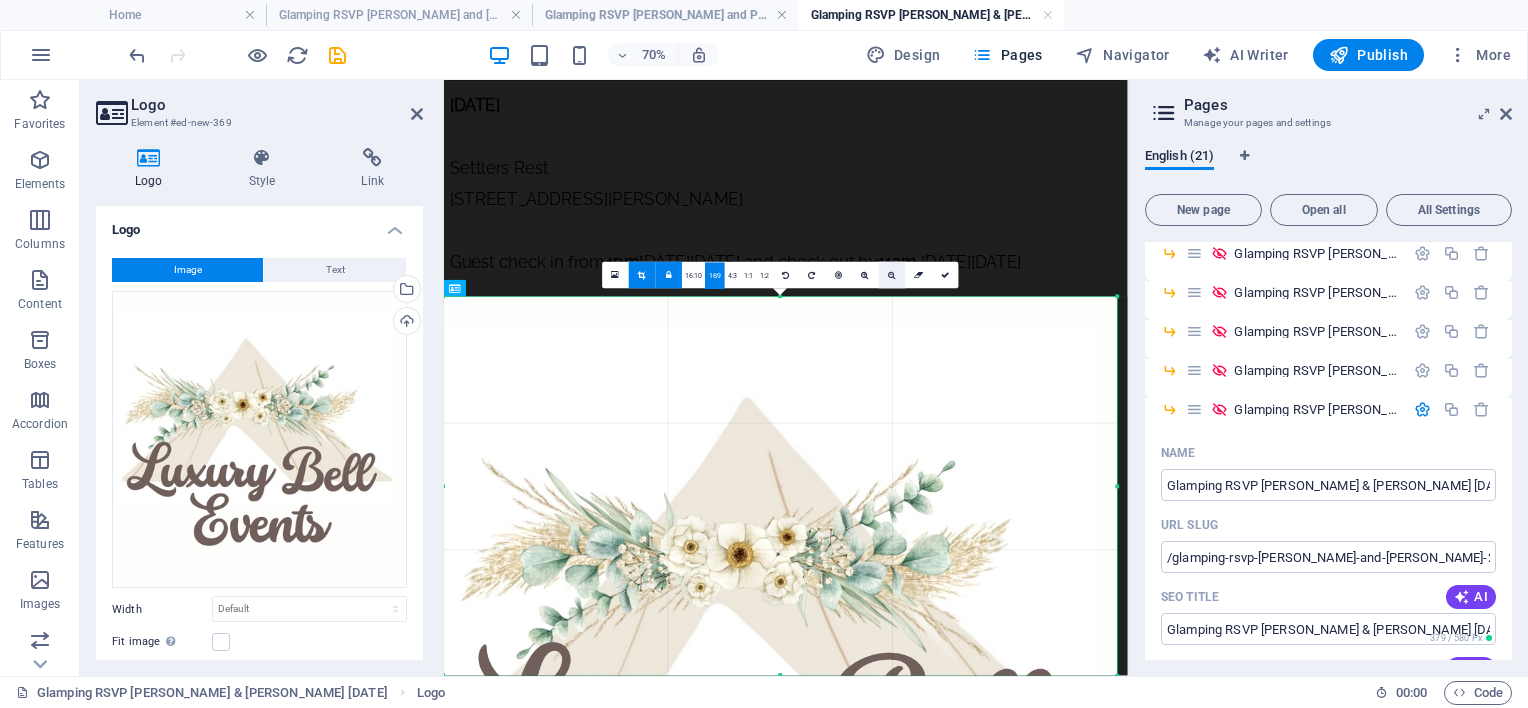 click at bounding box center [892, 275] 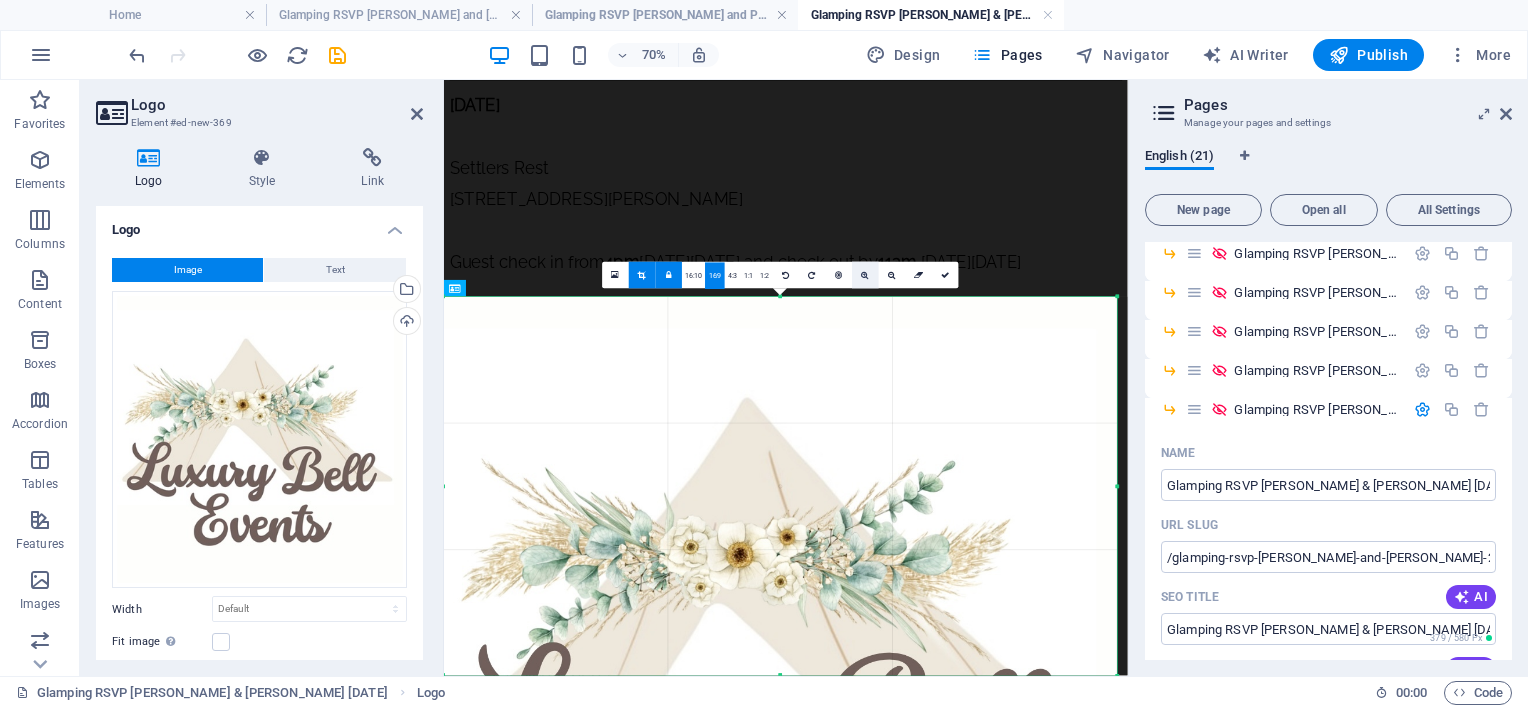 click at bounding box center [866, 275] 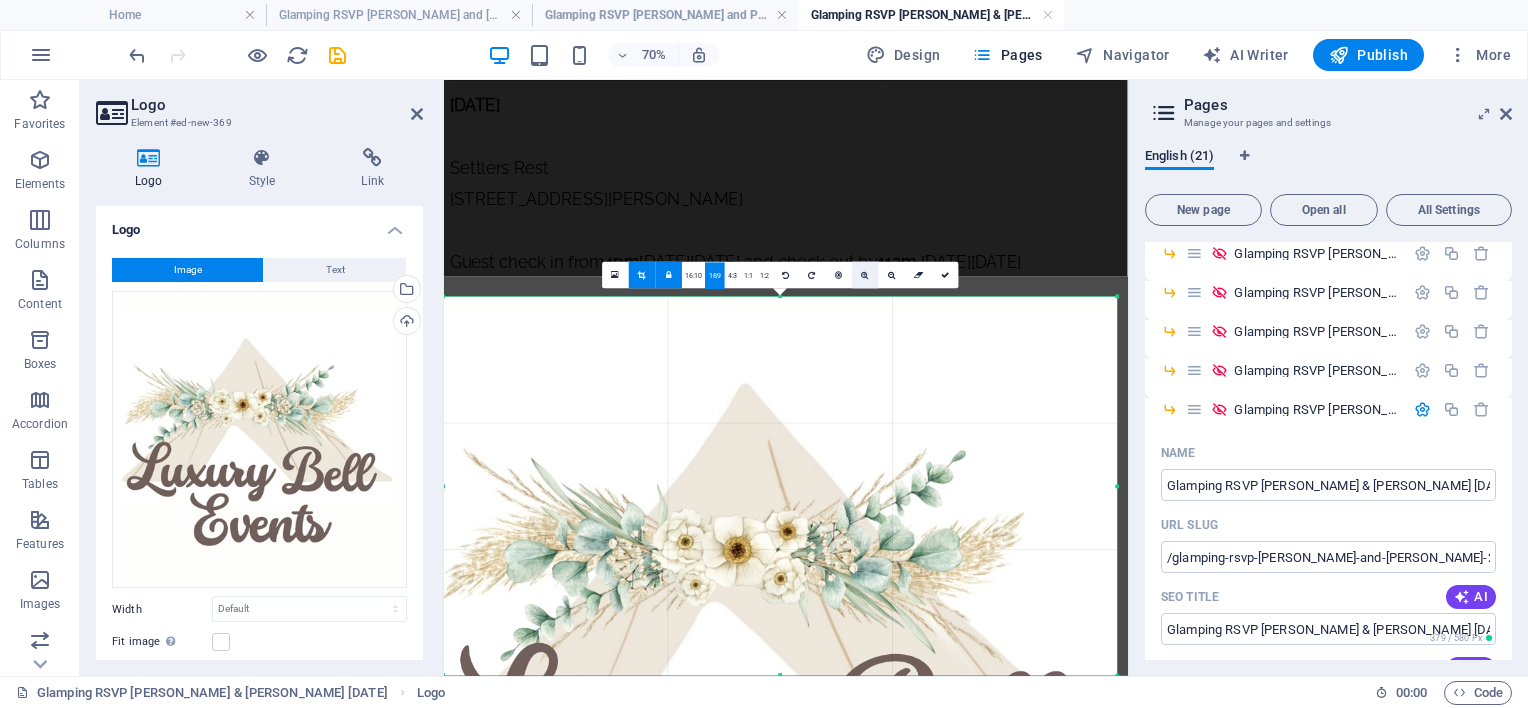 click at bounding box center (866, 275) 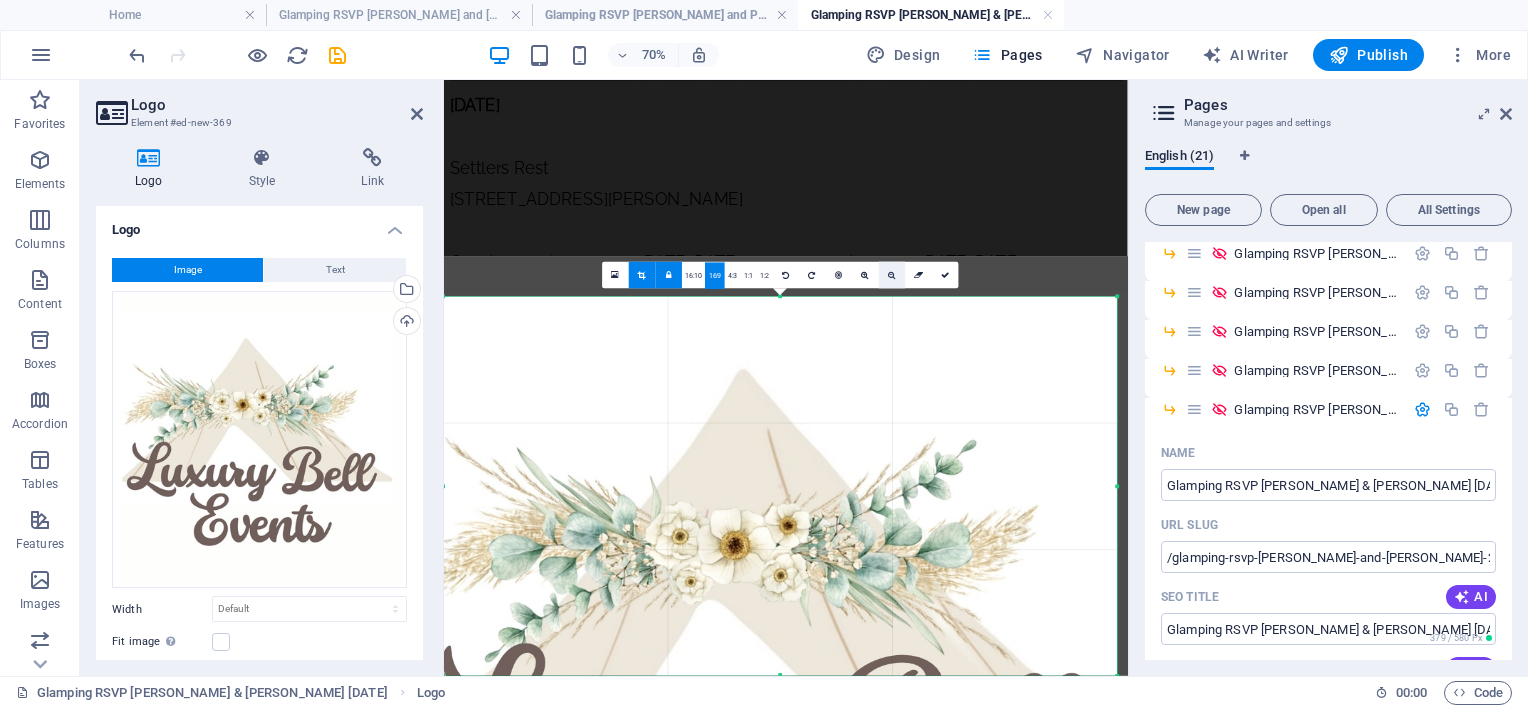 click at bounding box center [892, 275] 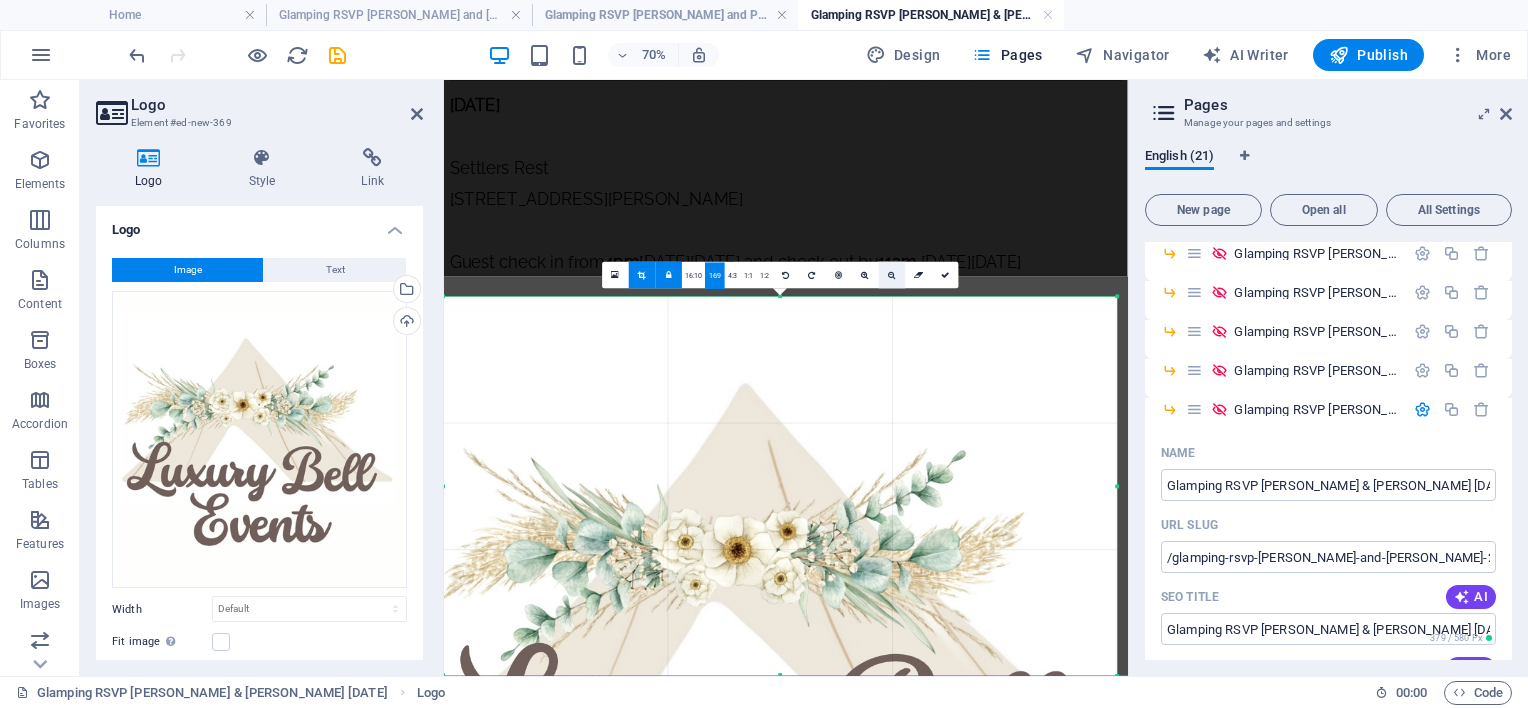 click at bounding box center (892, 275) 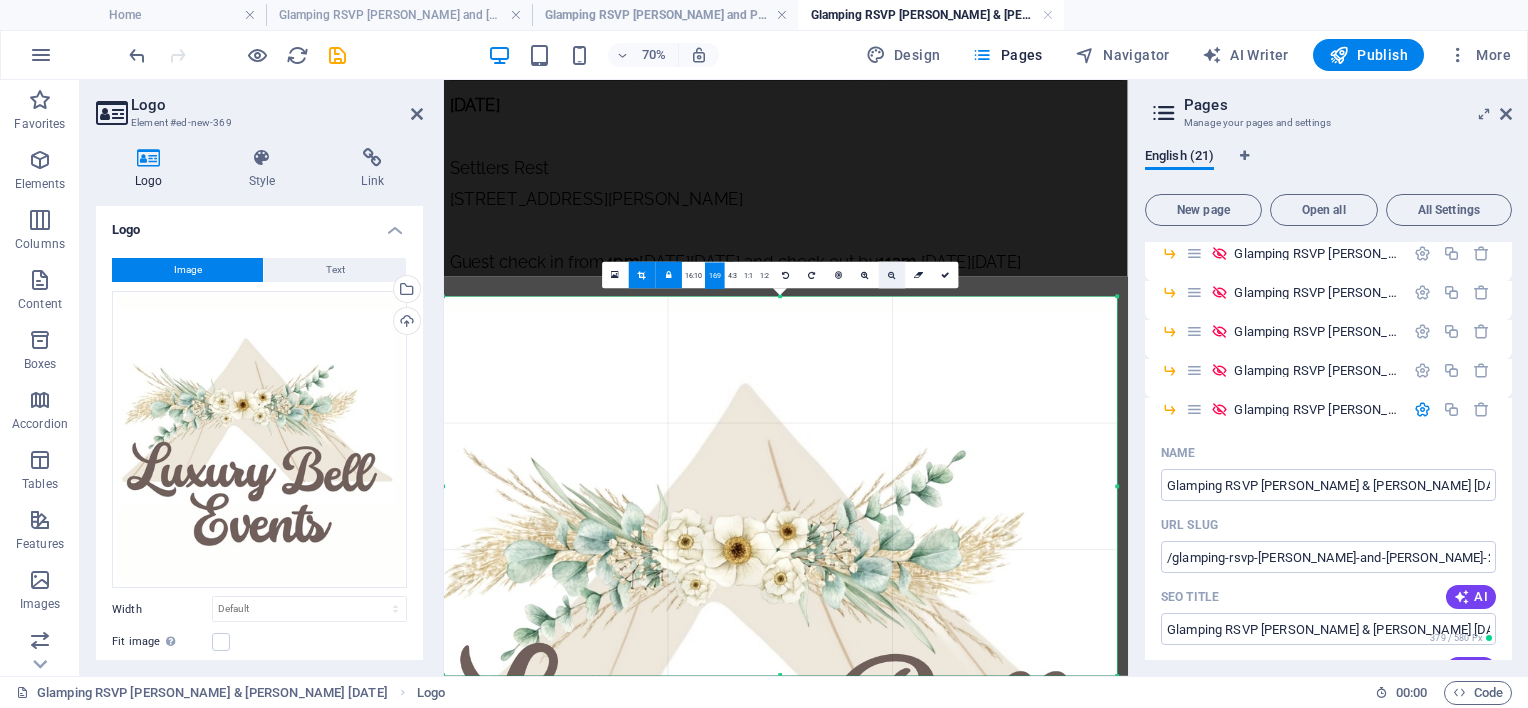 click at bounding box center (892, 275) 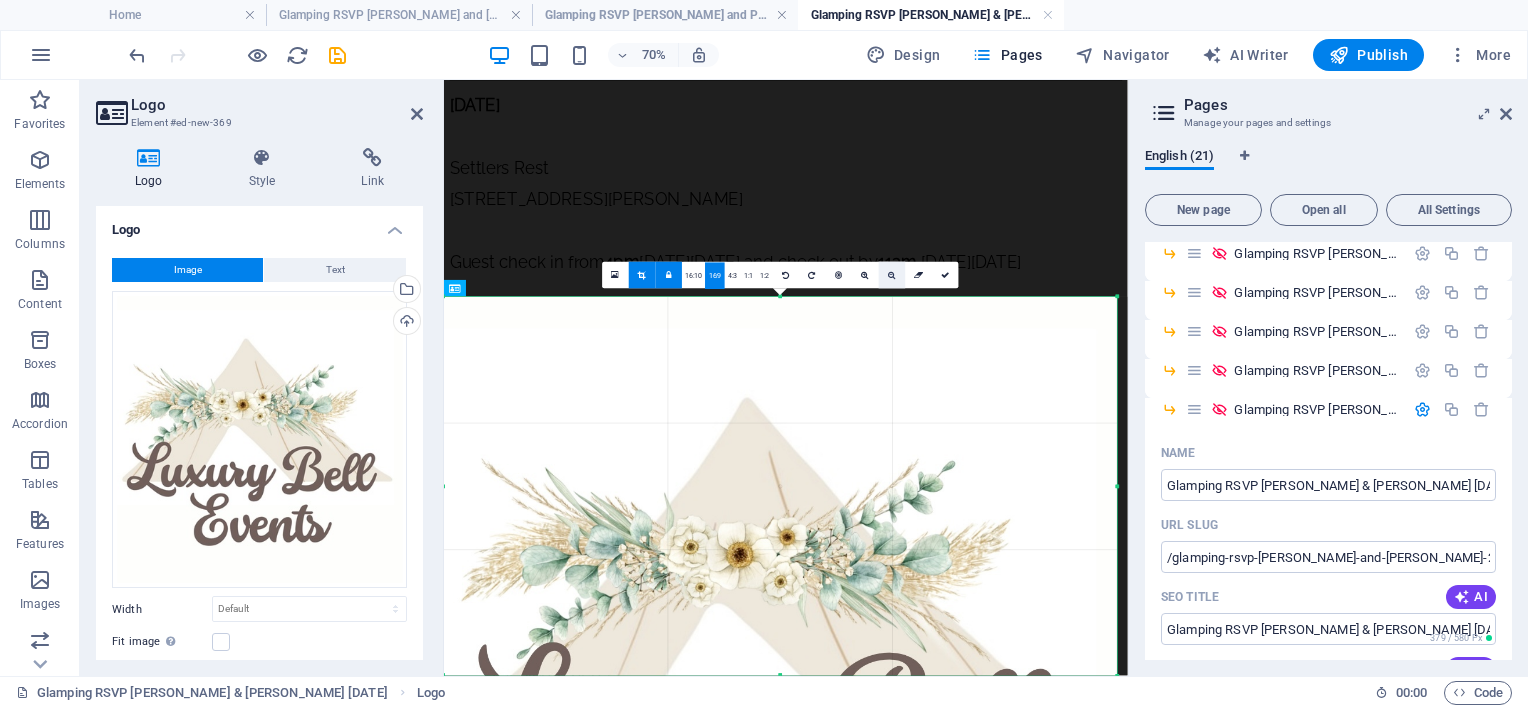 click at bounding box center [892, 275] 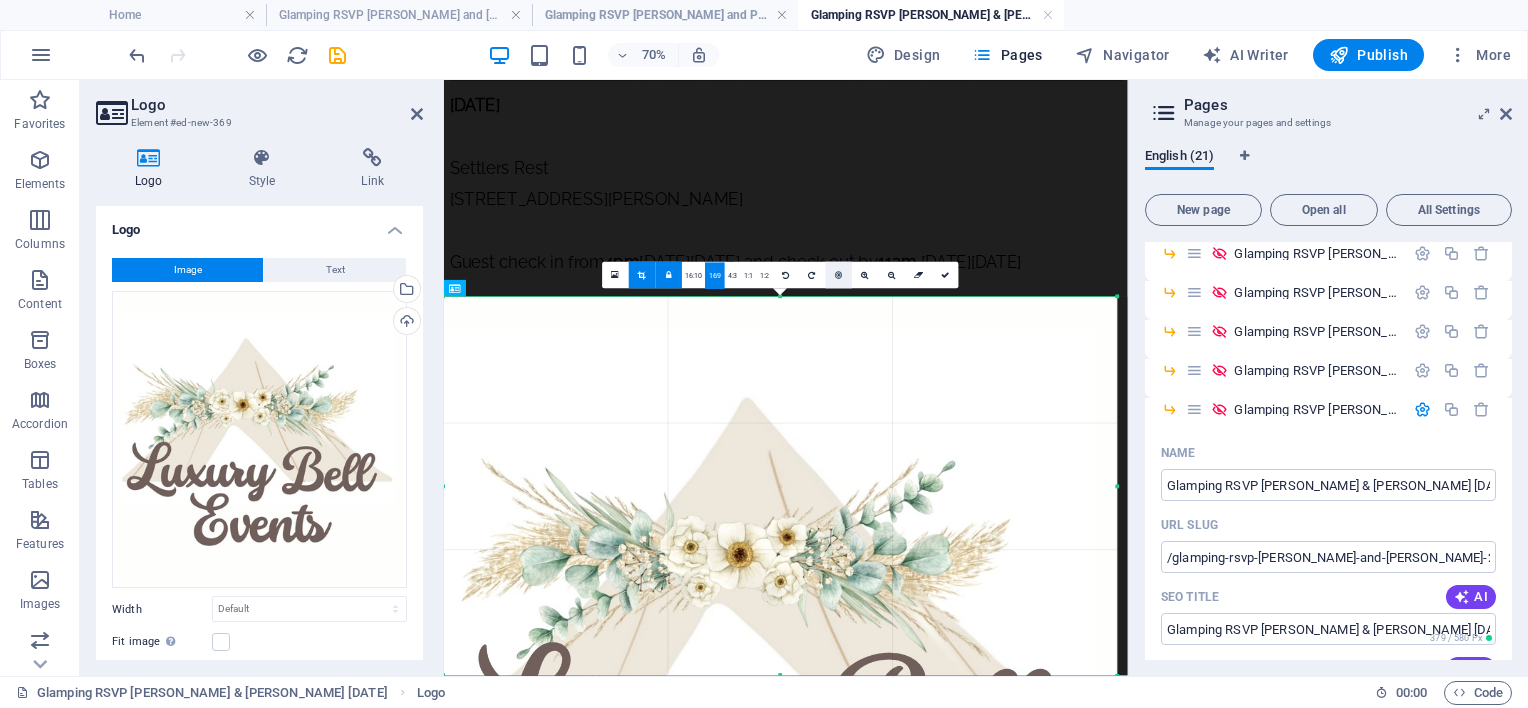 click at bounding box center [838, 275] 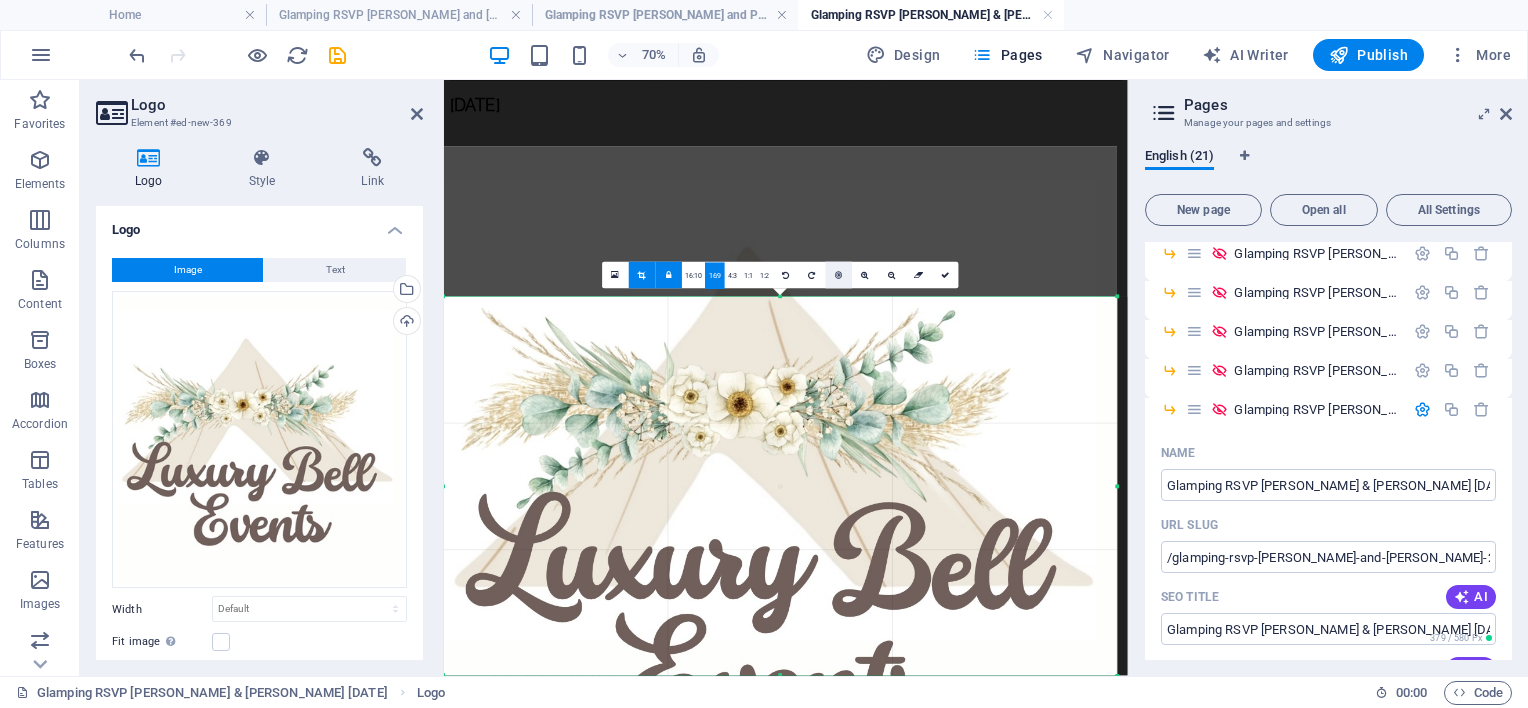 click at bounding box center (838, 275) 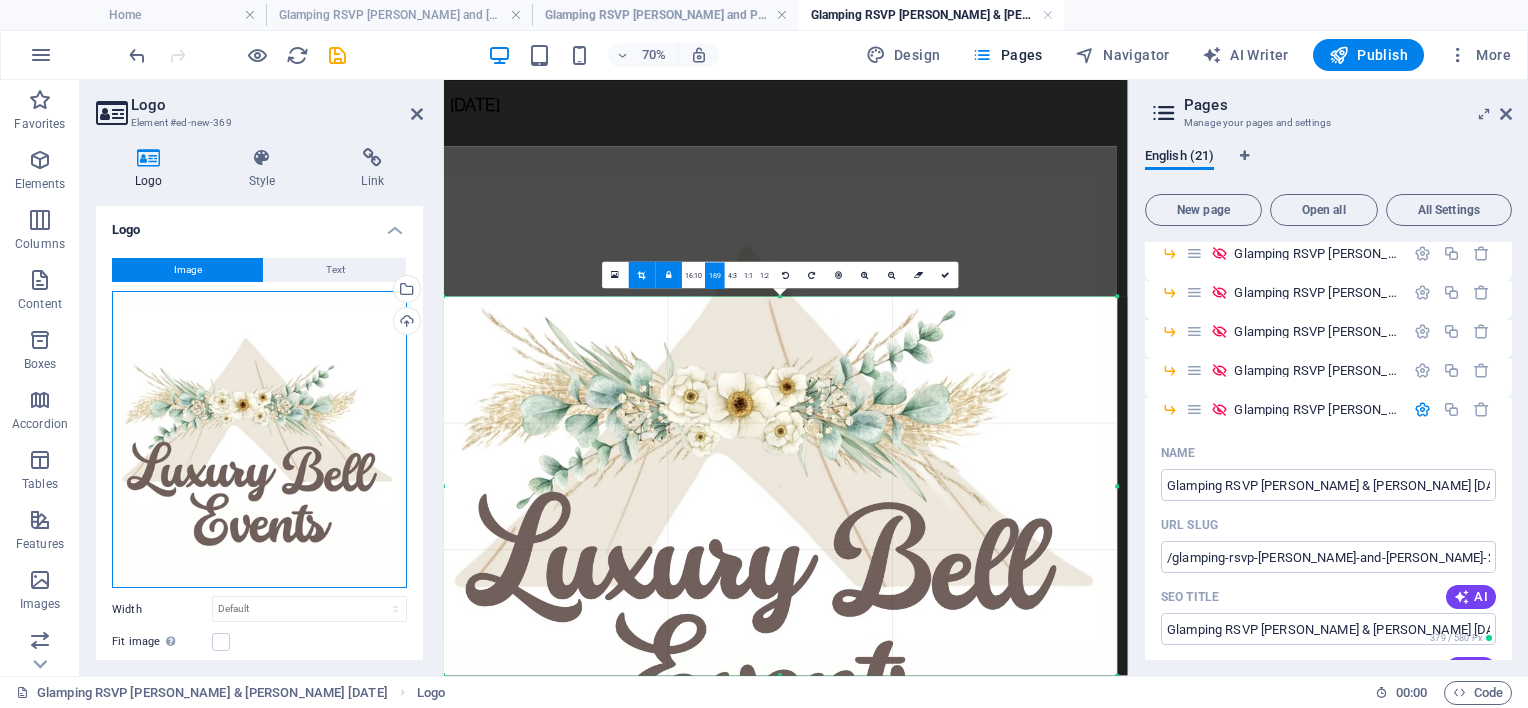 click on "Drag files here, click to choose files or select files from Files or our free stock photos & videos" at bounding box center [259, 440] 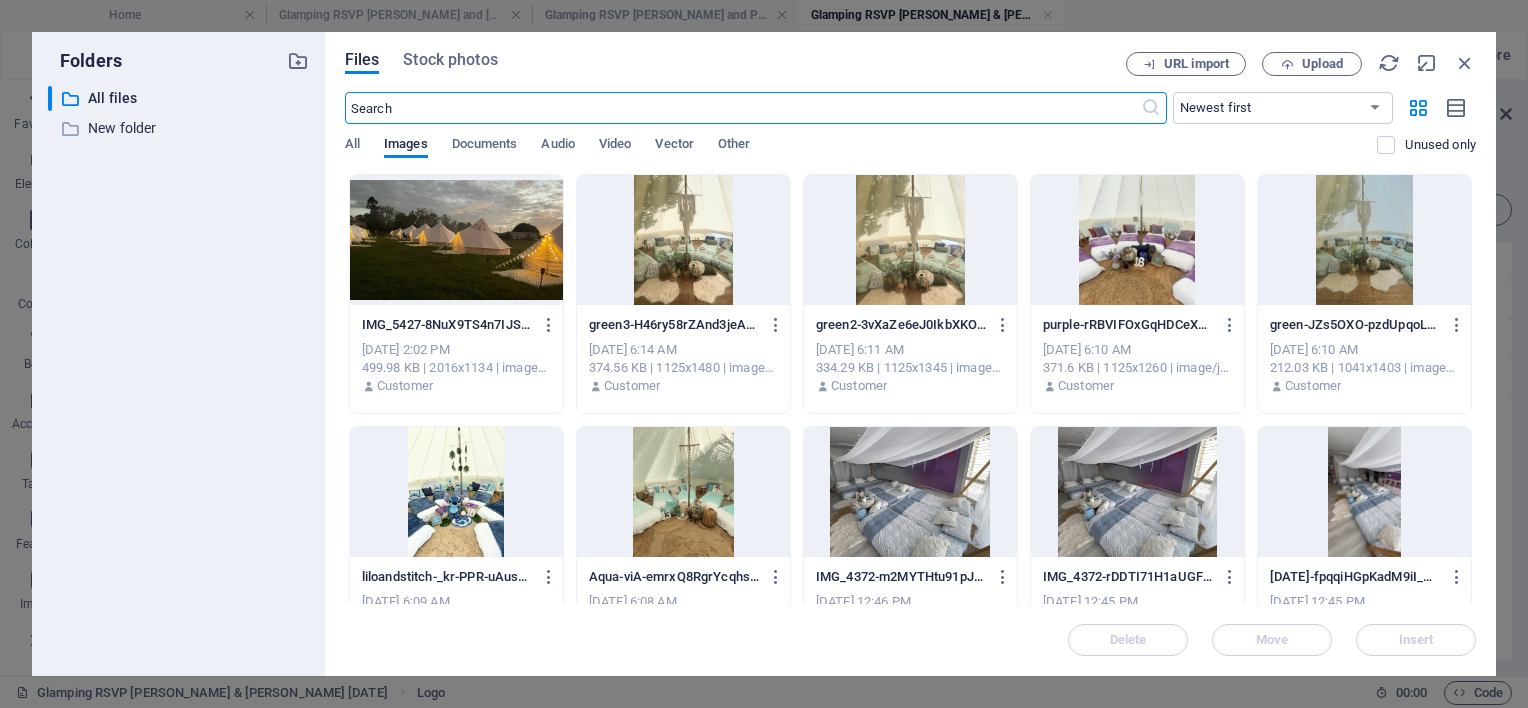 scroll, scrollTop: 3352, scrollLeft: 0, axis: vertical 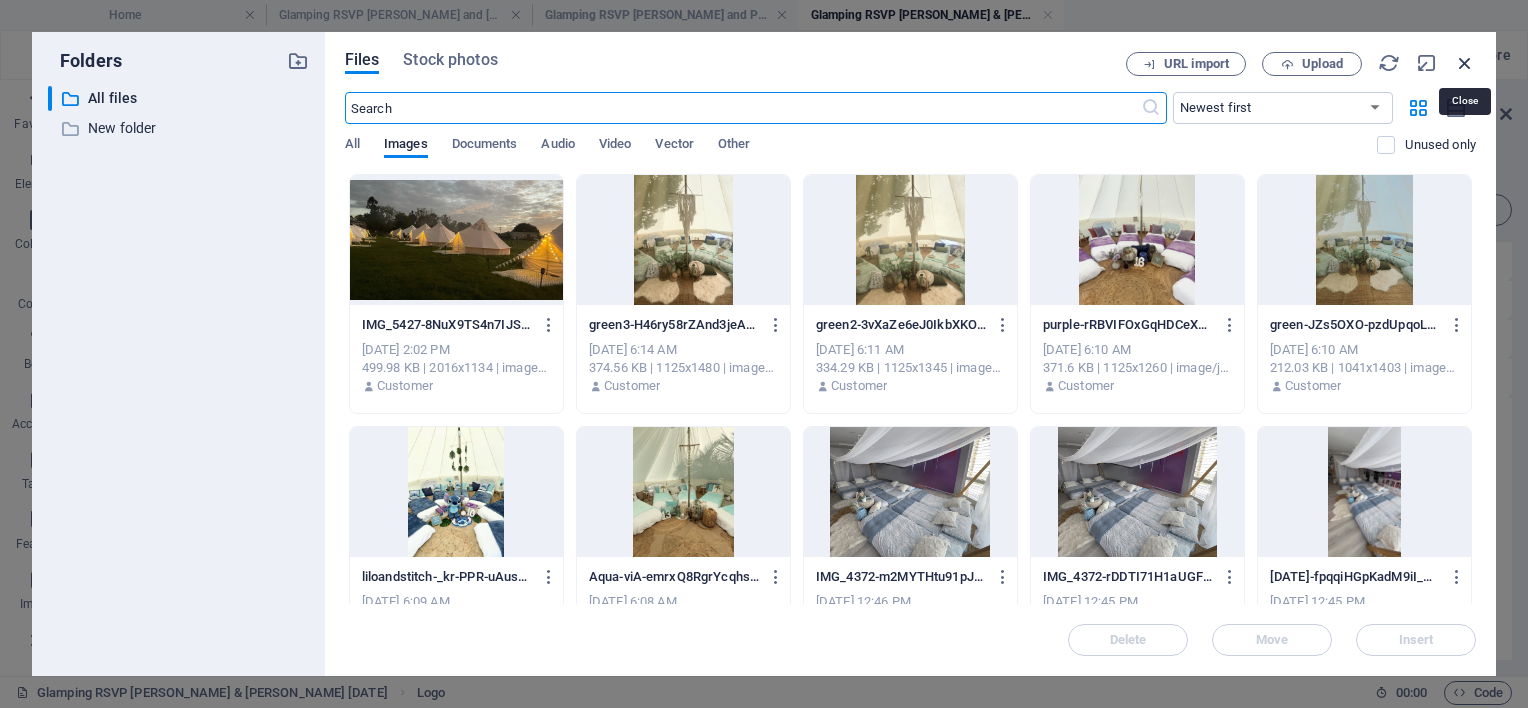 click at bounding box center (1465, 63) 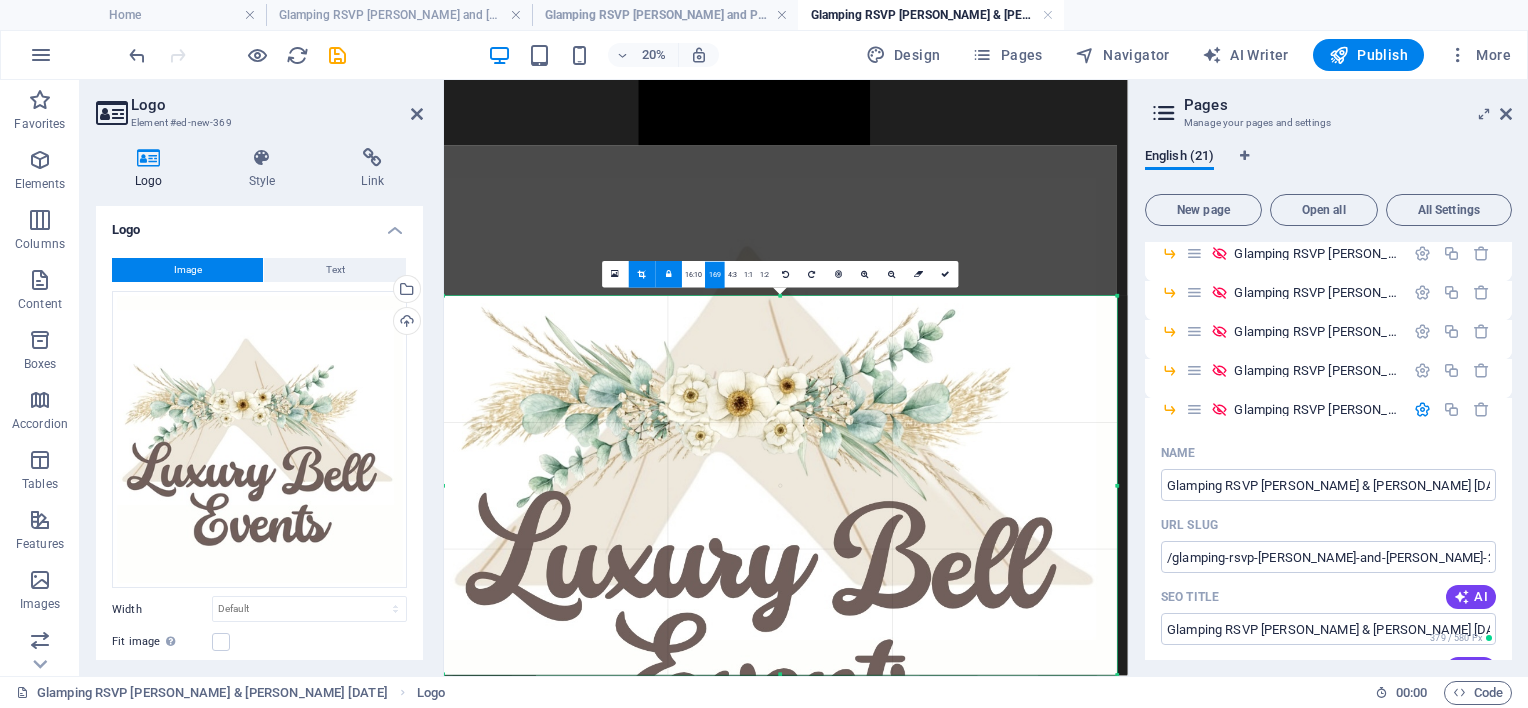 scroll, scrollTop: 5501, scrollLeft: 0, axis: vertical 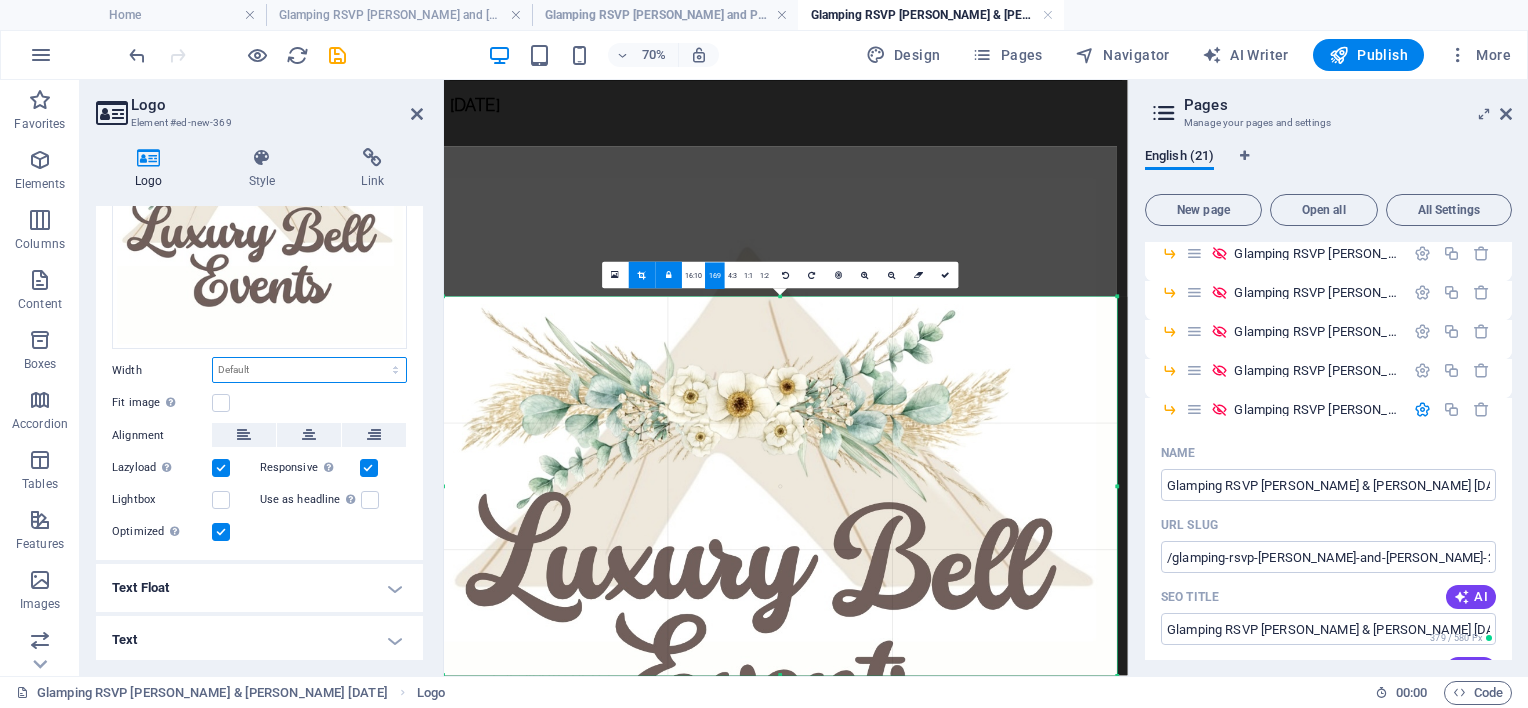 click on "Default auto px rem % em vh vw" at bounding box center [309, 370] 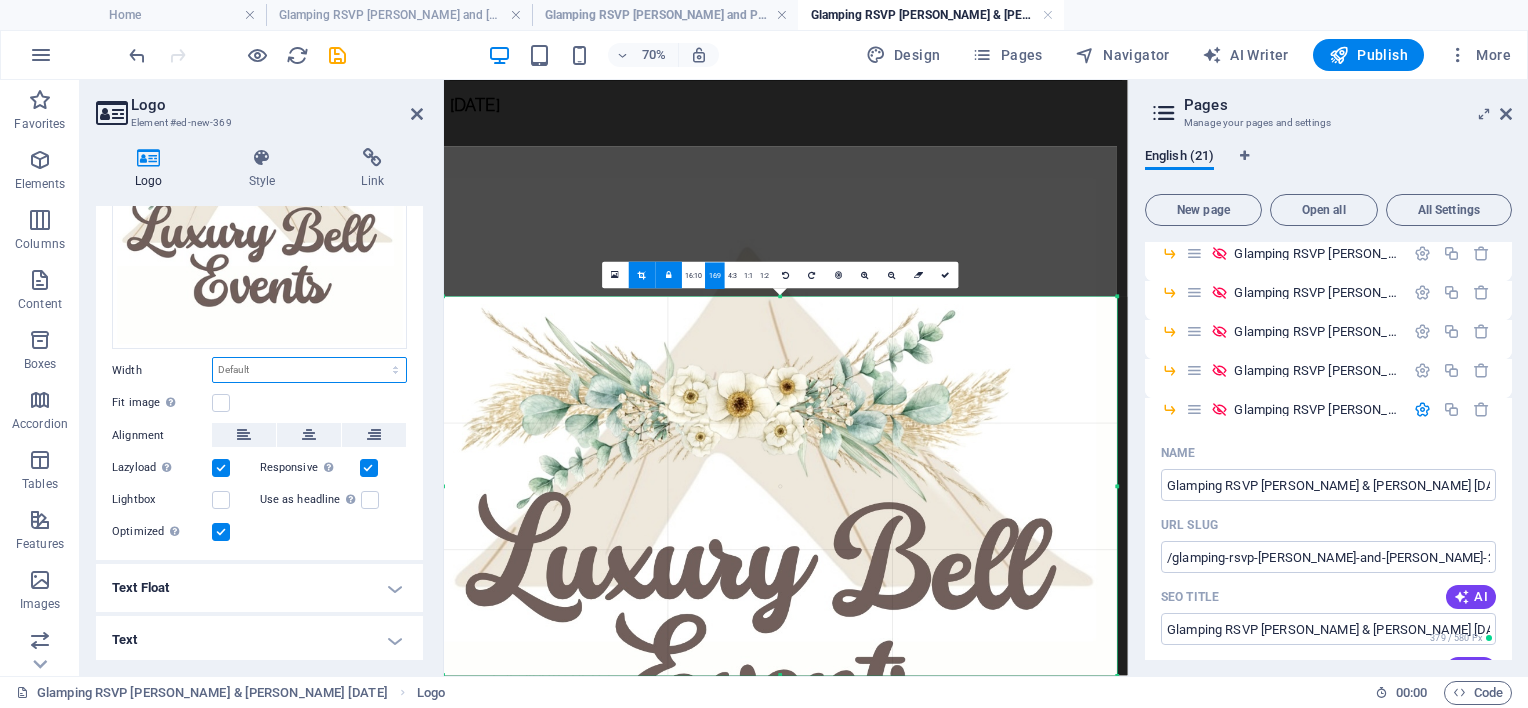 click on "Default auto px rem % em vh vw" at bounding box center [309, 370] 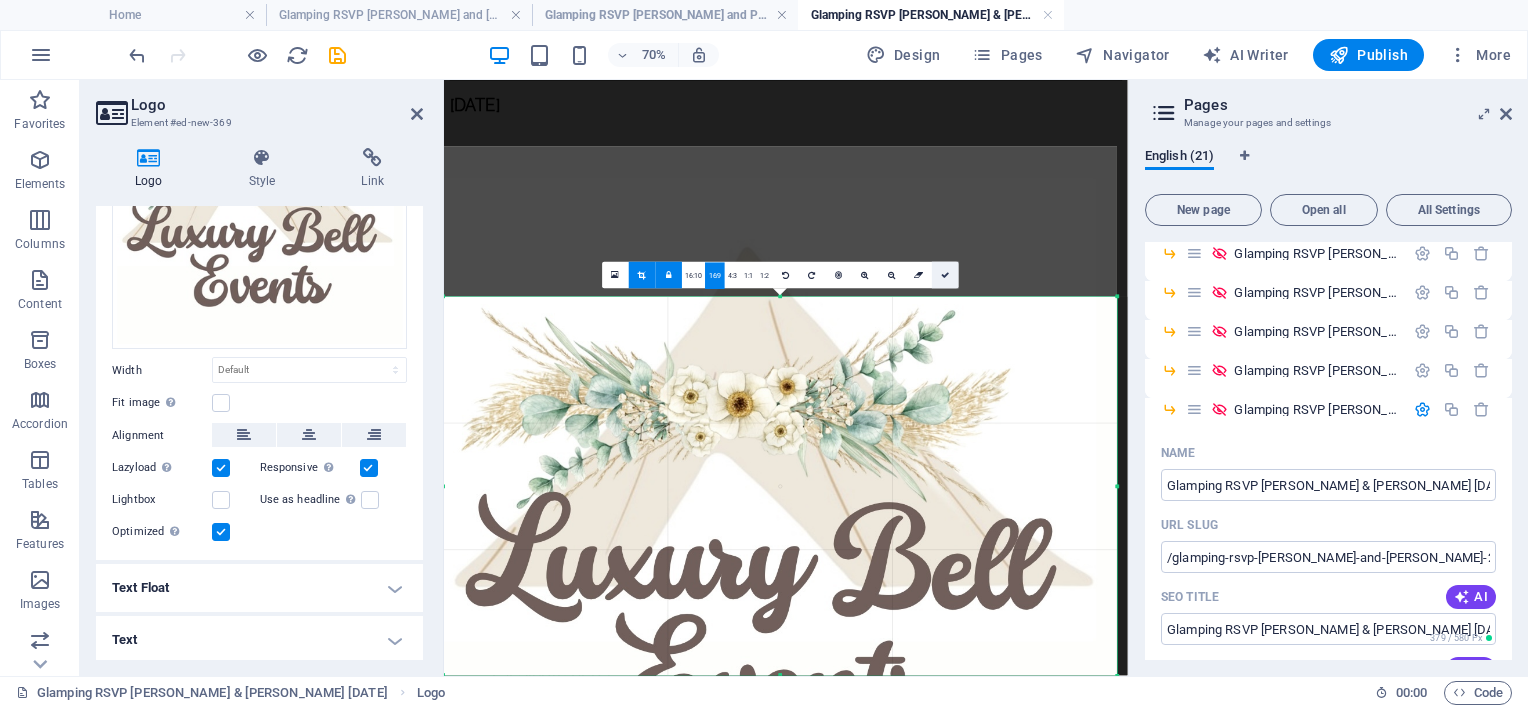 click at bounding box center (945, 275) 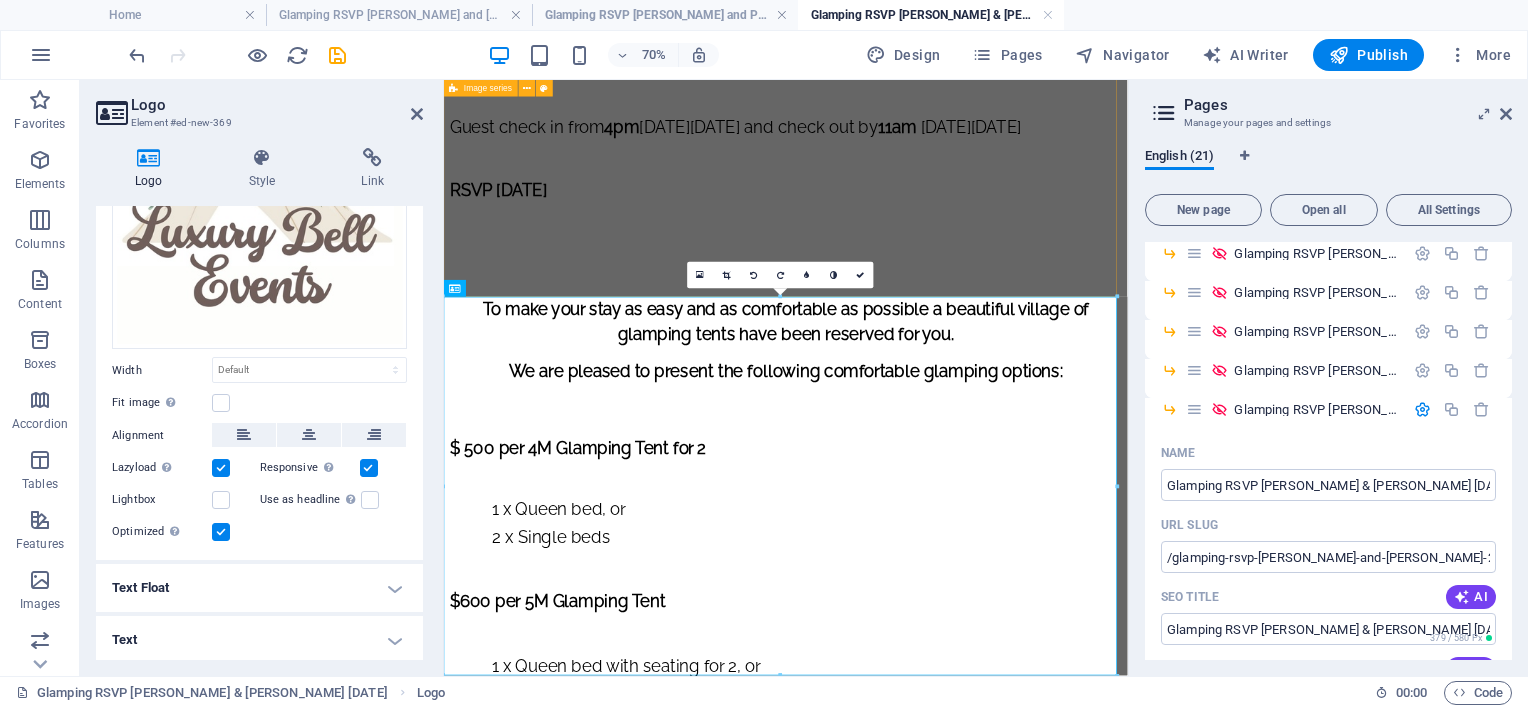 scroll, scrollTop: 5501, scrollLeft: 0, axis: vertical 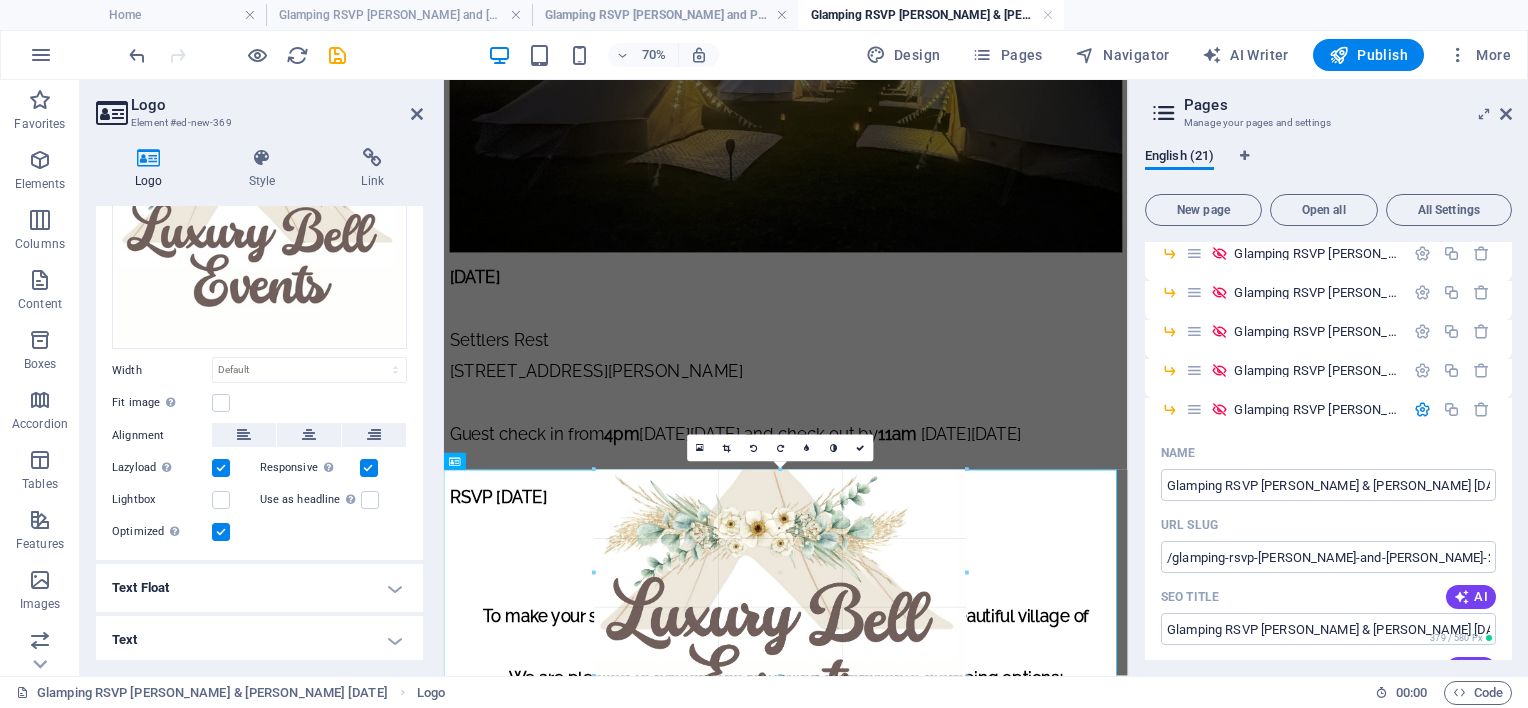drag, startPoint x: 1117, startPoint y: 295, endPoint x: 684, endPoint y: 579, distance: 517.8272 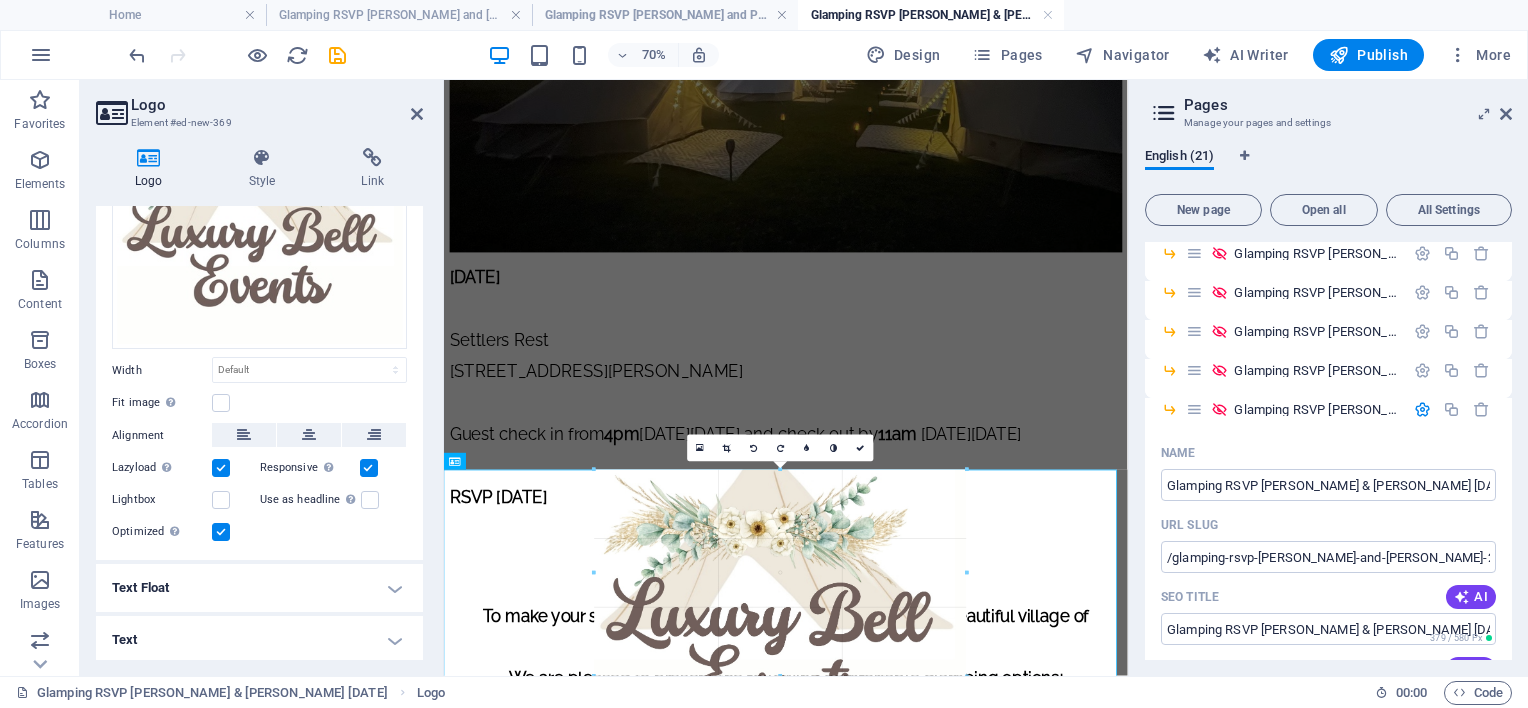 type on "532" 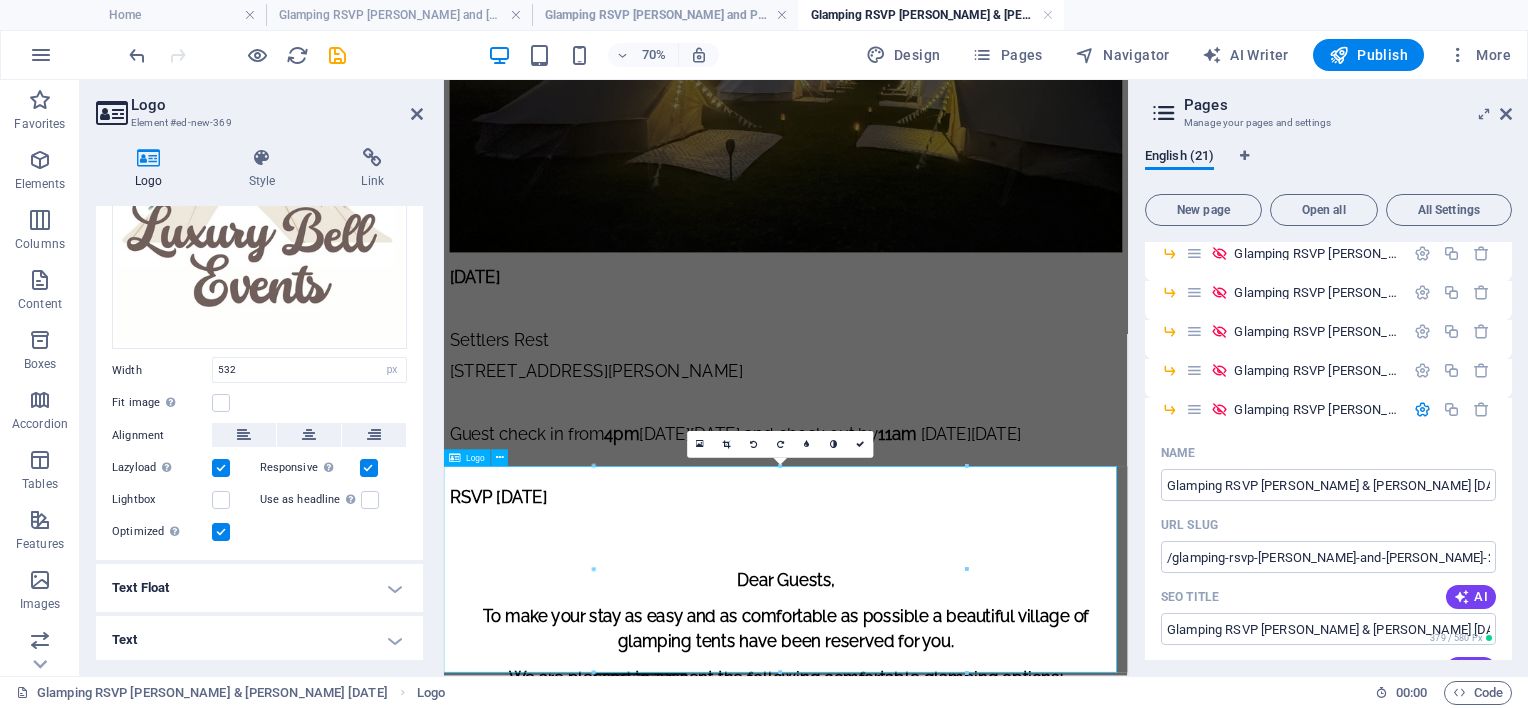 scroll, scrollTop: 5260, scrollLeft: 0, axis: vertical 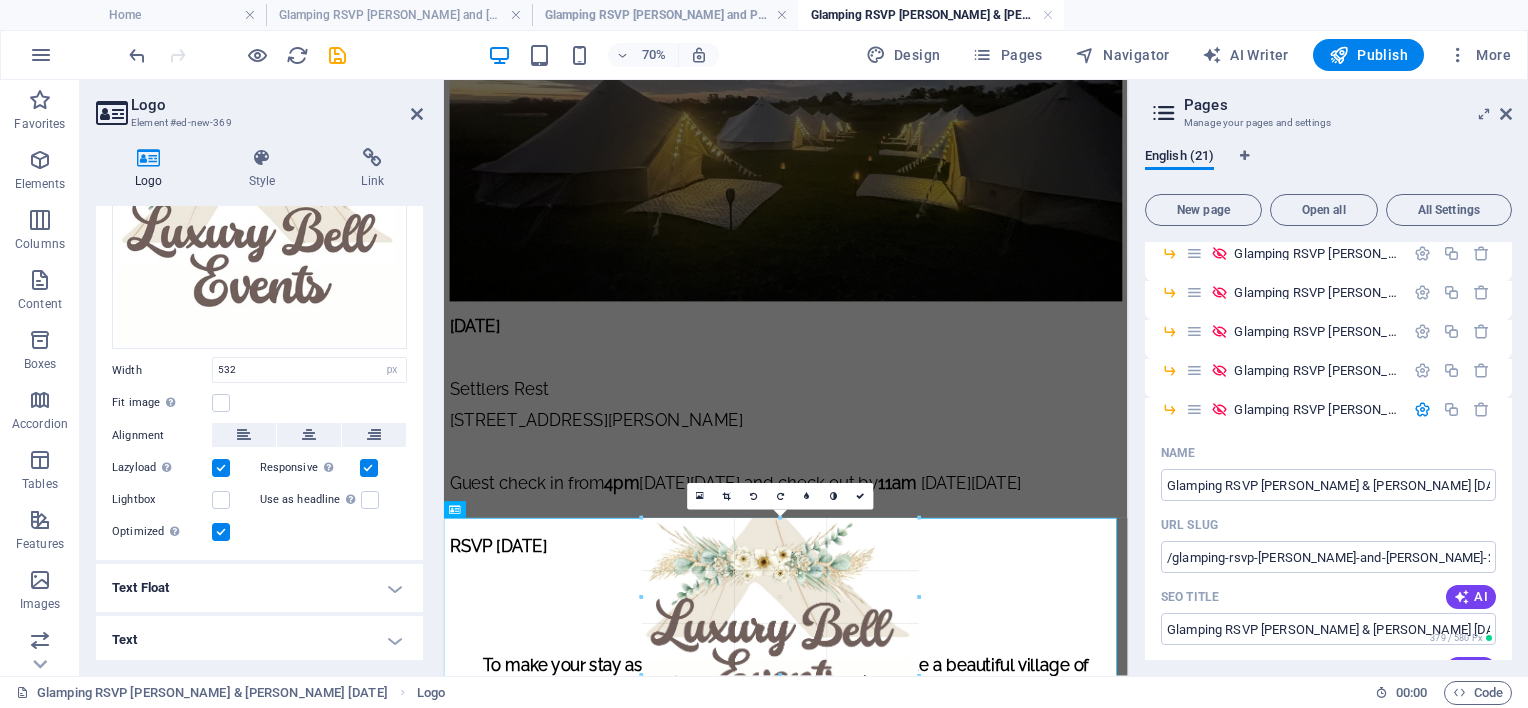 drag, startPoint x: 968, startPoint y: 570, endPoint x: 826, endPoint y: 600, distance: 145.13441 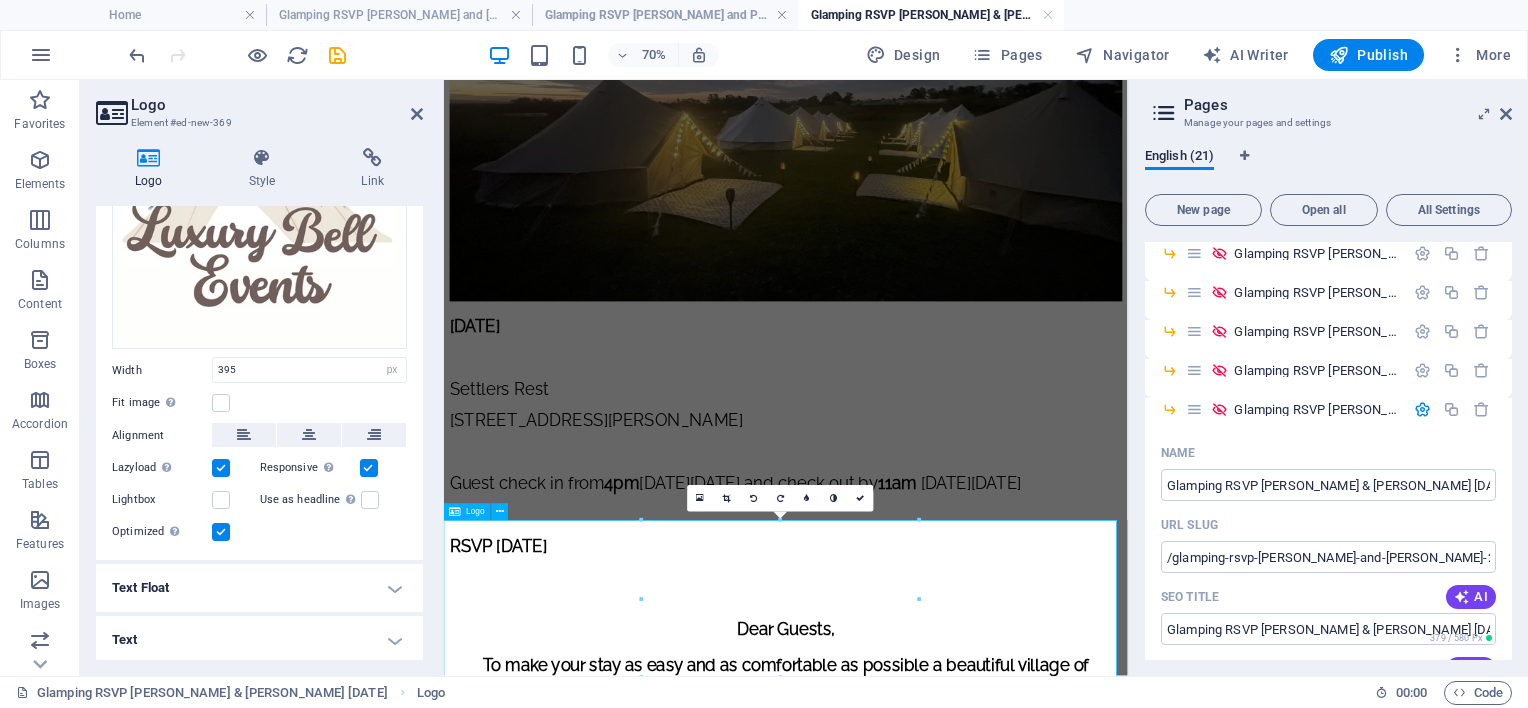 scroll, scrollTop: 5182, scrollLeft: 0, axis: vertical 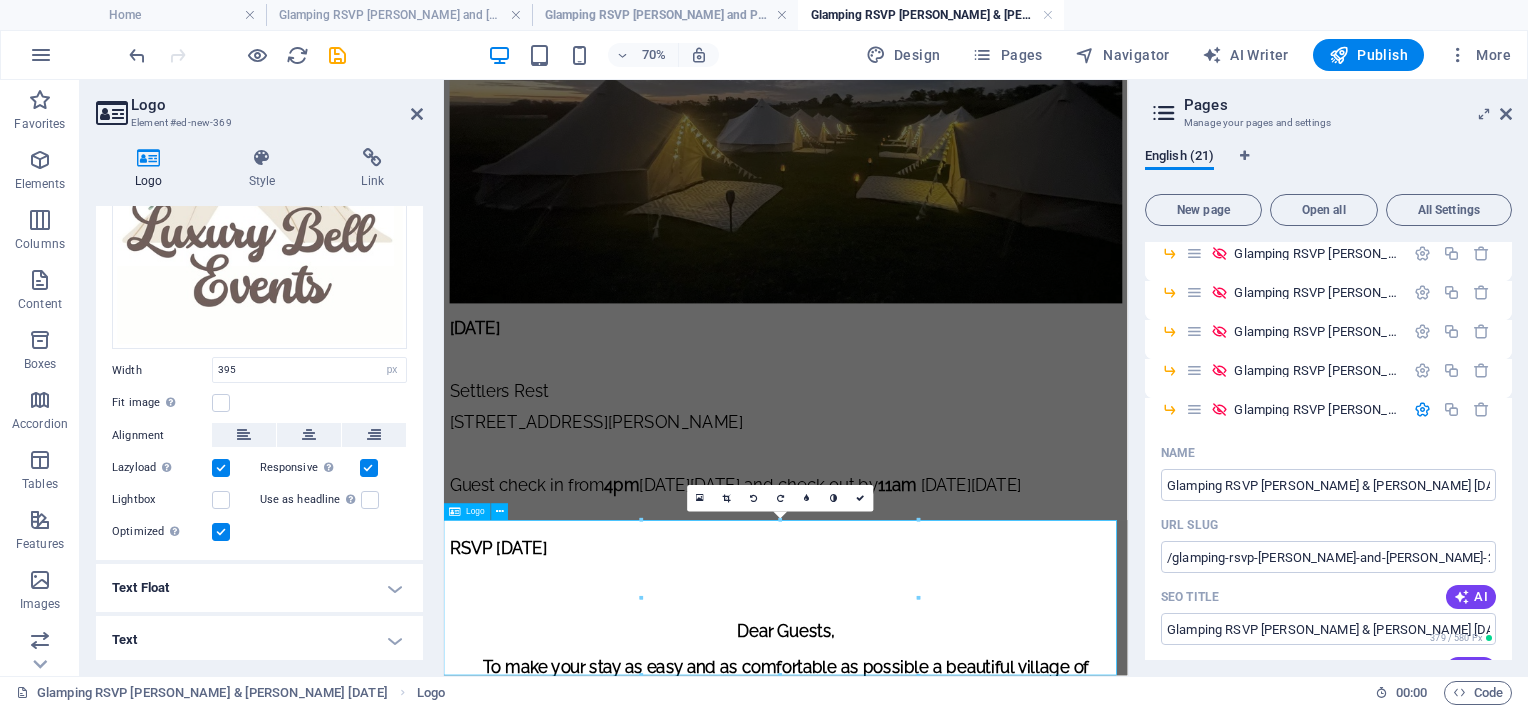 click at bounding box center (932, 12393) 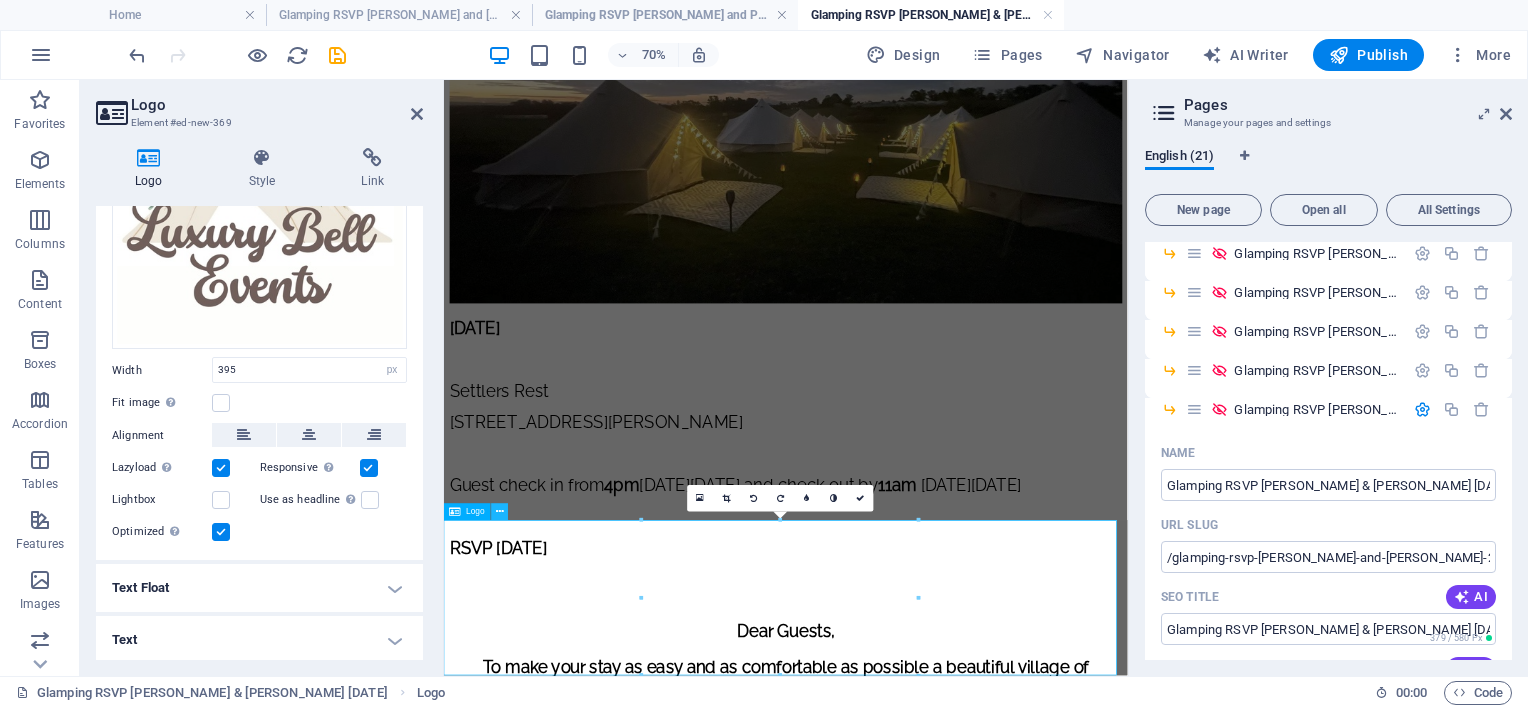 click at bounding box center (500, 512) 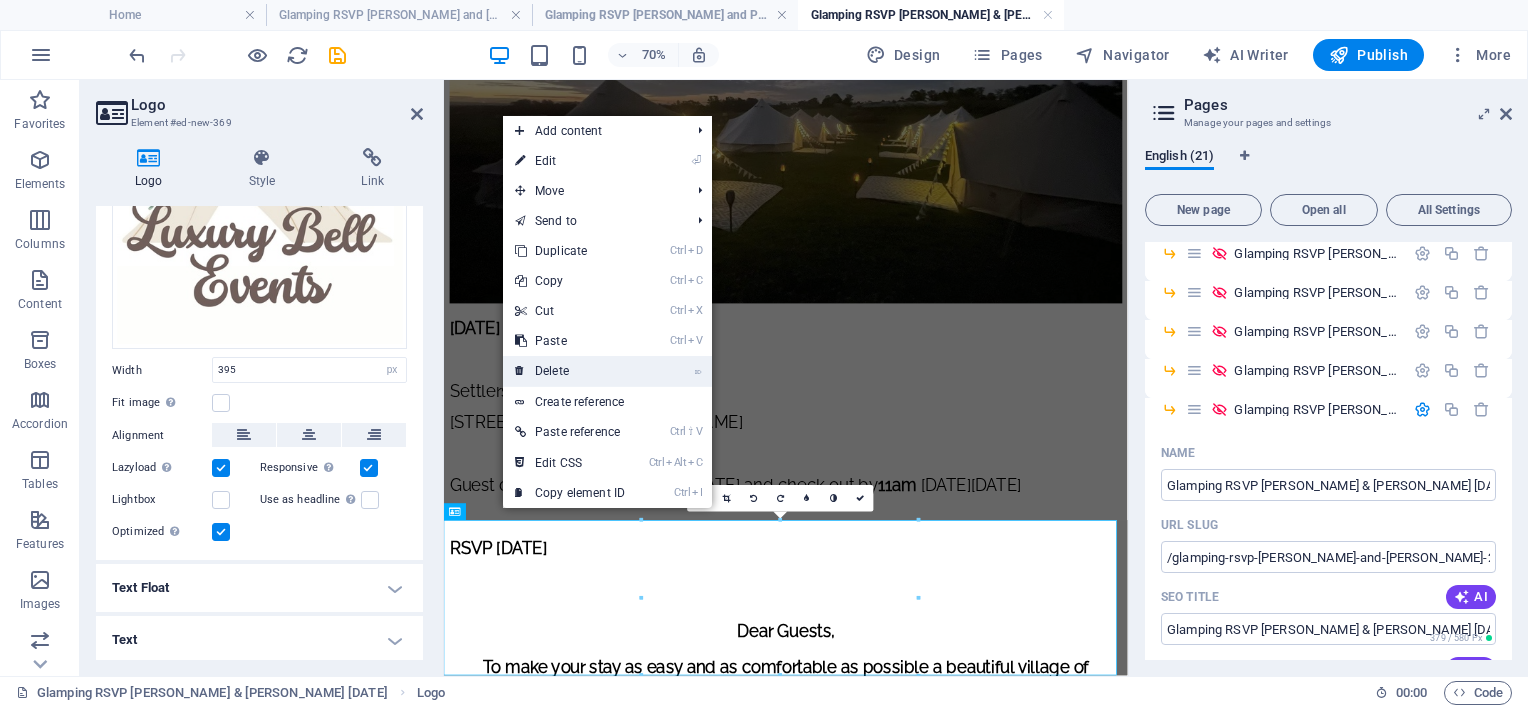 click on "⌦  Delete" at bounding box center (570, 371) 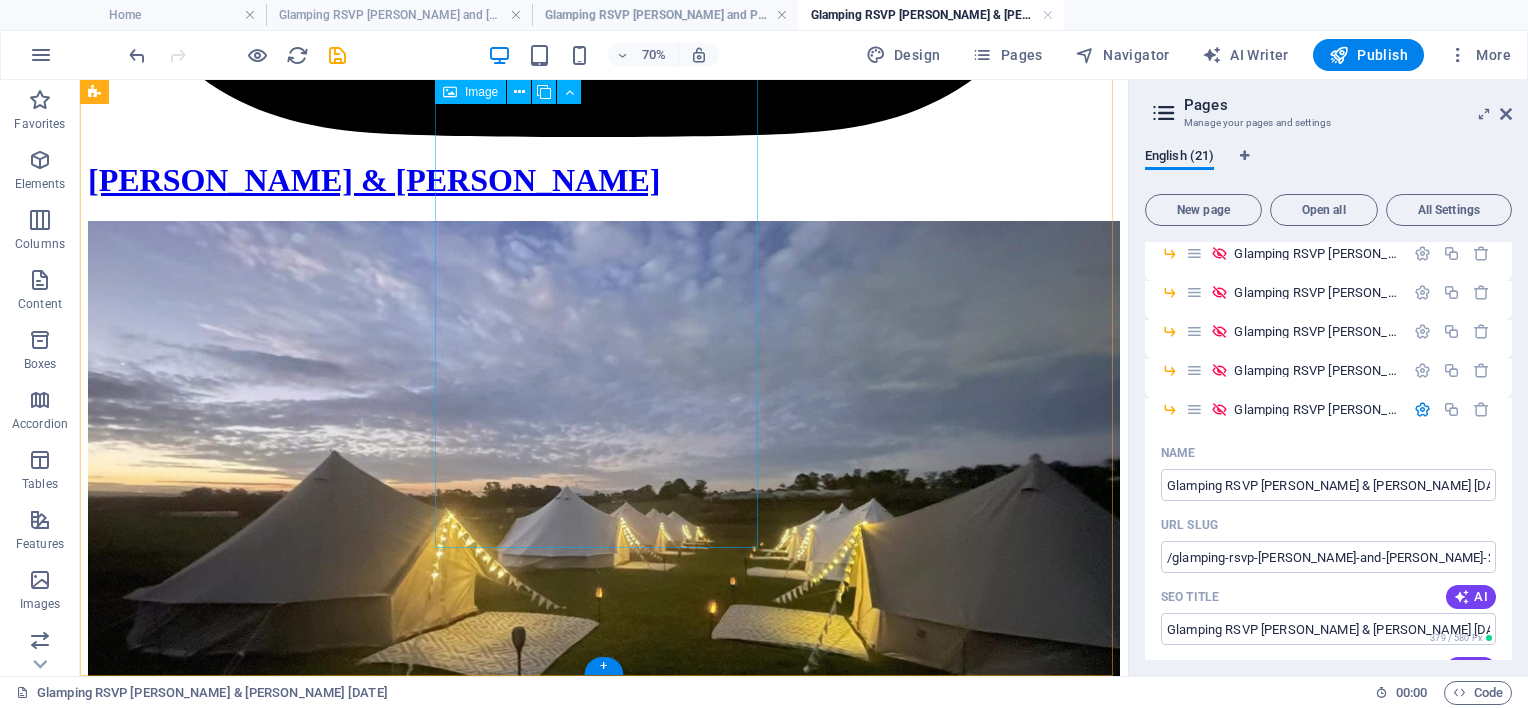 scroll, scrollTop: 5343, scrollLeft: 0, axis: vertical 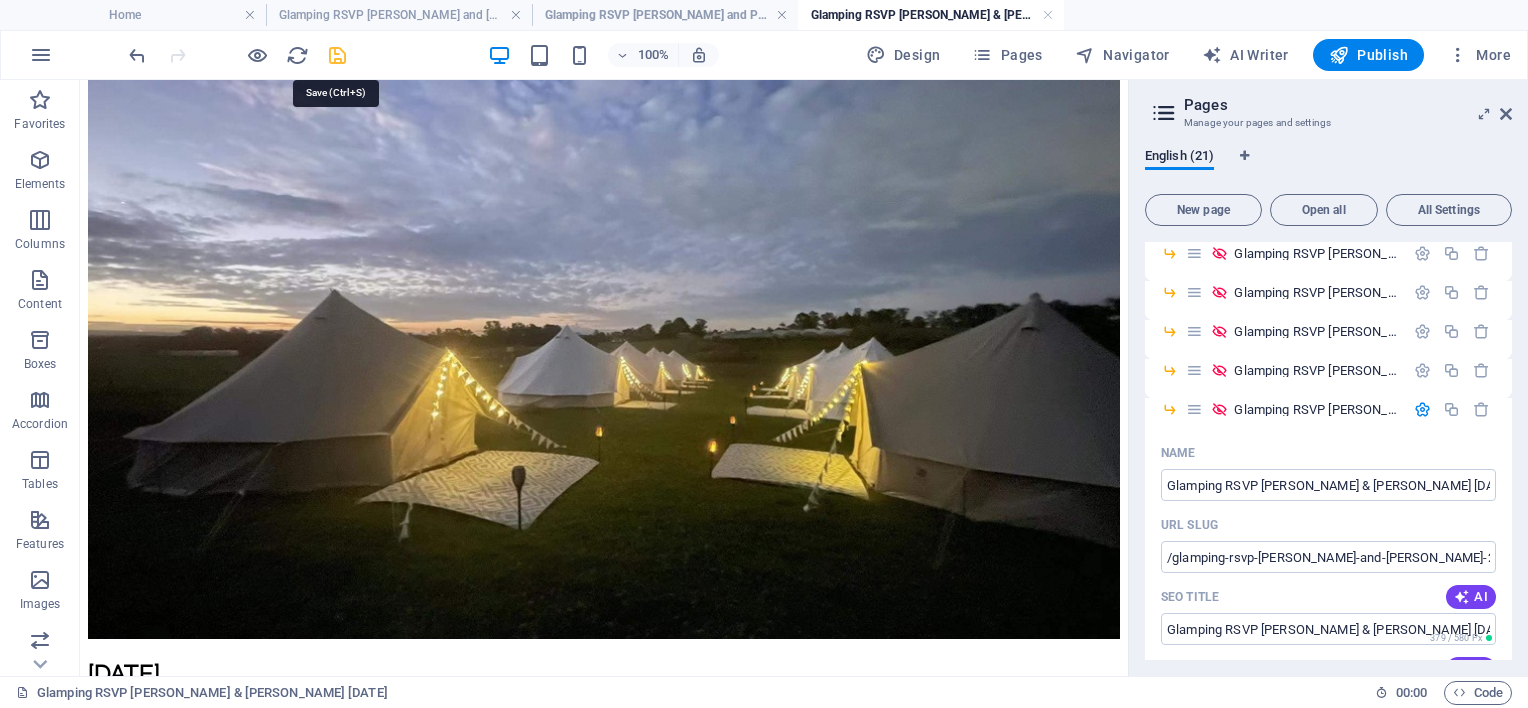 click at bounding box center [337, 55] 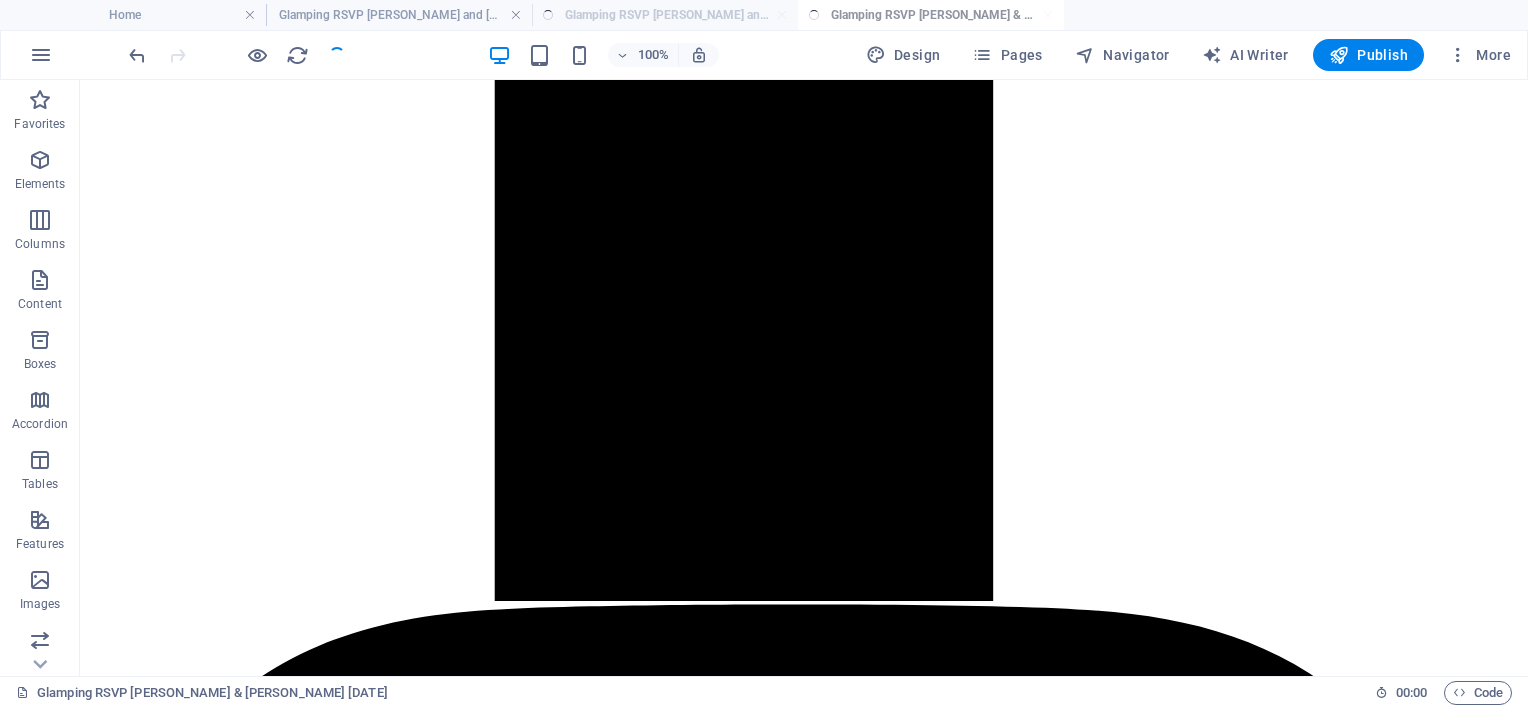 scroll, scrollTop: 5821, scrollLeft: 0, axis: vertical 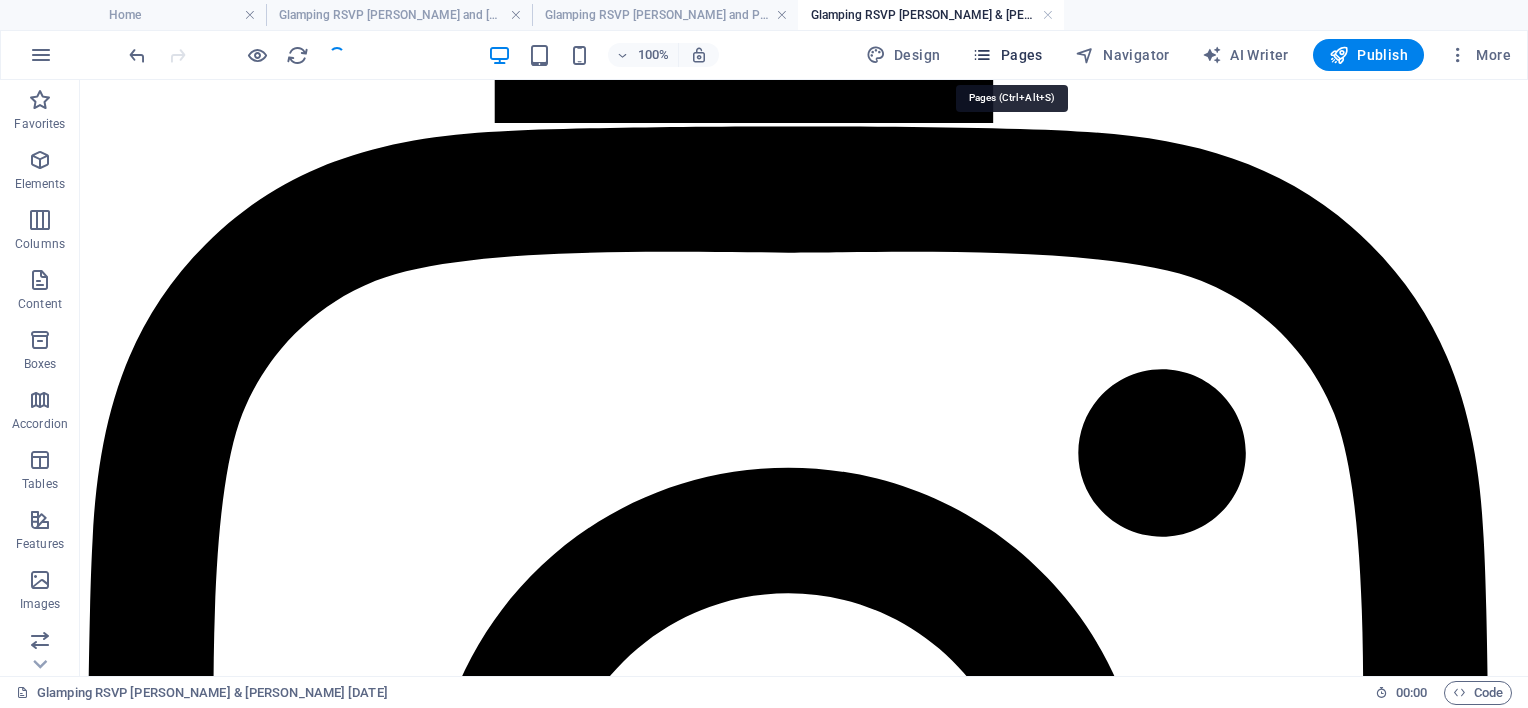 click on "Pages" at bounding box center (1007, 55) 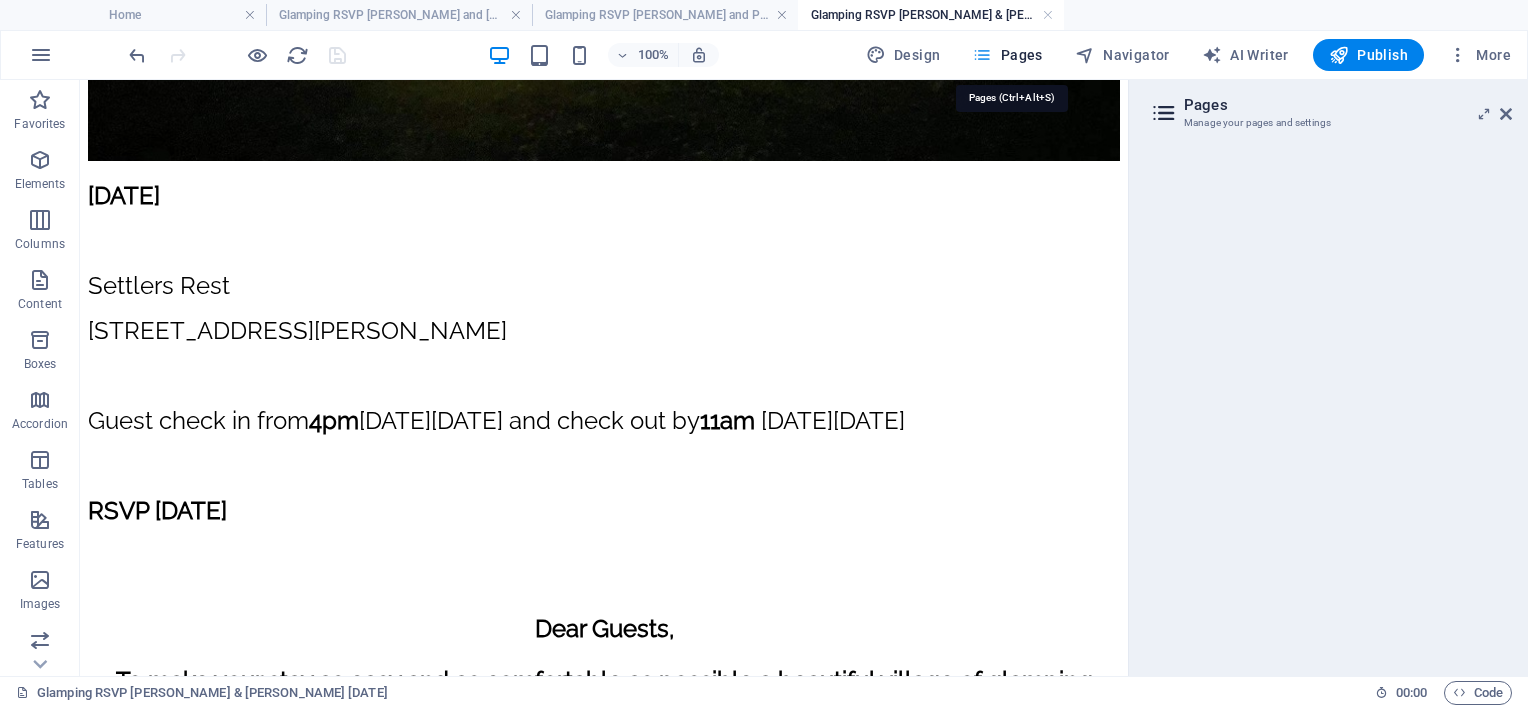 scroll, scrollTop: 5343, scrollLeft: 0, axis: vertical 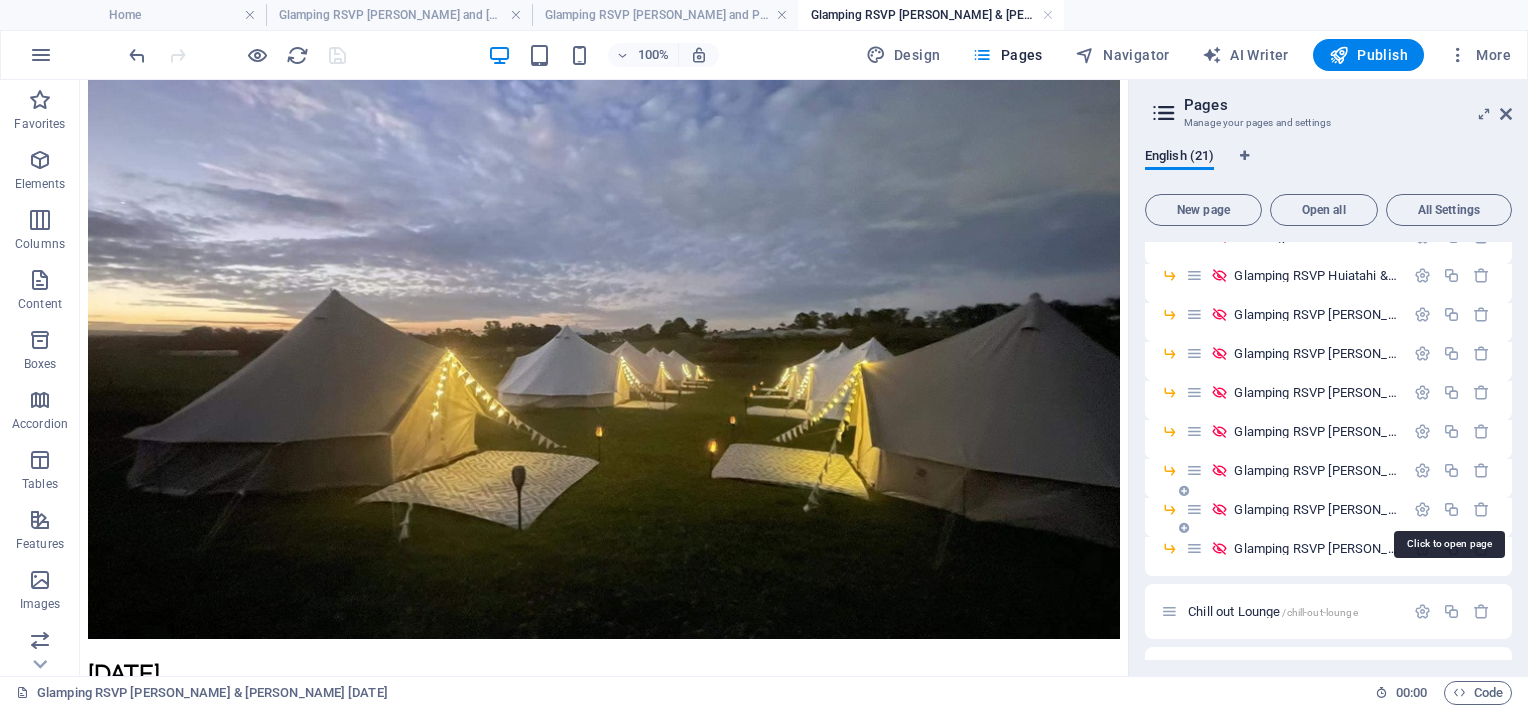click on "Glamping RSVP Haydon & Ruby 21.05.26 /glamping-rsvp-haydon-and-ruby-21-05-26" at bounding box center [1559, 509] 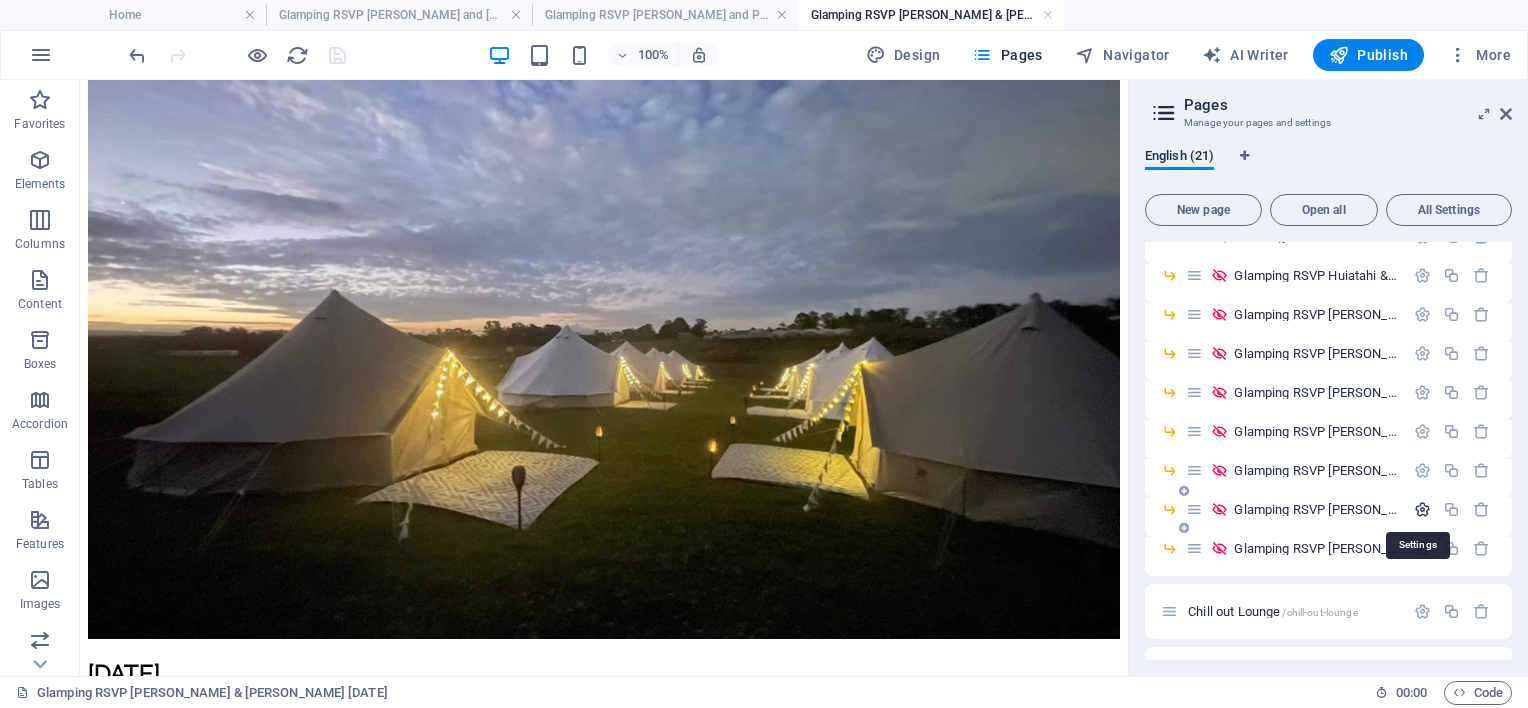 click at bounding box center [1422, 509] 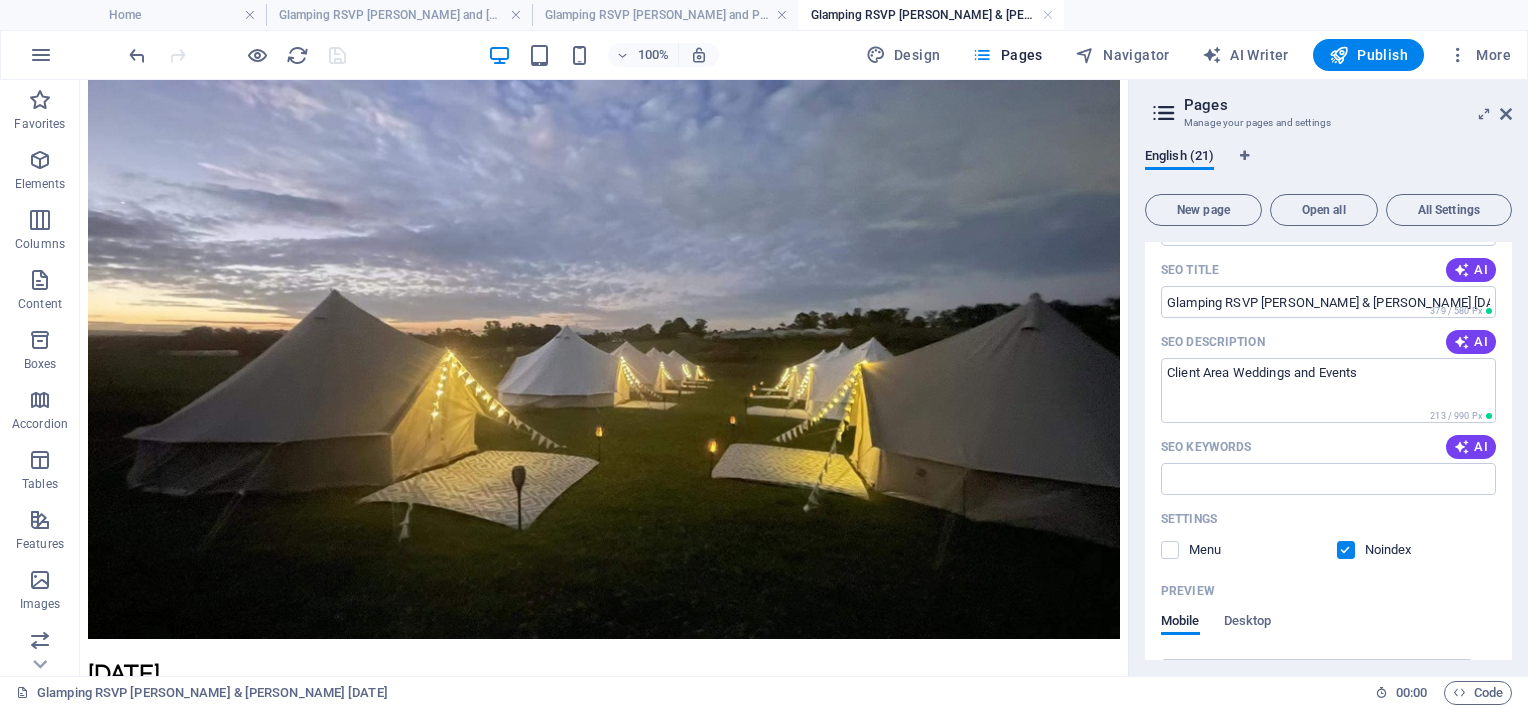 scroll, scrollTop: 800, scrollLeft: 0, axis: vertical 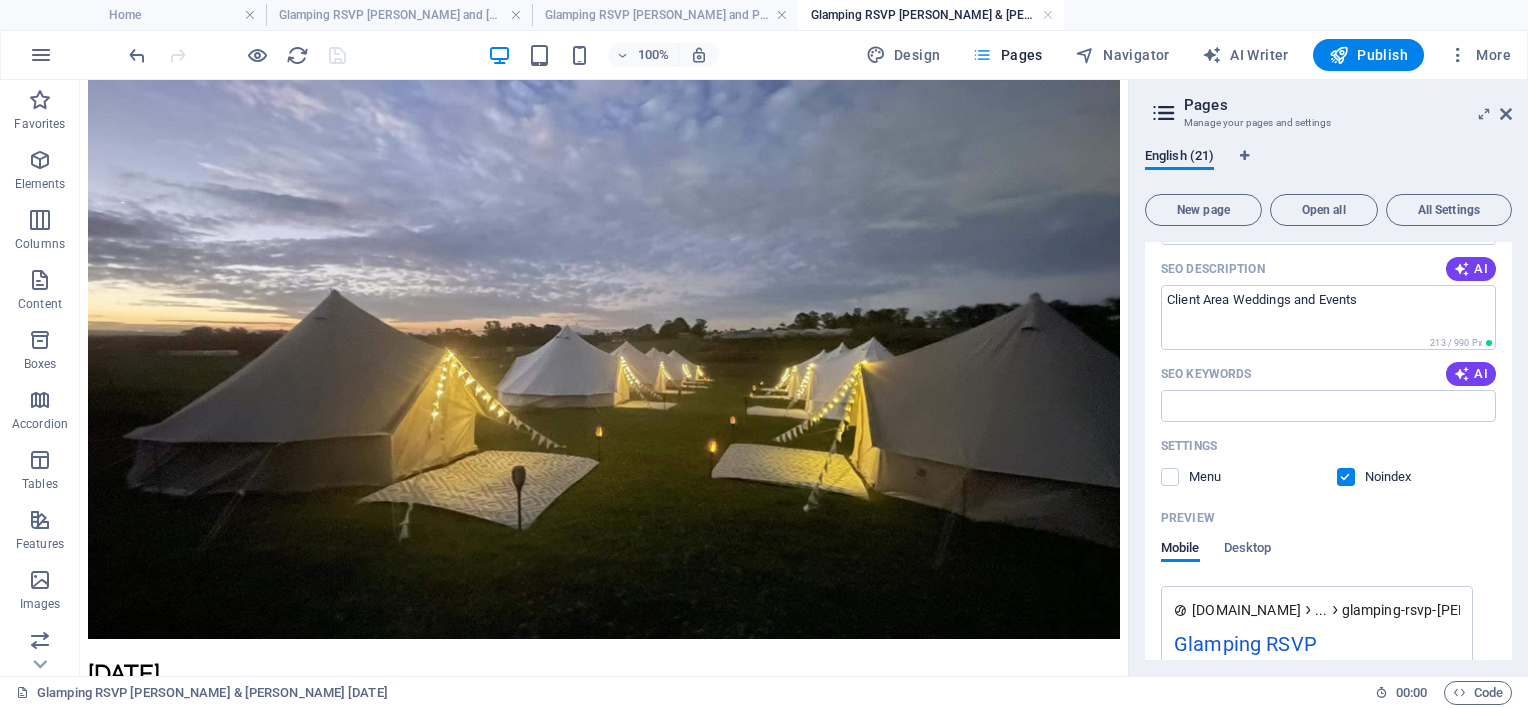 click on "Pages" at bounding box center (1007, 55) 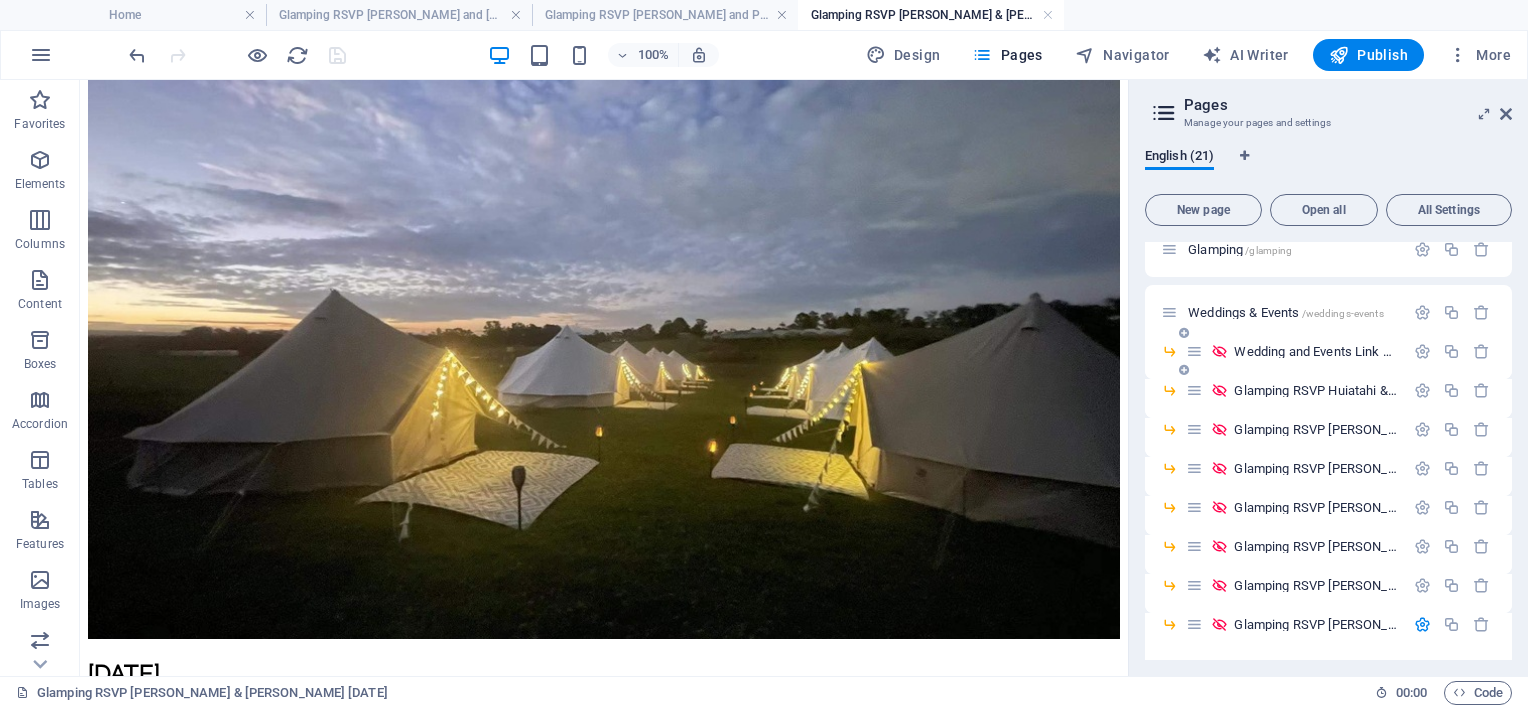 scroll, scrollTop: 200, scrollLeft: 0, axis: vertical 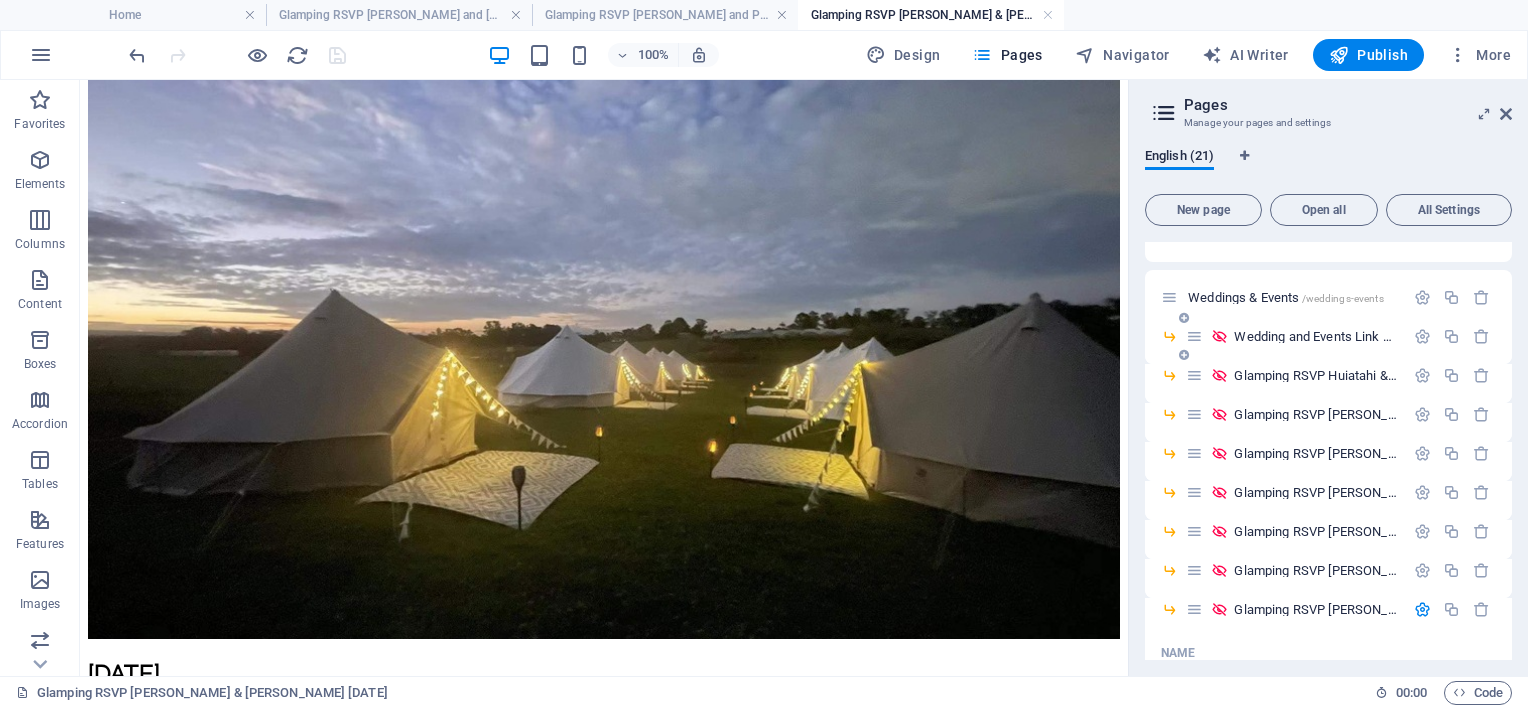 click on "Wedding and Events Link Page /wedding-and-events-link-page" at bounding box center [1395, 336] 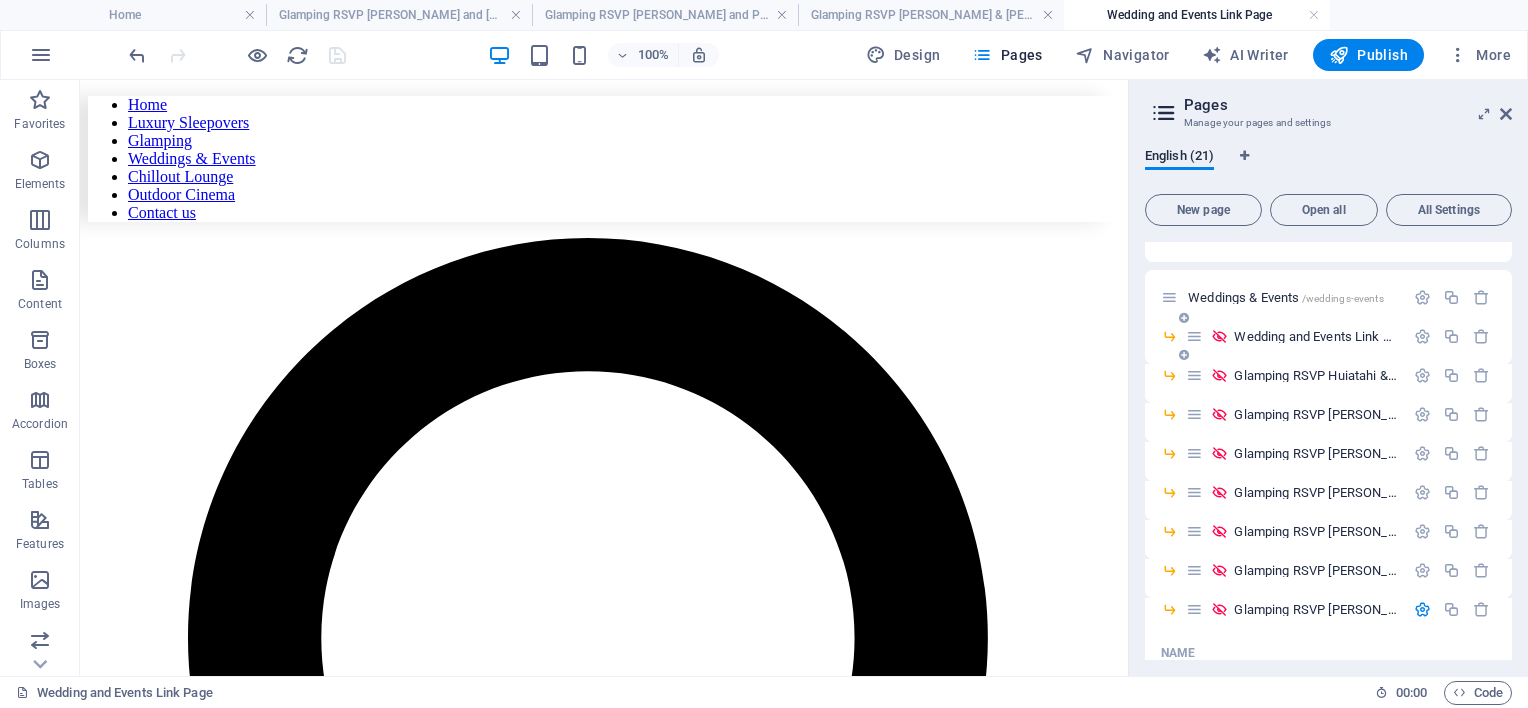 scroll, scrollTop: 0, scrollLeft: 0, axis: both 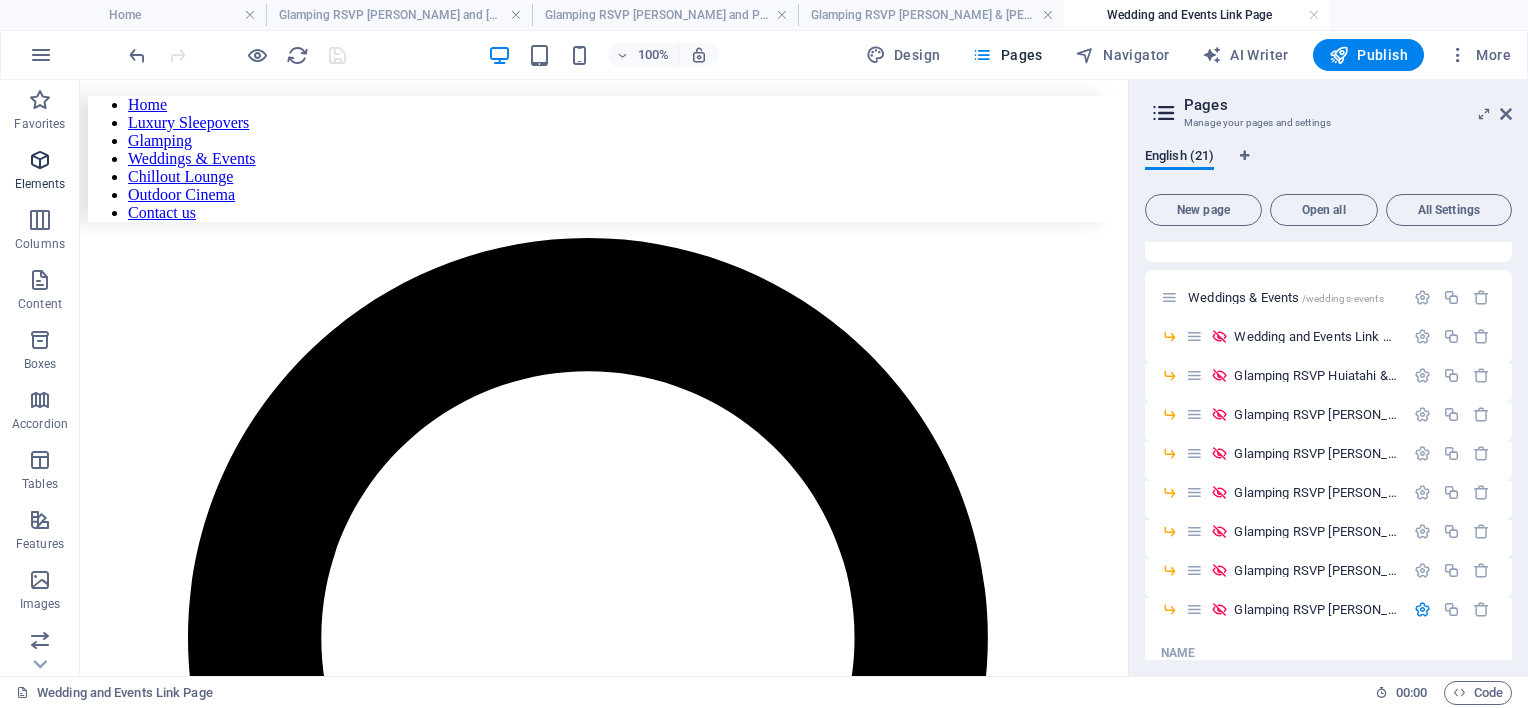 click on "Elements" at bounding box center (40, 172) 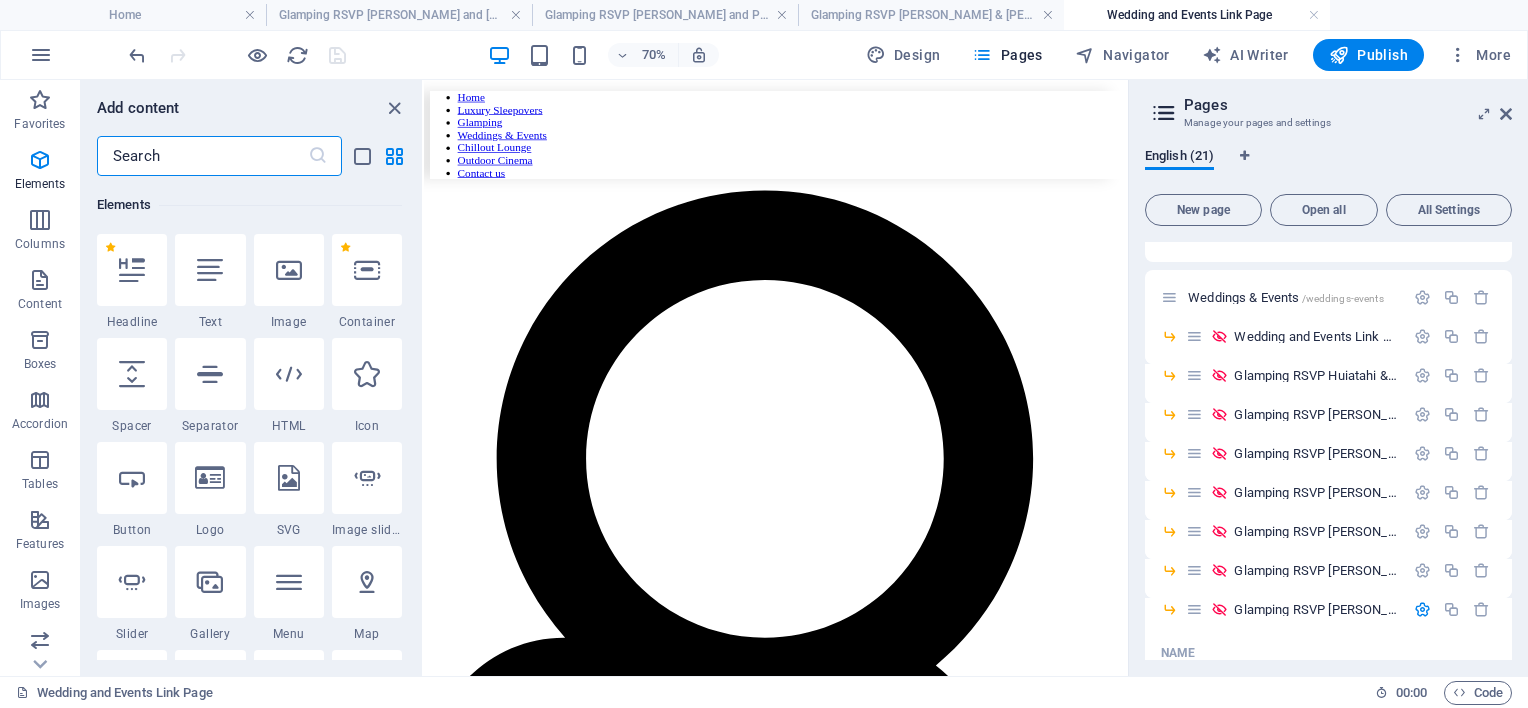 scroll, scrollTop: 212, scrollLeft: 0, axis: vertical 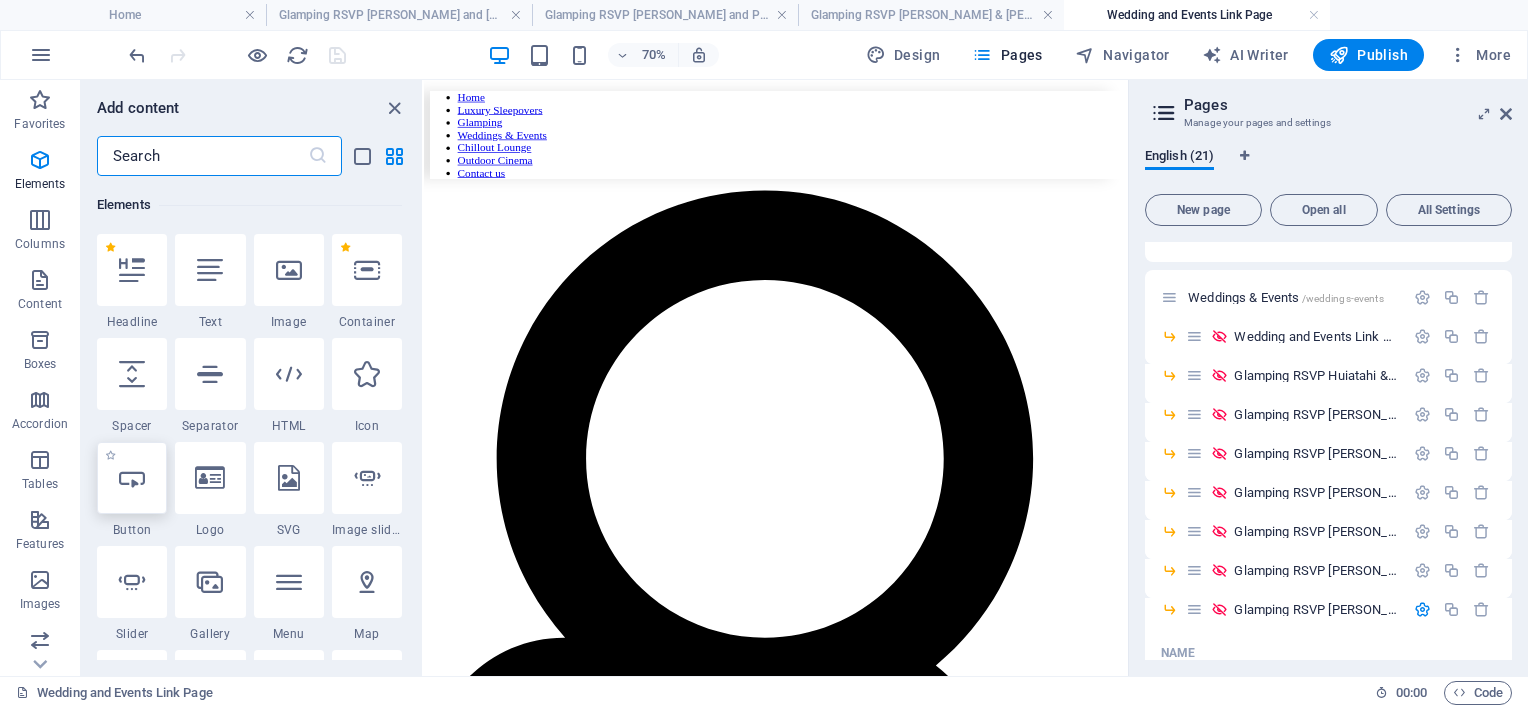 click at bounding box center (132, 478) 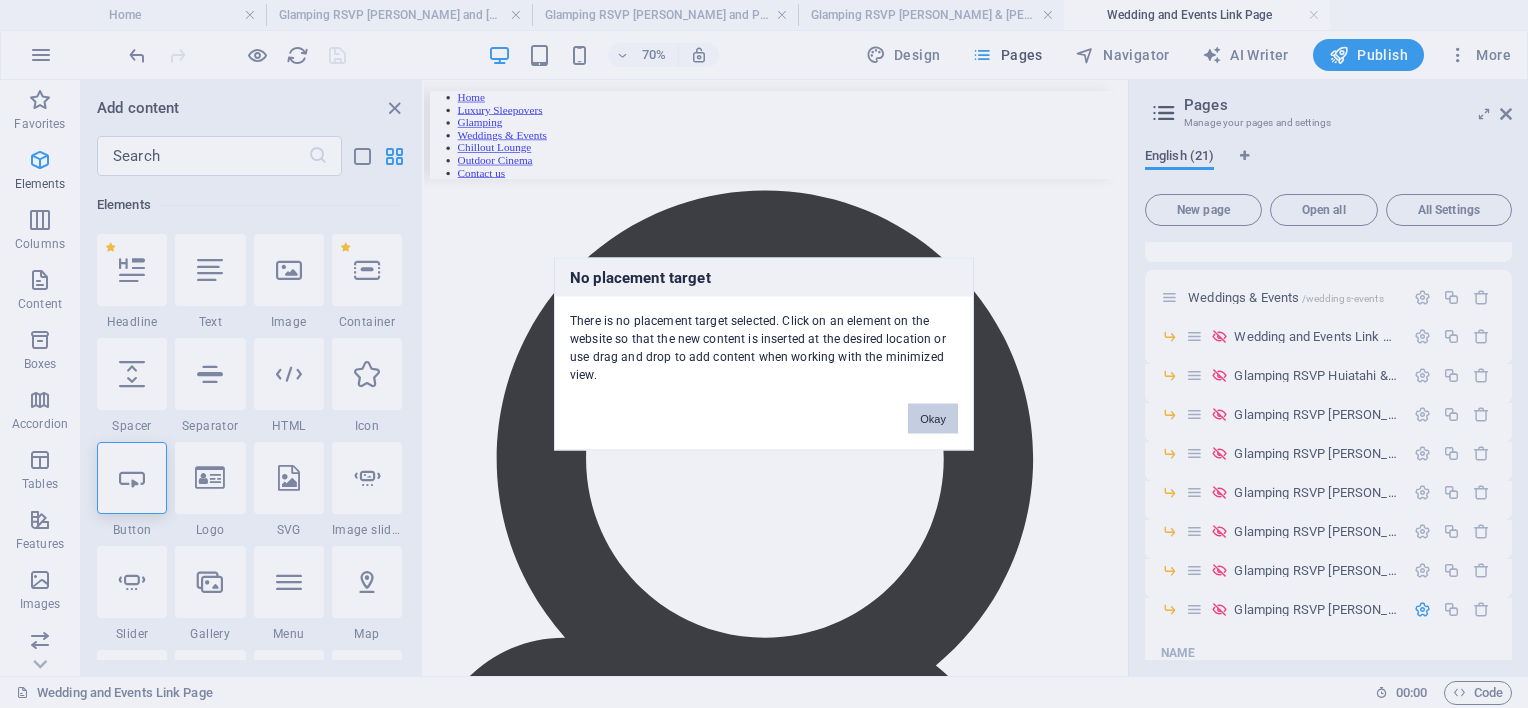 click on "Okay" at bounding box center (933, 419) 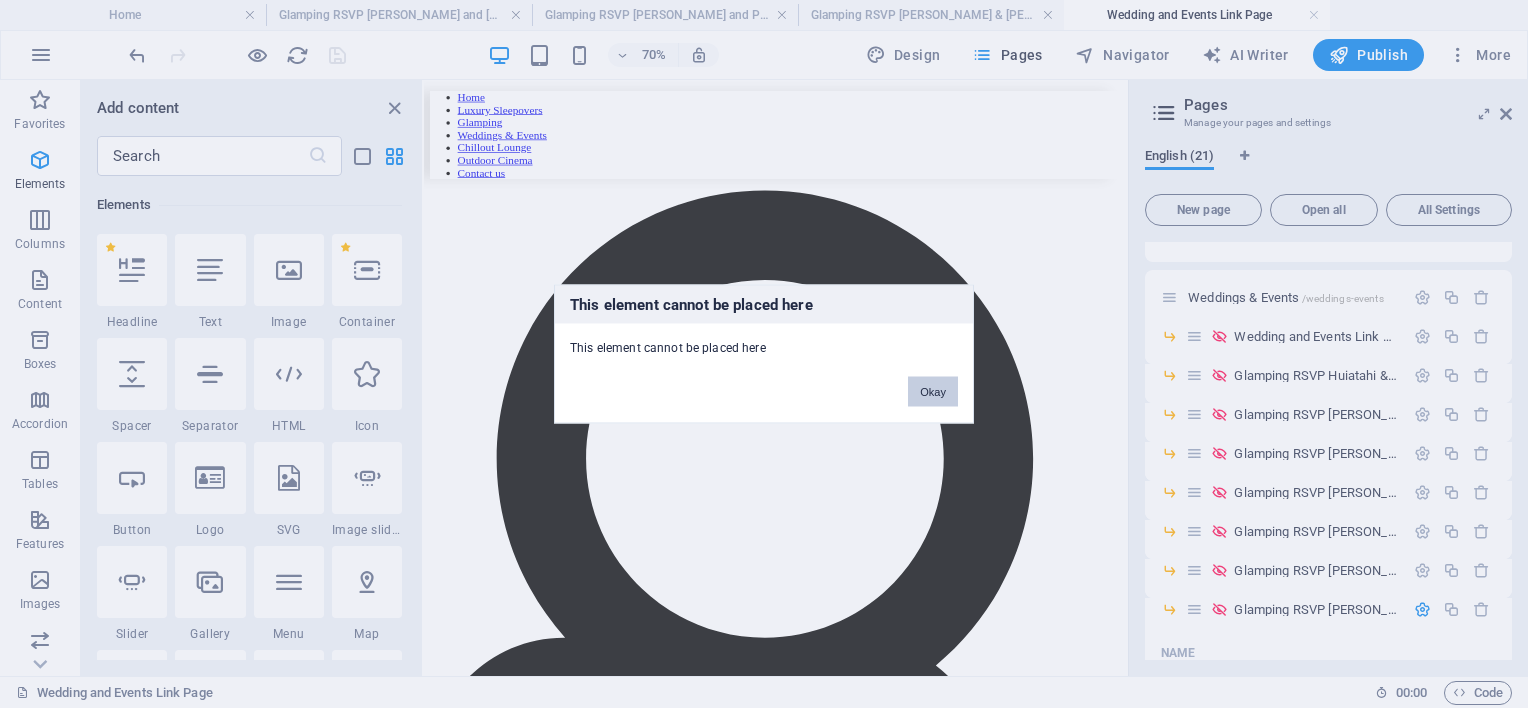 drag, startPoint x: 919, startPoint y: 392, endPoint x: 707, endPoint y: 446, distance: 218.76929 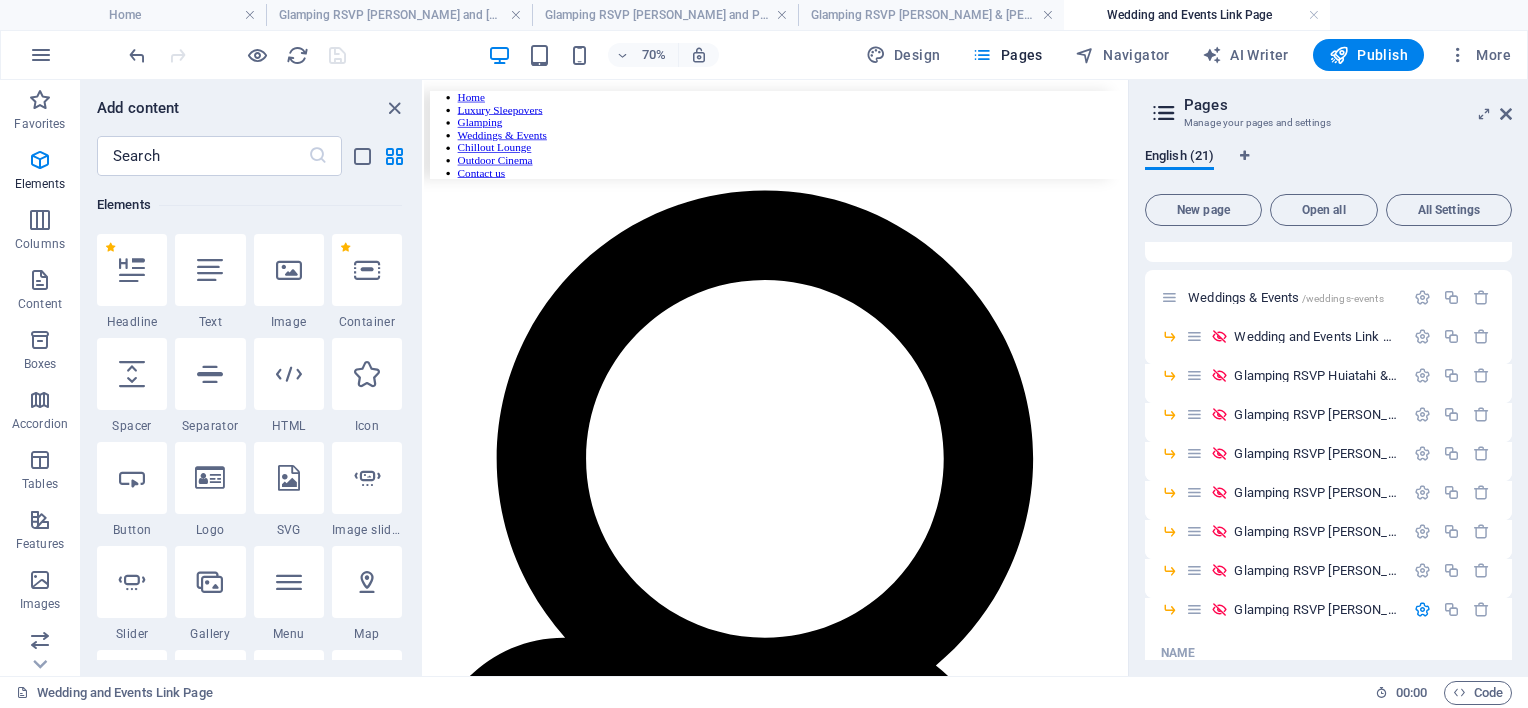 click on "ash and [PERSON_NAME] [DATE] settlers rest" at bounding box center (927, 5137) 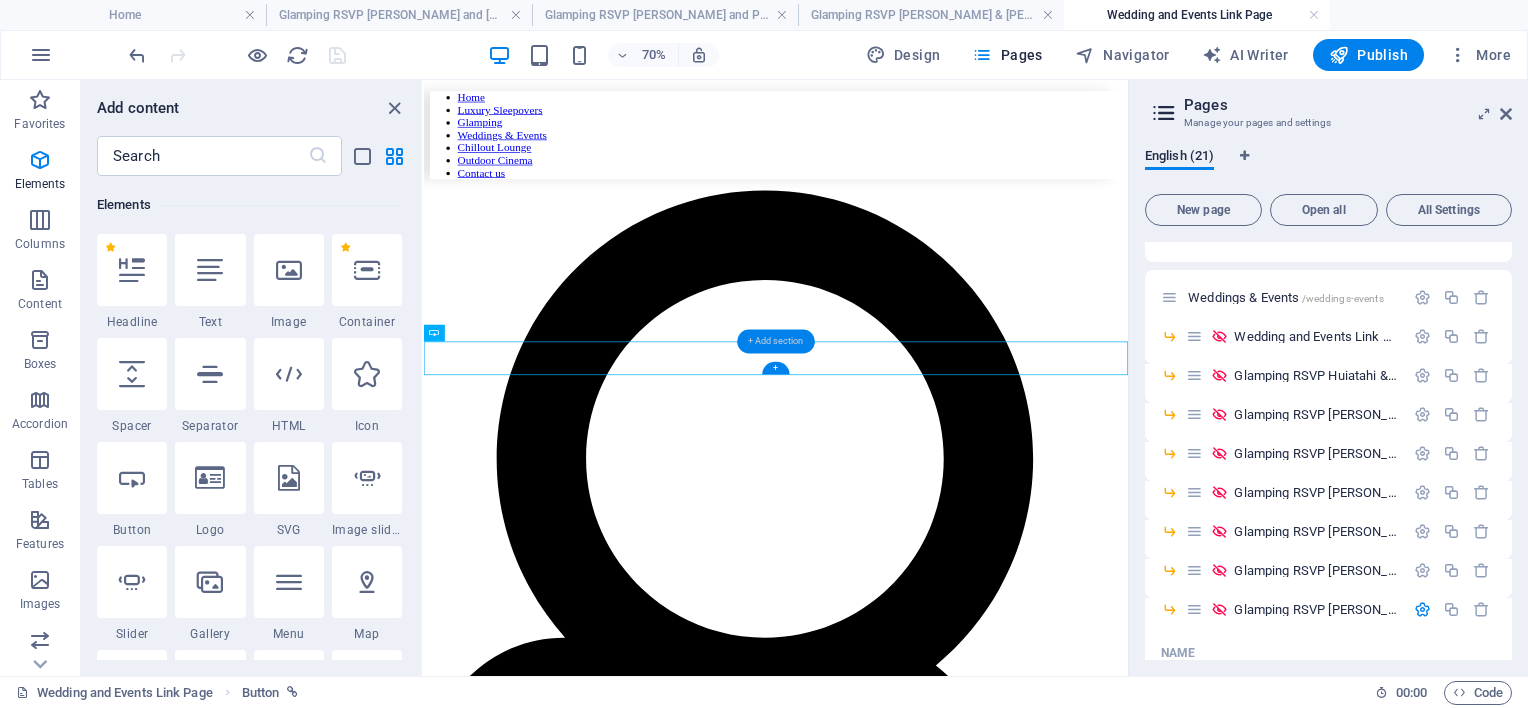 click on "+ Add section" at bounding box center [776, 342] 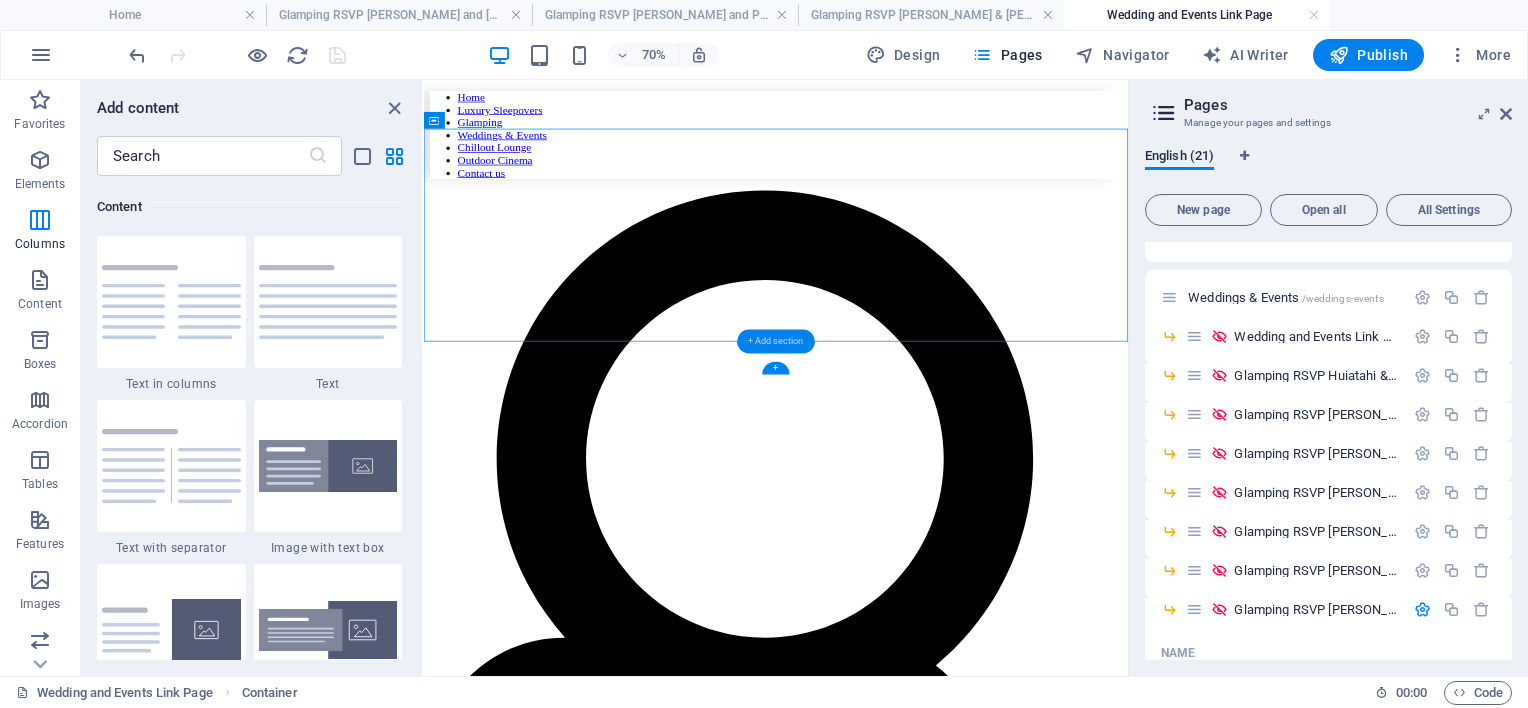 scroll, scrollTop: 3499, scrollLeft: 0, axis: vertical 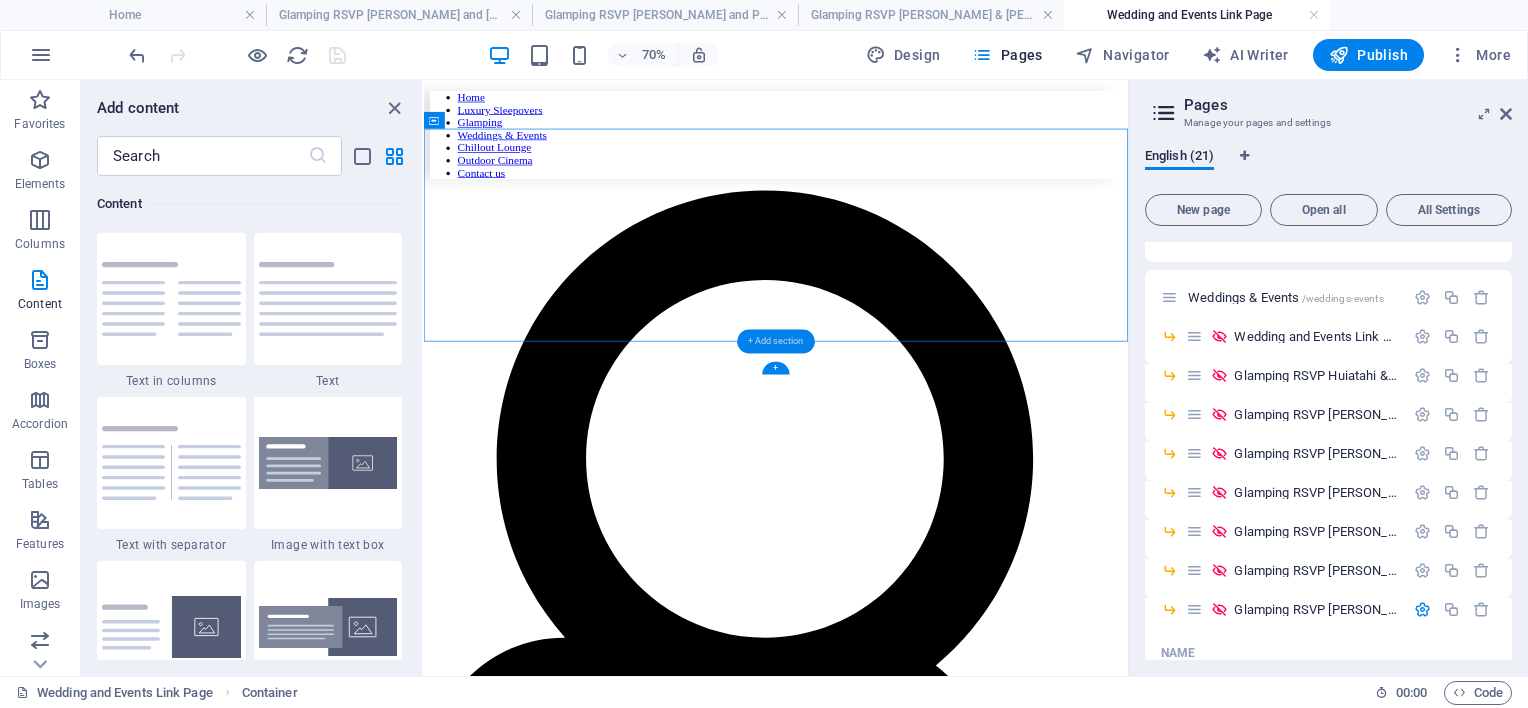 click on "+ Add section" at bounding box center (776, 342) 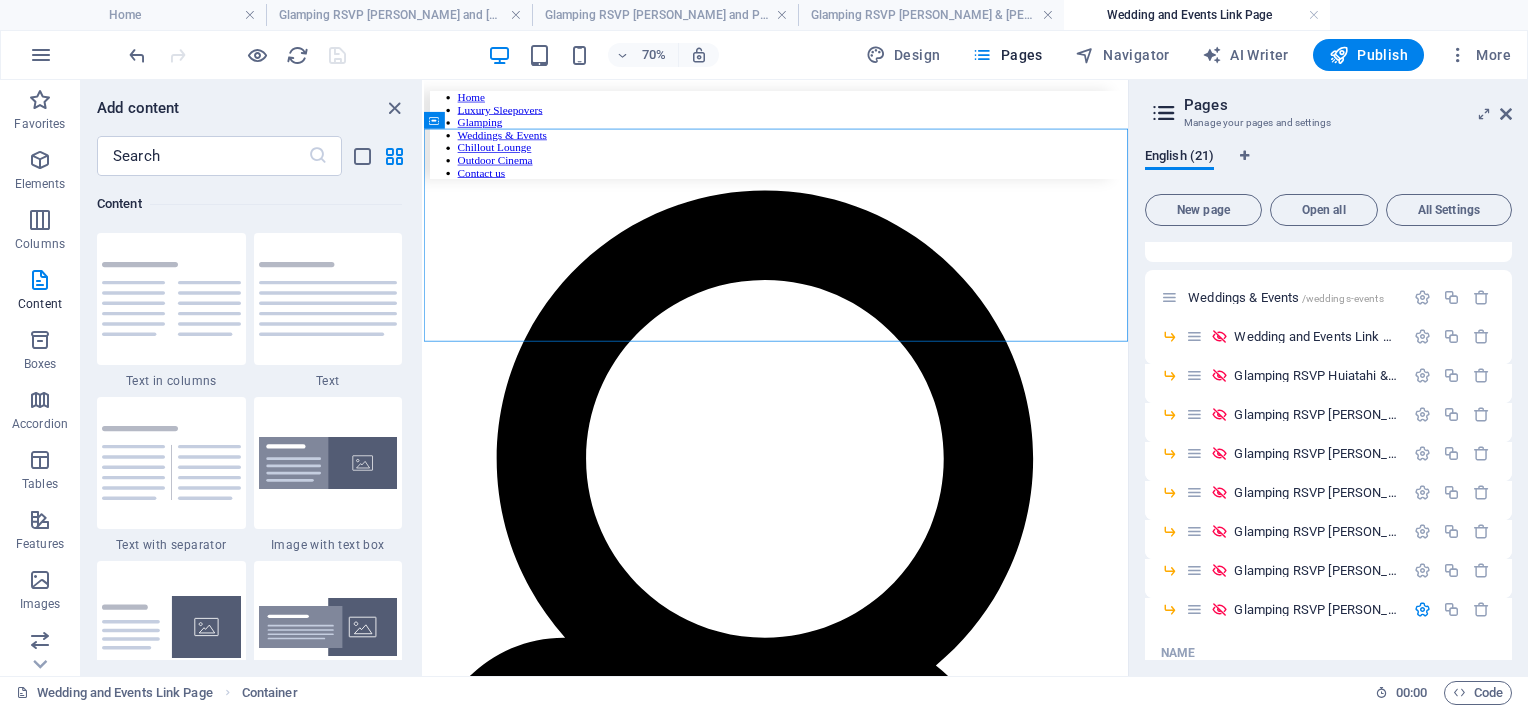click on "Home Luxury Sleepovers Glamping Weddings & Events Chillout Lounge Outdoor Cinema Contact us olivia and partner 20.06.25 bebah farm ash and amy 18.03.26 settlers rest" at bounding box center [927, 2617] 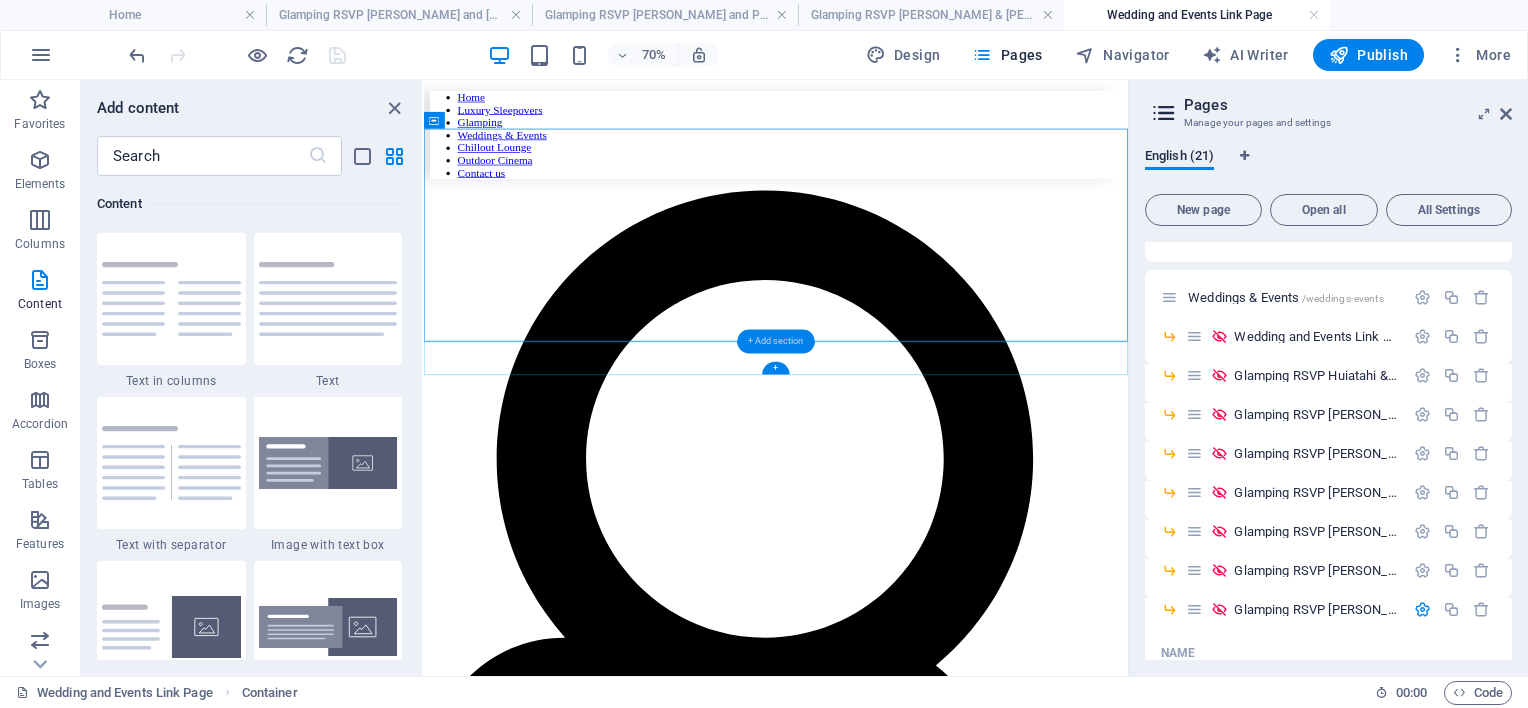 click on "+ Add section" at bounding box center (776, 342) 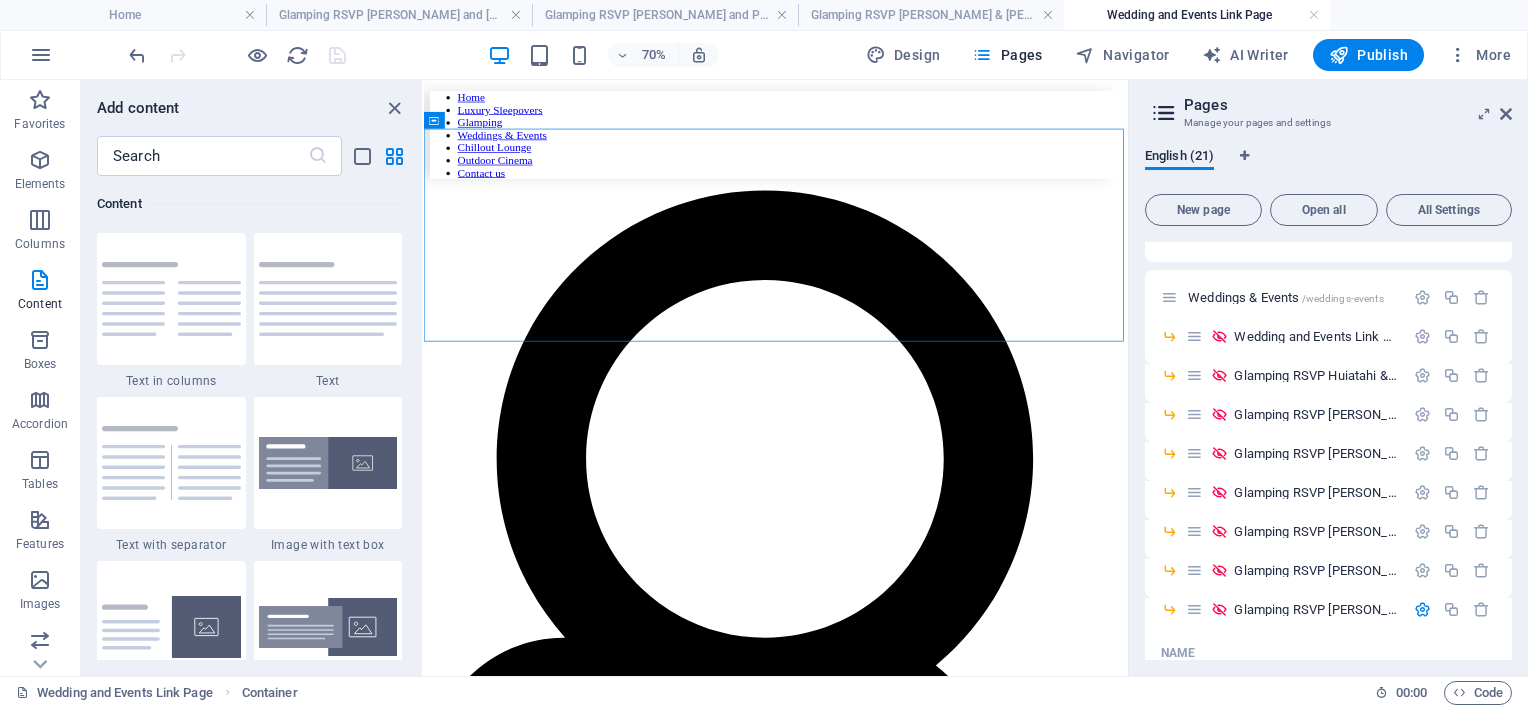 click on "Home Luxury Sleepovers Glamping Weddings & Events Chillout Lounge Outdoor Cinema Contact us olivia and partner 20.06.25 bebah farm ash and amy 18.03.26 settlers rest" at bounding box center [927, 2617] 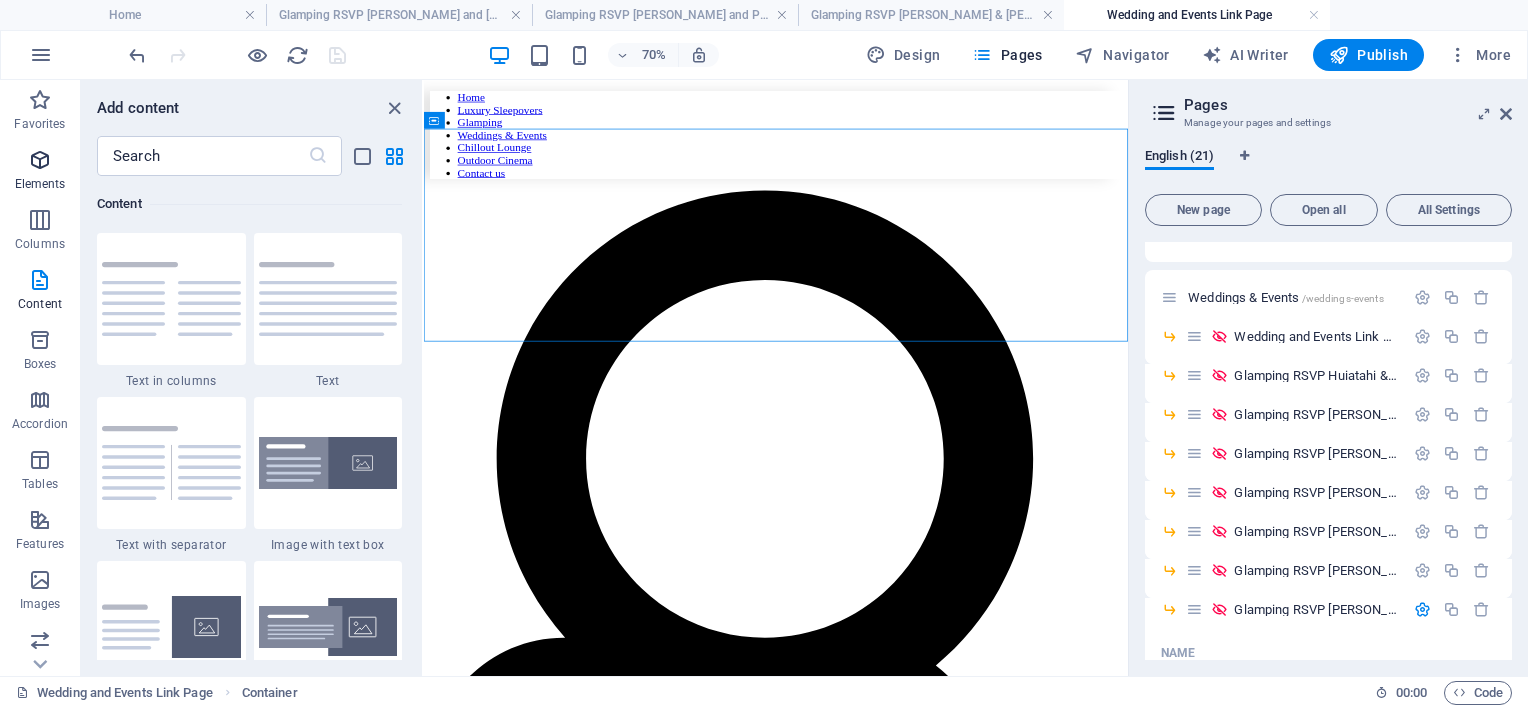 click on "Elements" at bounding box center (40, 172) 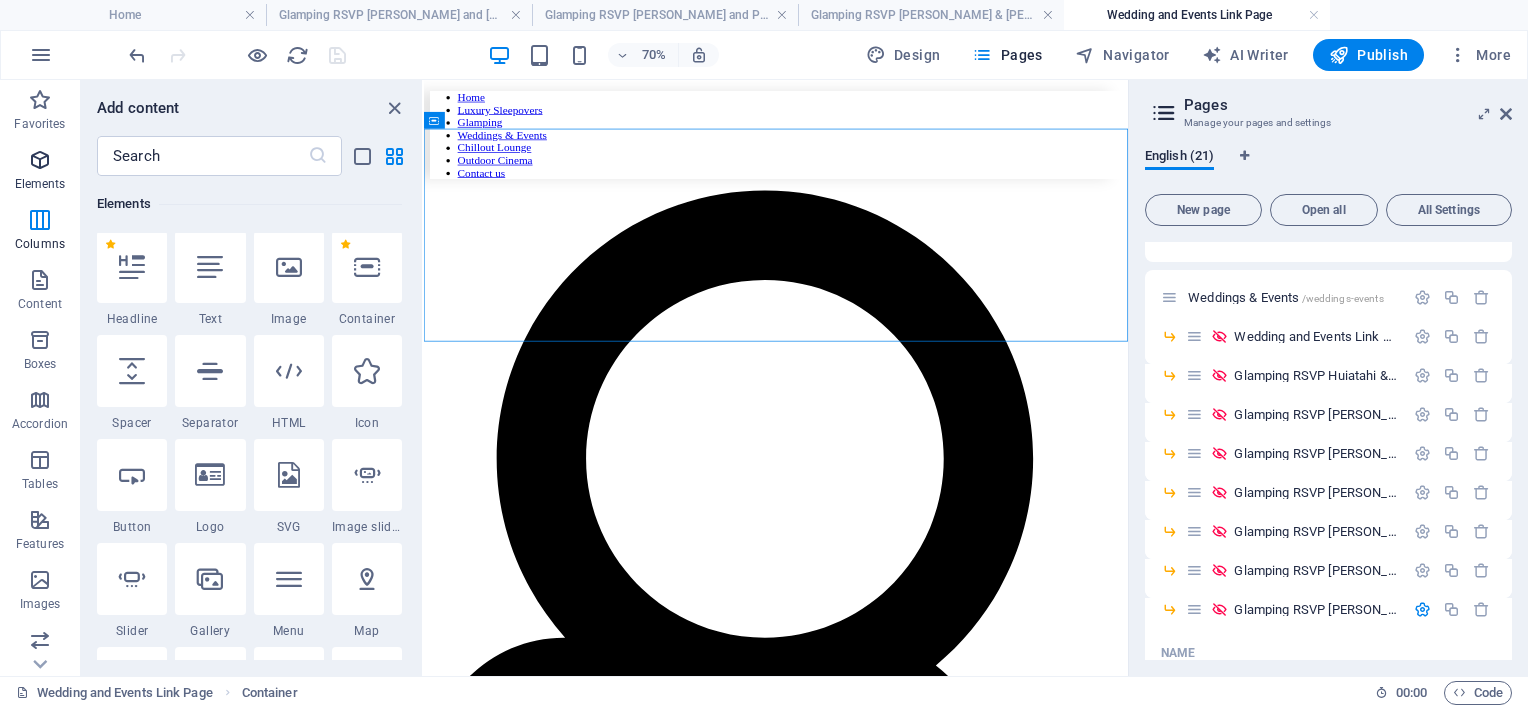 scroll, scrollTop: 212, scrollLeft: 0, axis: vertical 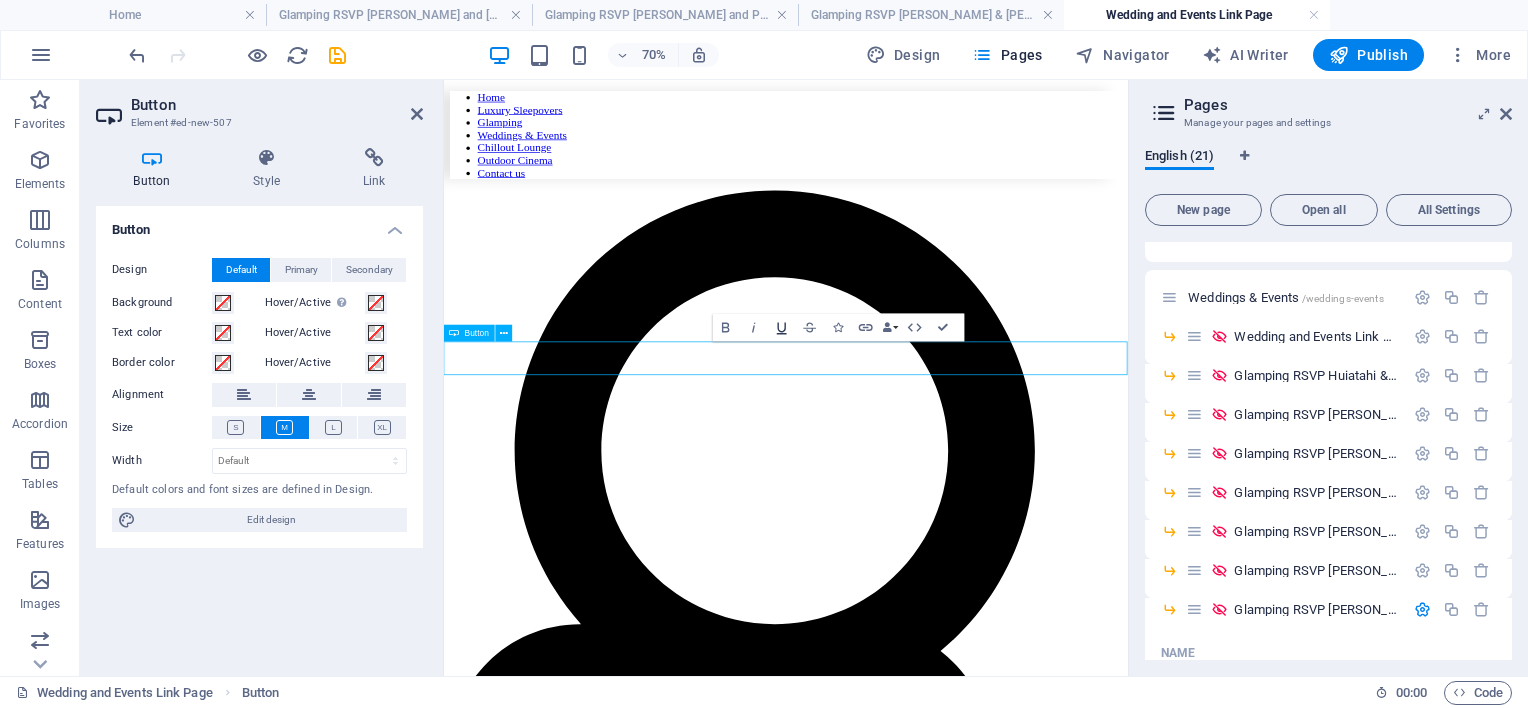 type 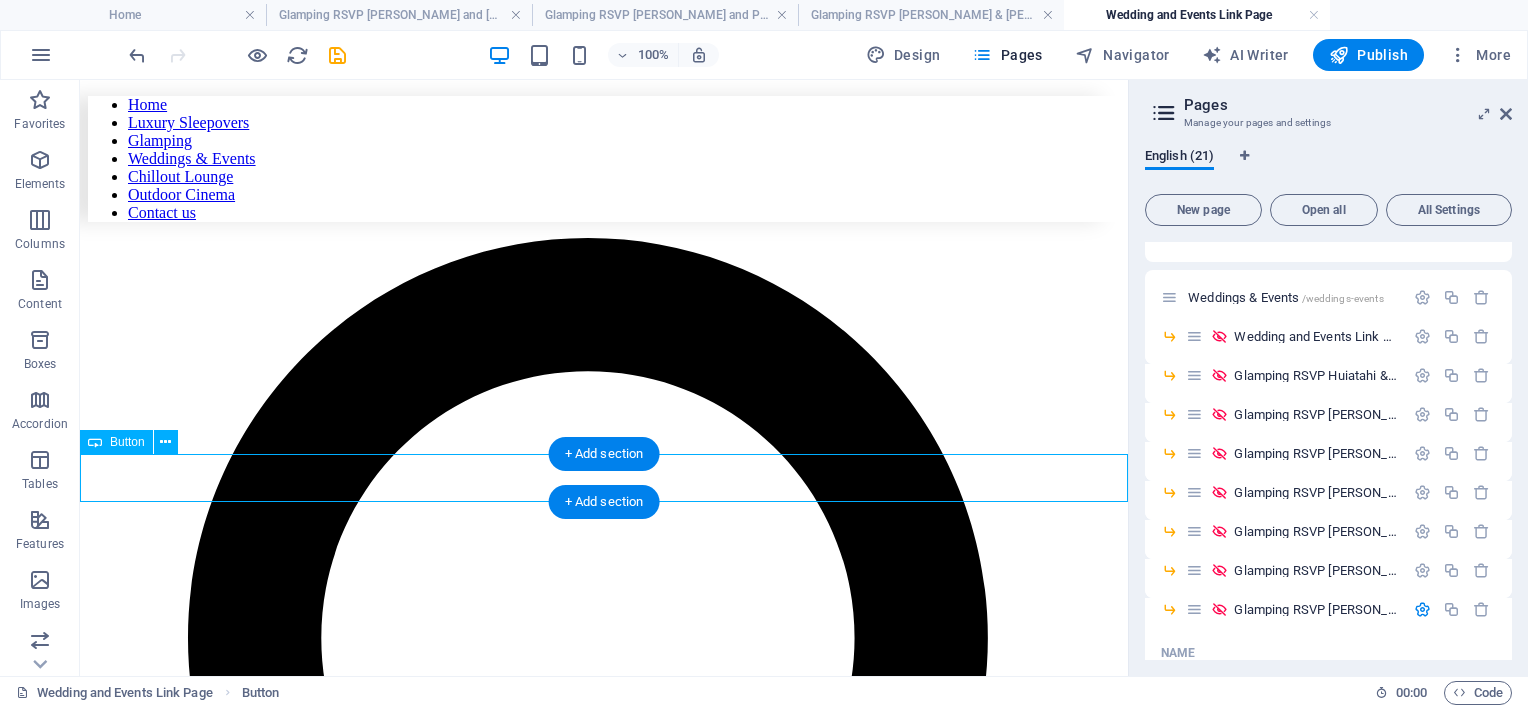 click on "[PERSON_NAME] AND [PERSON_NAME] [DATE] SETTLERS REST" at bounding box center (604, 5350) 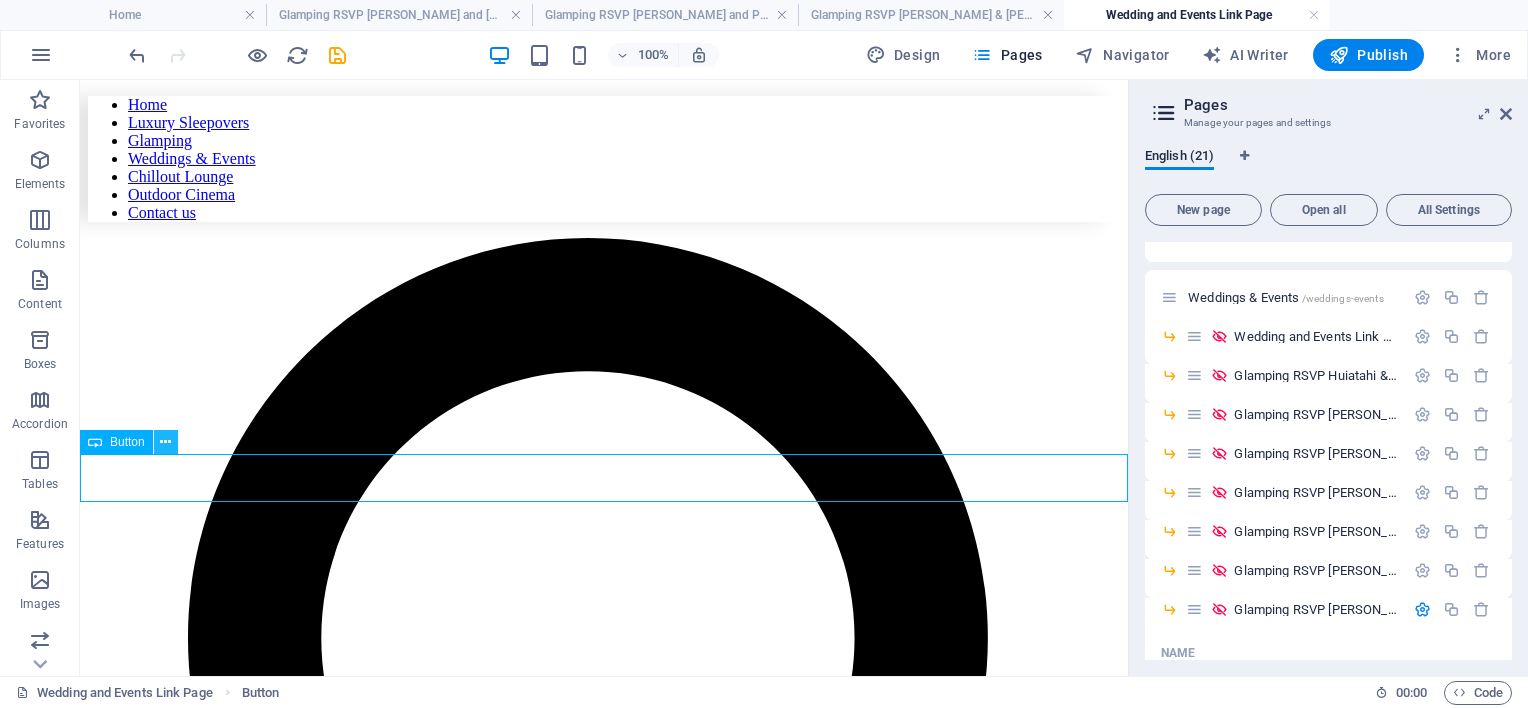 click at bounding box center (165, 442) 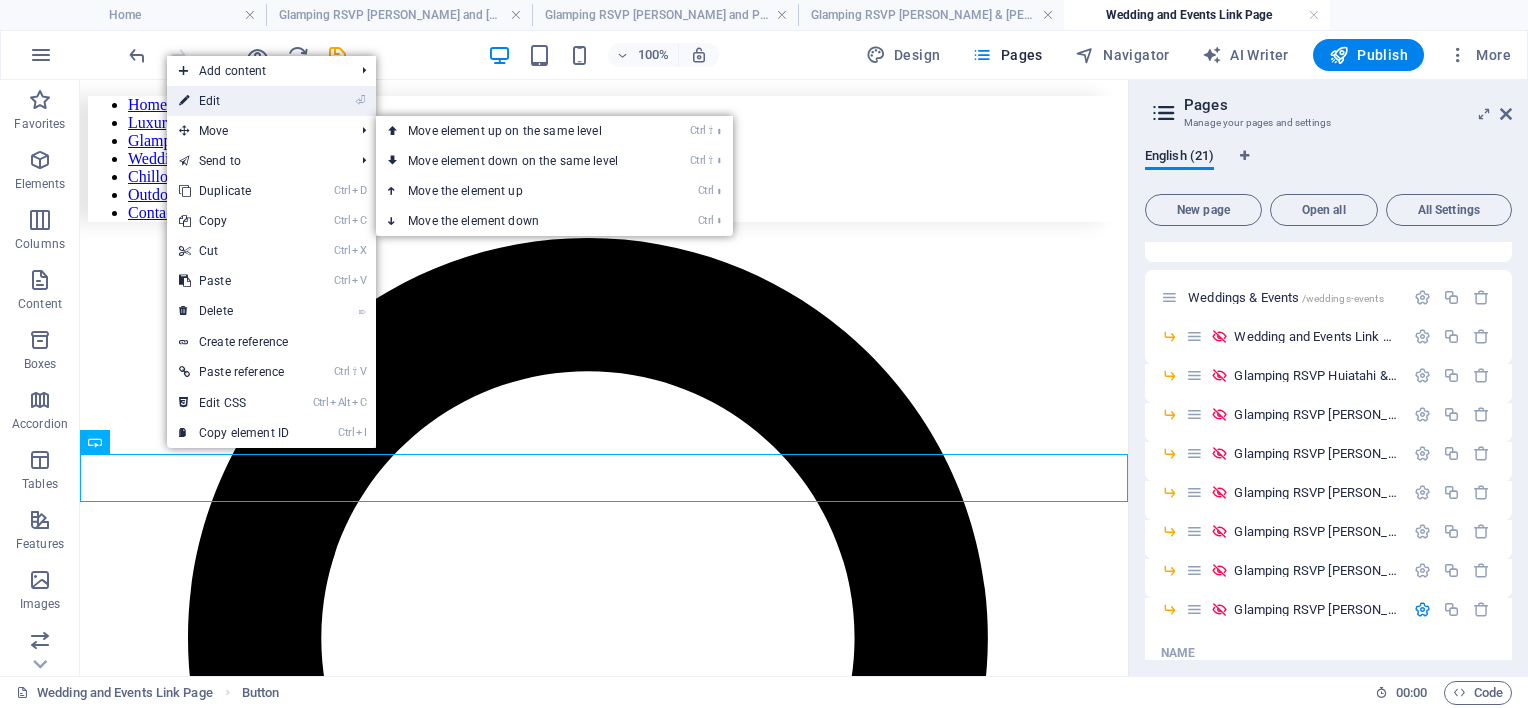 click on "⏎  Edit" at bounding box center (234, 101) 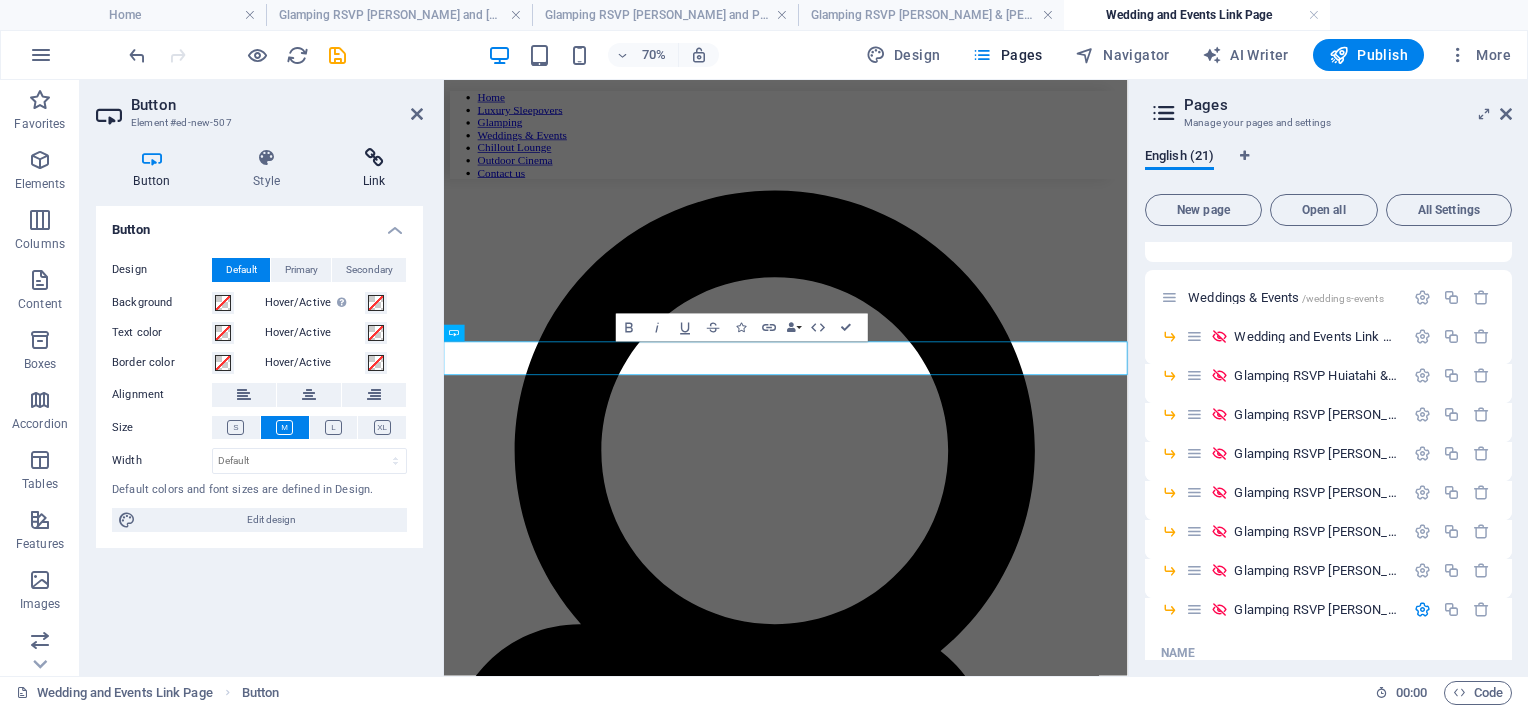 click on "Link" at bounding box center (374, 169) 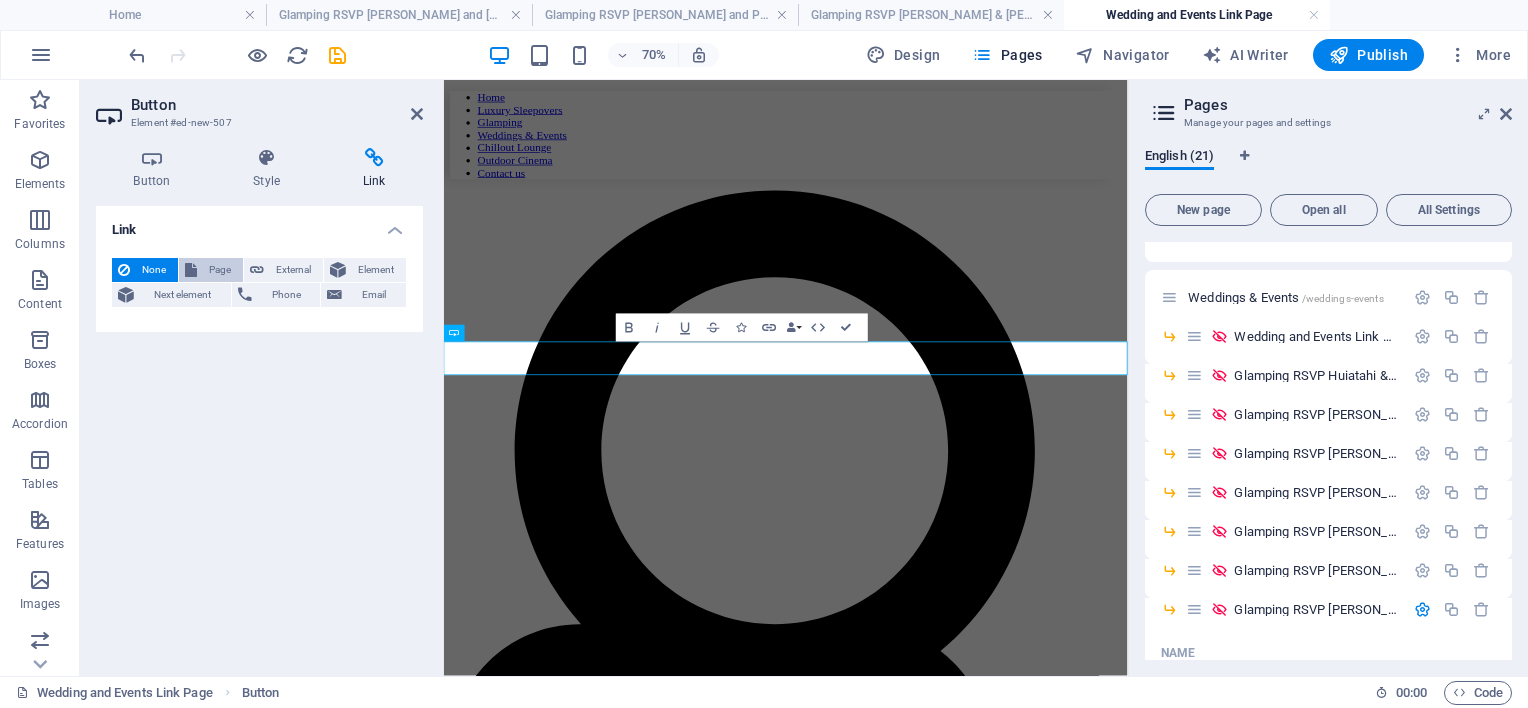 click on "Page" at bounding box center (220, 270) 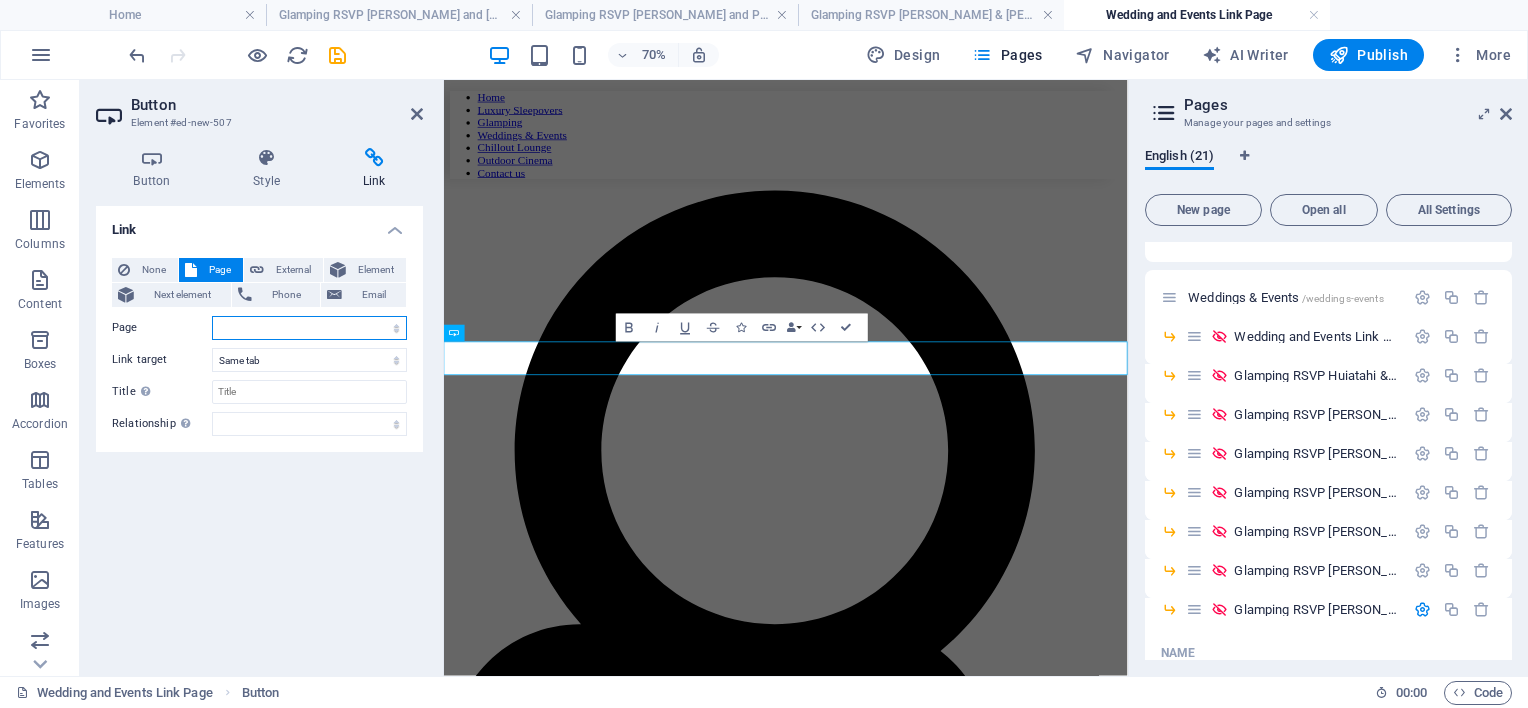 click on "Home Luxury Sleepovers -- Styling Glamping Weddings &amp; Events -- Wedding and Events Link Page -- Glamping RSVP Huiatahi &amp; Kirra 06.09.2025 -- Glamping RSVP Sam &amp; Fletcher 28.03.26 -- Glamping RSVP Bethany  -- Glamping RSVP Amy &amp; Ash -- Glamping RSVP Jessica &amp; Partner -- Glamping RSVP Stephen and Partner 31.10.2026 -- Glamping RSVP Haydon &amp; Ruby 21.05.26 -- Glamping RSVP Olivia and Jason 20.06.26  Chill out Lounge Backyard Cinema Contact Us -- Terms and Conditions Shop" at bounding box center (309, 328) 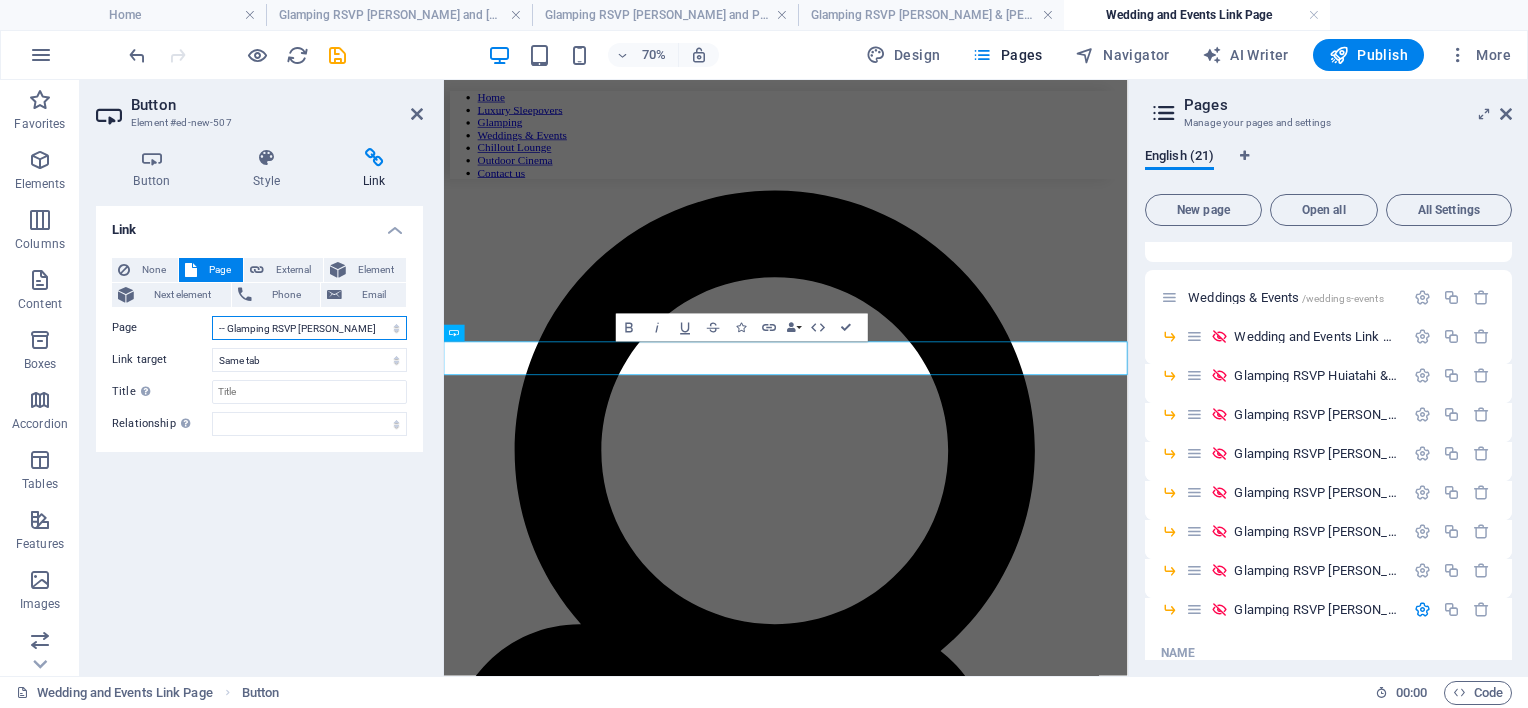 click on "Home Luxury Sleepovers -- Styling Glamping Weddings &amp; Events -- Wedding and Events Link Page -- Glamping RSVP Huiatahi &amp; Kirra 06.09.2025 -- Glamping RSVP Sam &amp; Fletcher 28.03.26 -- Glamping RSVP Bethany  -- Glamping RSVP Amy &amp; Ash -- Glamping RSVP Jessica &amp; Partner -- Glamping RSVP Stephen and Partner 31.10.2026 -- Glamping RSVP Haydon &amp; Ruby 21.05.26 -- Glamping RSVP Olivia and Jason 20.06.26  Chill out Lounge Backyard Cinema Contact Us -- Terms and Conditions Shop" at bounding box center [309, 328] 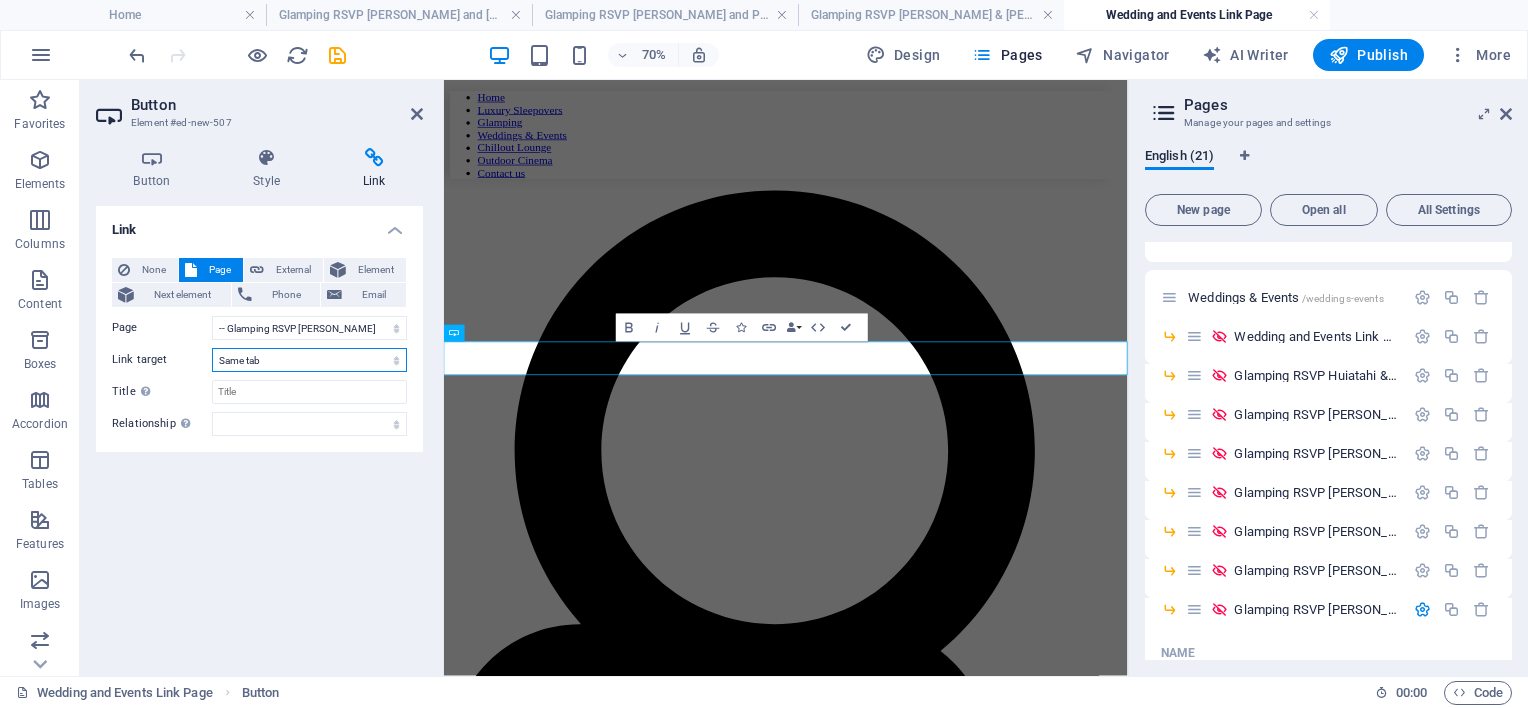 click on "New tab Same tab Overlay" at bounding box center (309, 360) 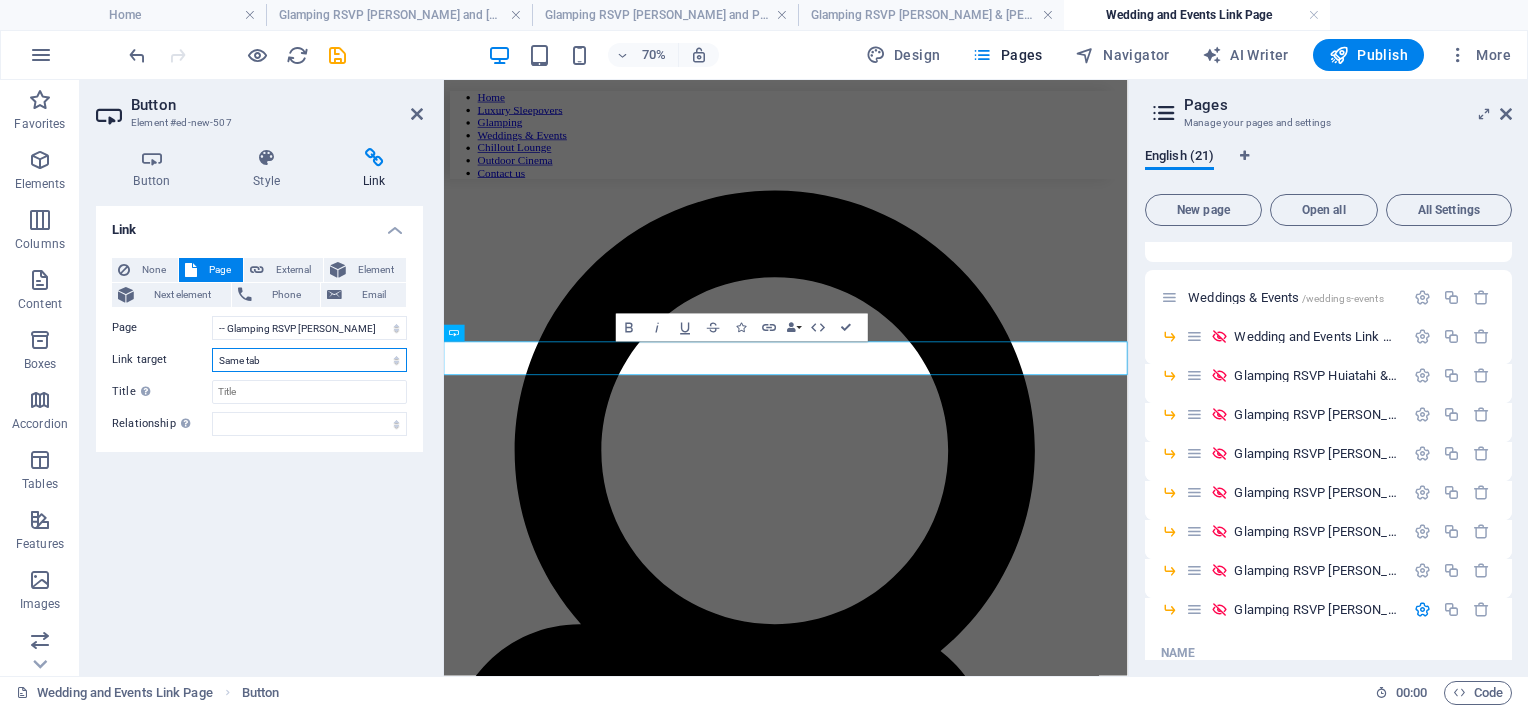 click on "New tab Same tab Overlay" at bounding box center (309, 360) 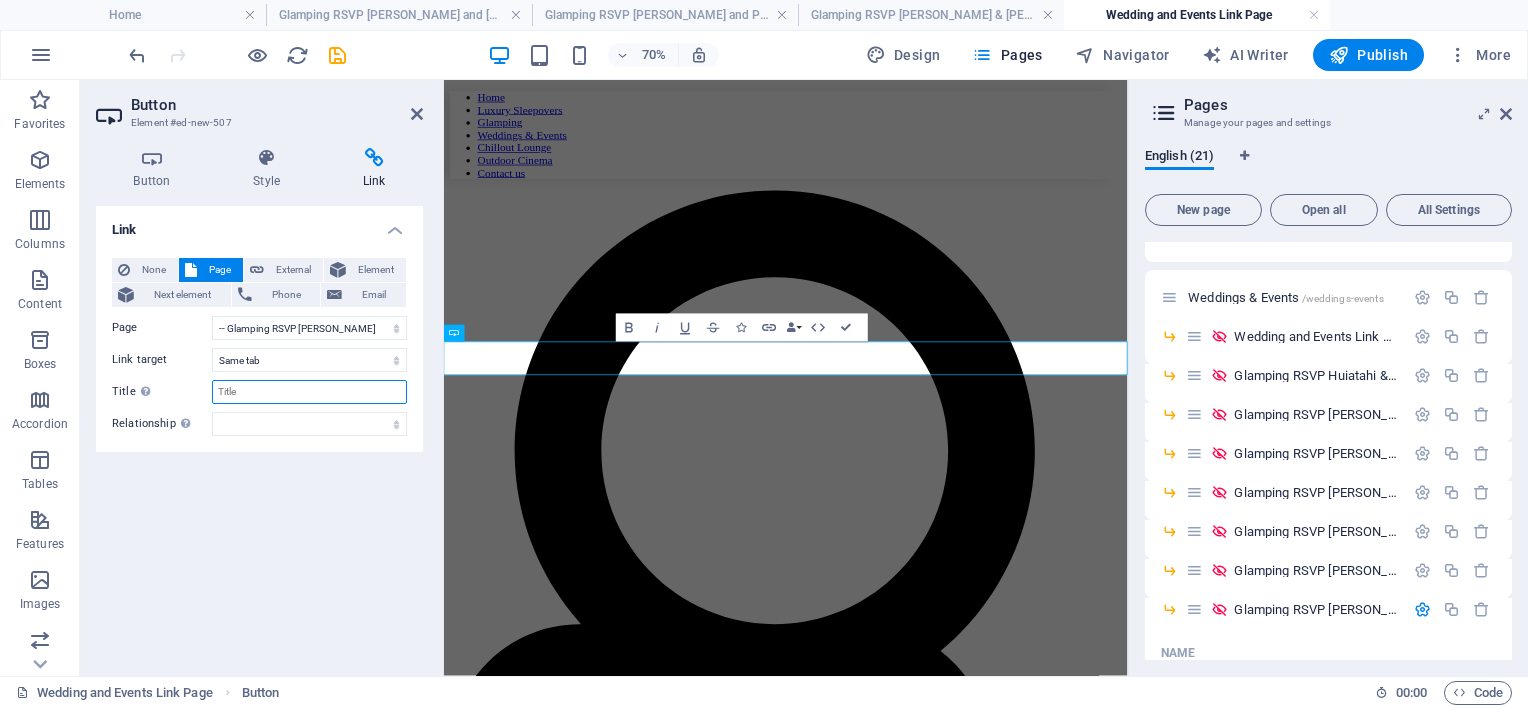 click on "Title Additional link description, should not be the same as the link text. The title is most often shown as a tooltip text when the mouse moves over the element. Leave empty if uncertain." at bounding box center [309, 392] 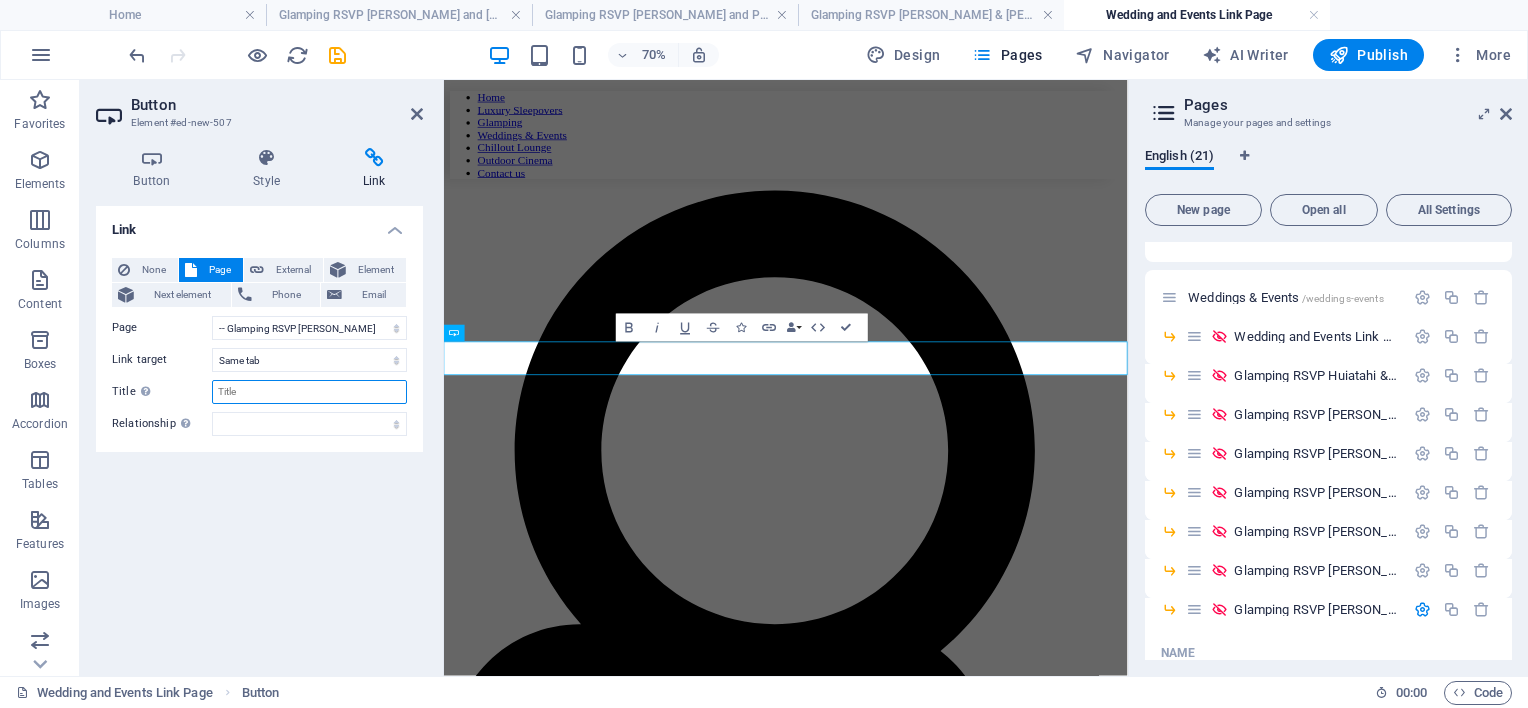 type on "H" 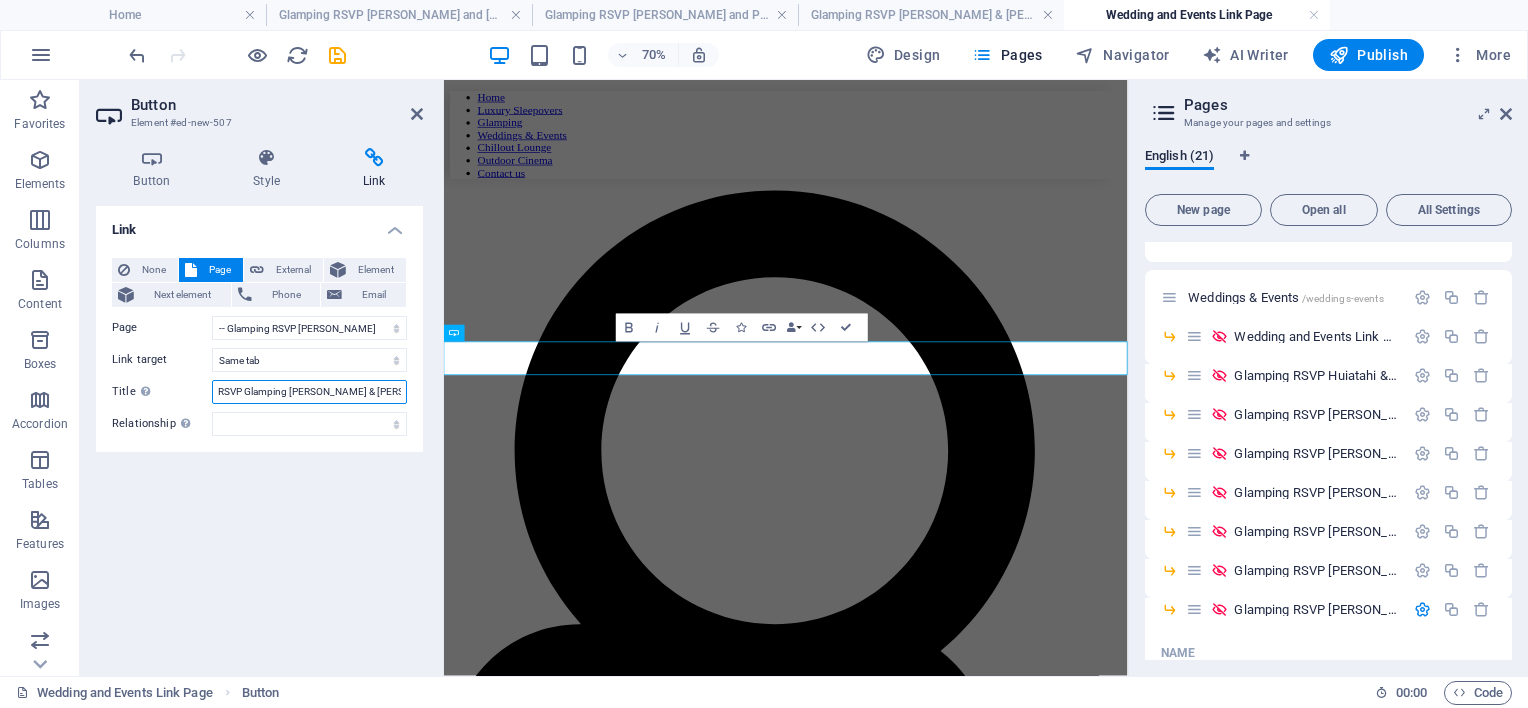 type on "RSVP Glamping Haydon & Ruby 21.05.26" 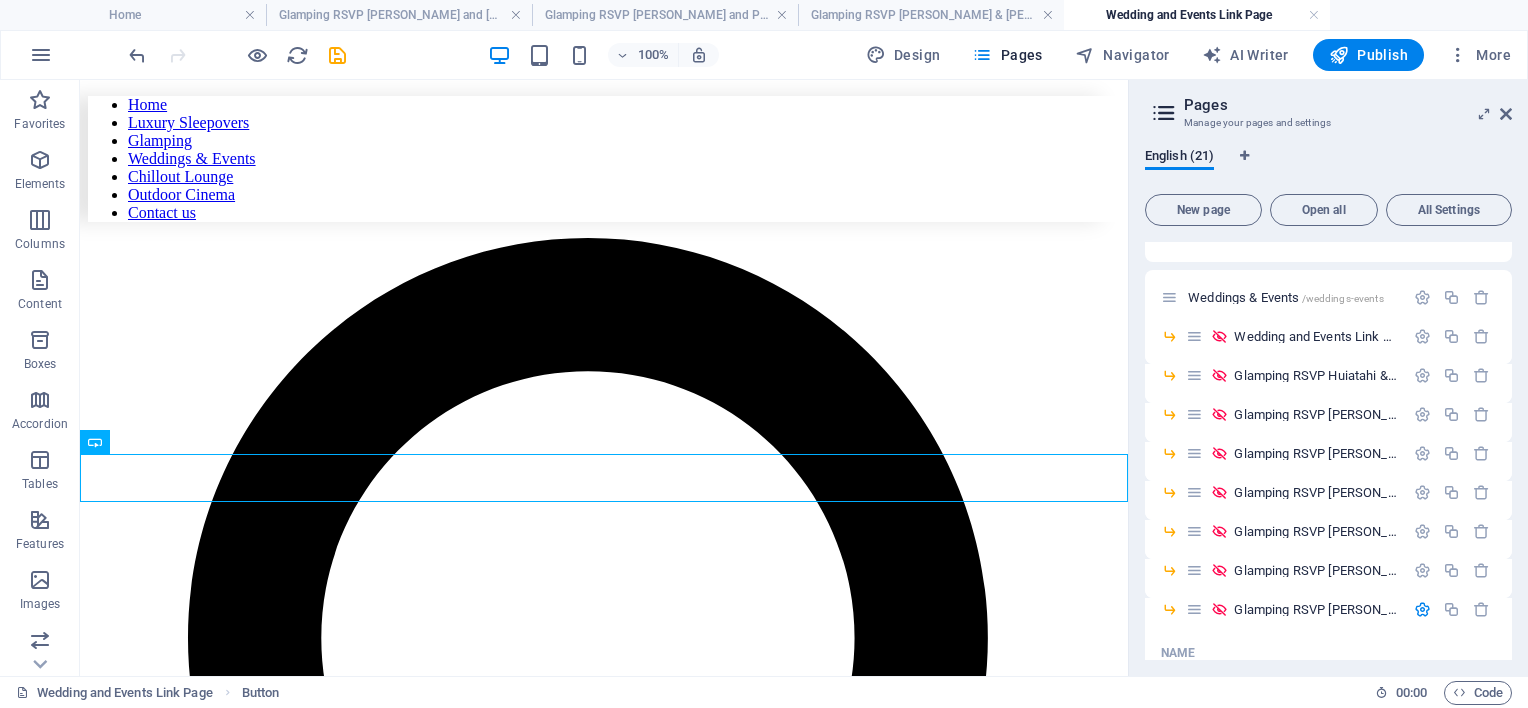 click at bounding box center [337, 55] 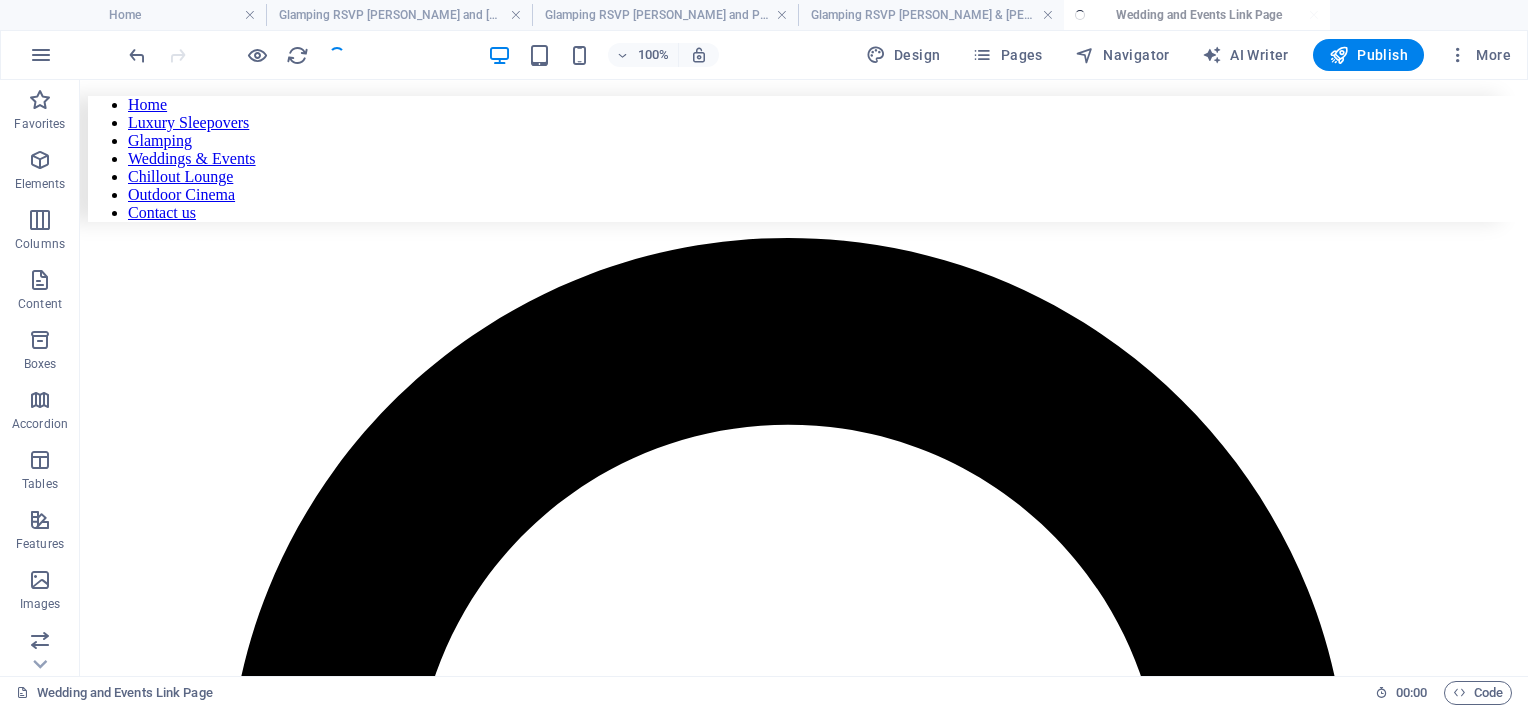 click at bounding box center [237, 55] 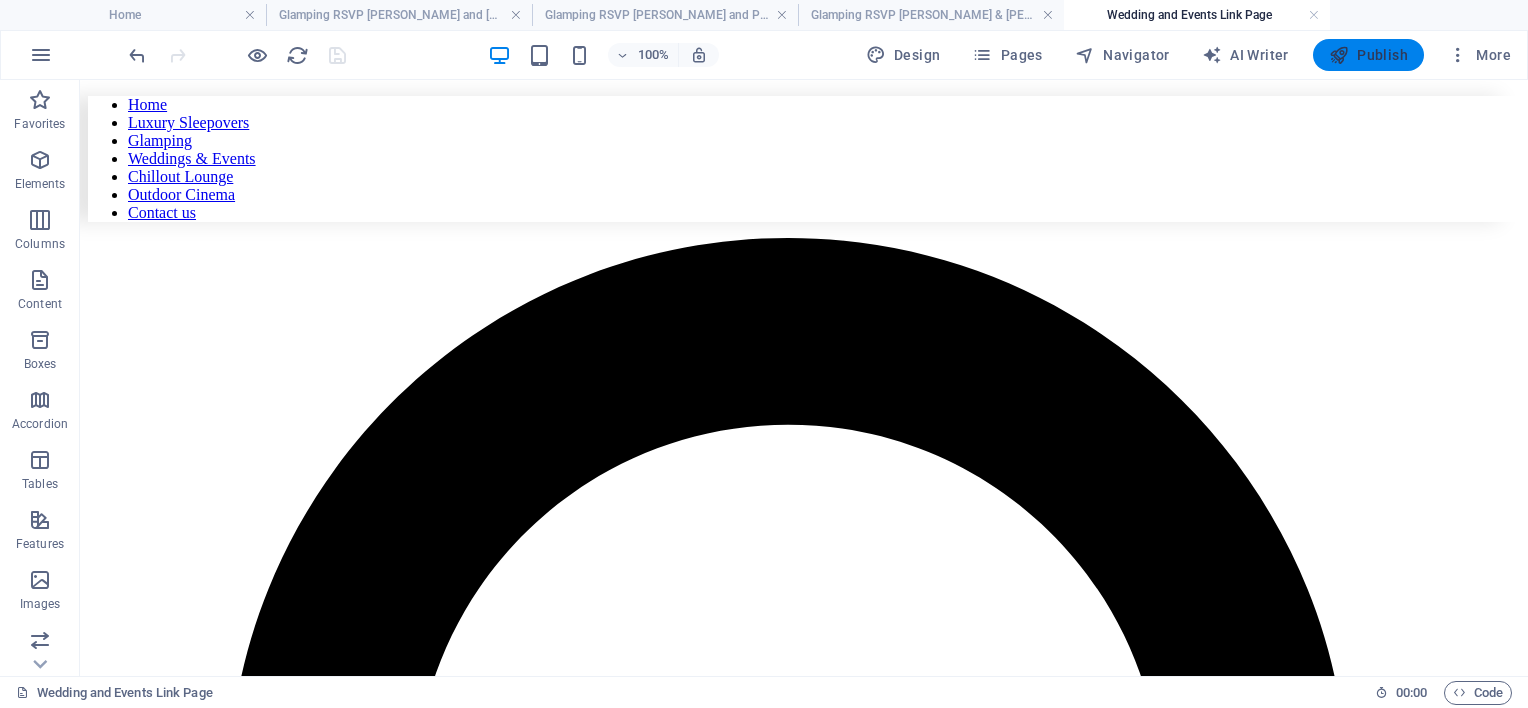 click on "Publish" at bounding box center (1368, 55) 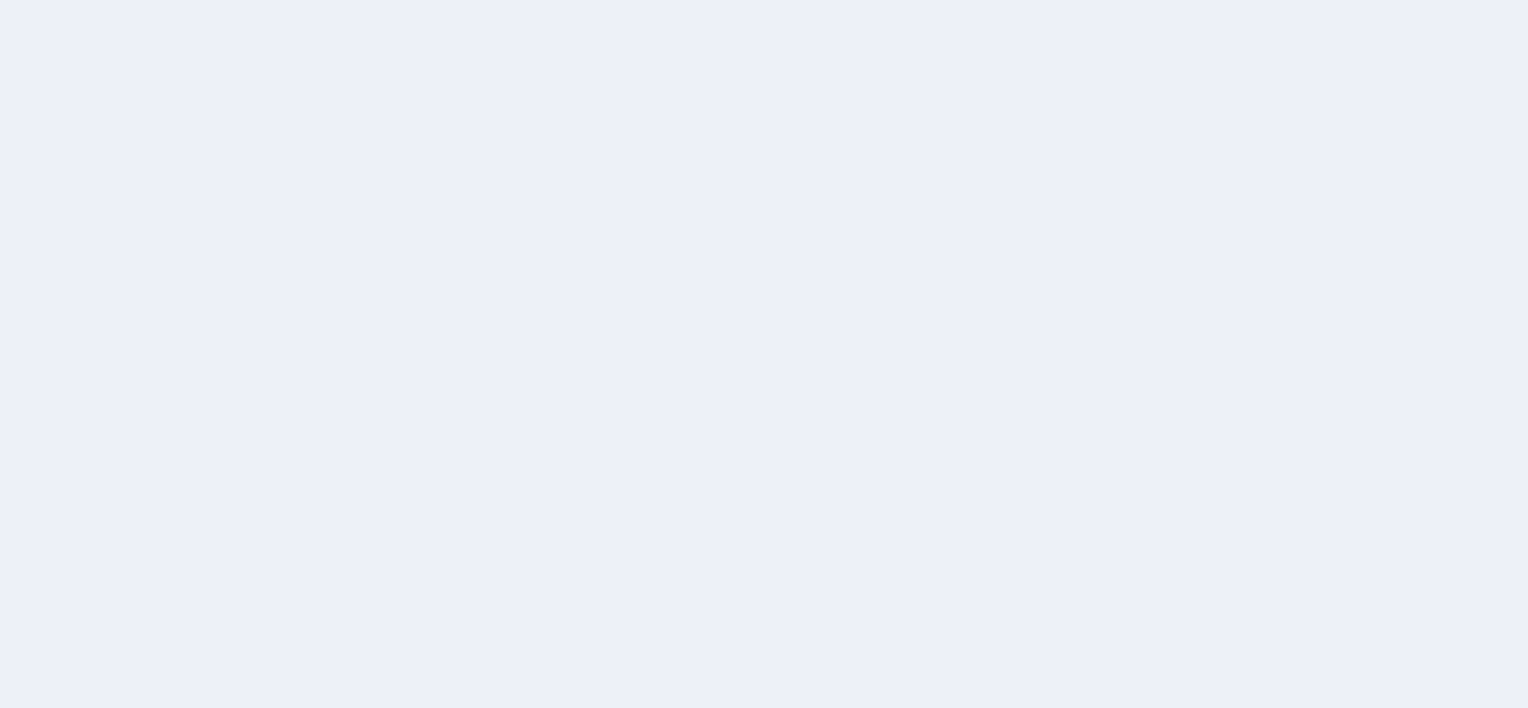 scroll, scrollTop: 0, scrollLeft: 0, axis: both 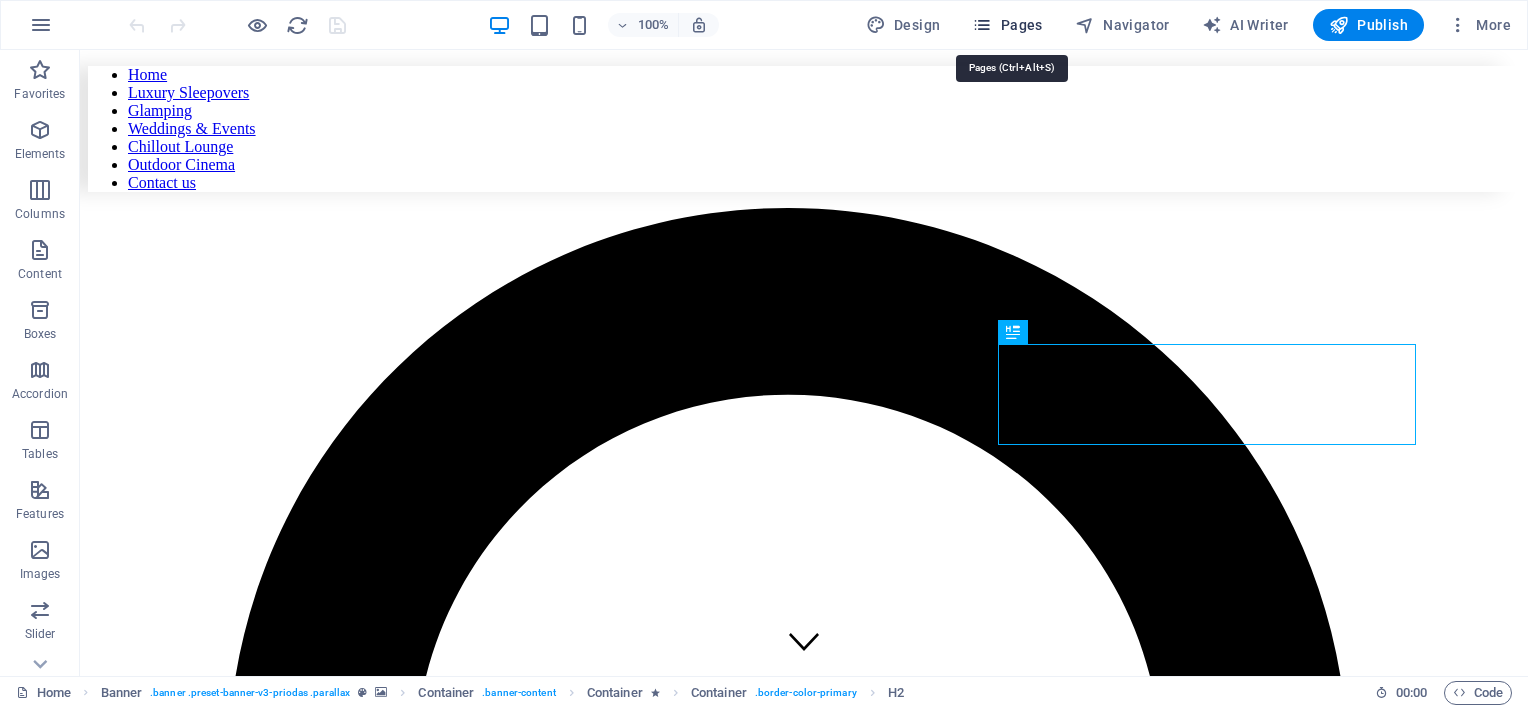click at bounding box center (982, 25) 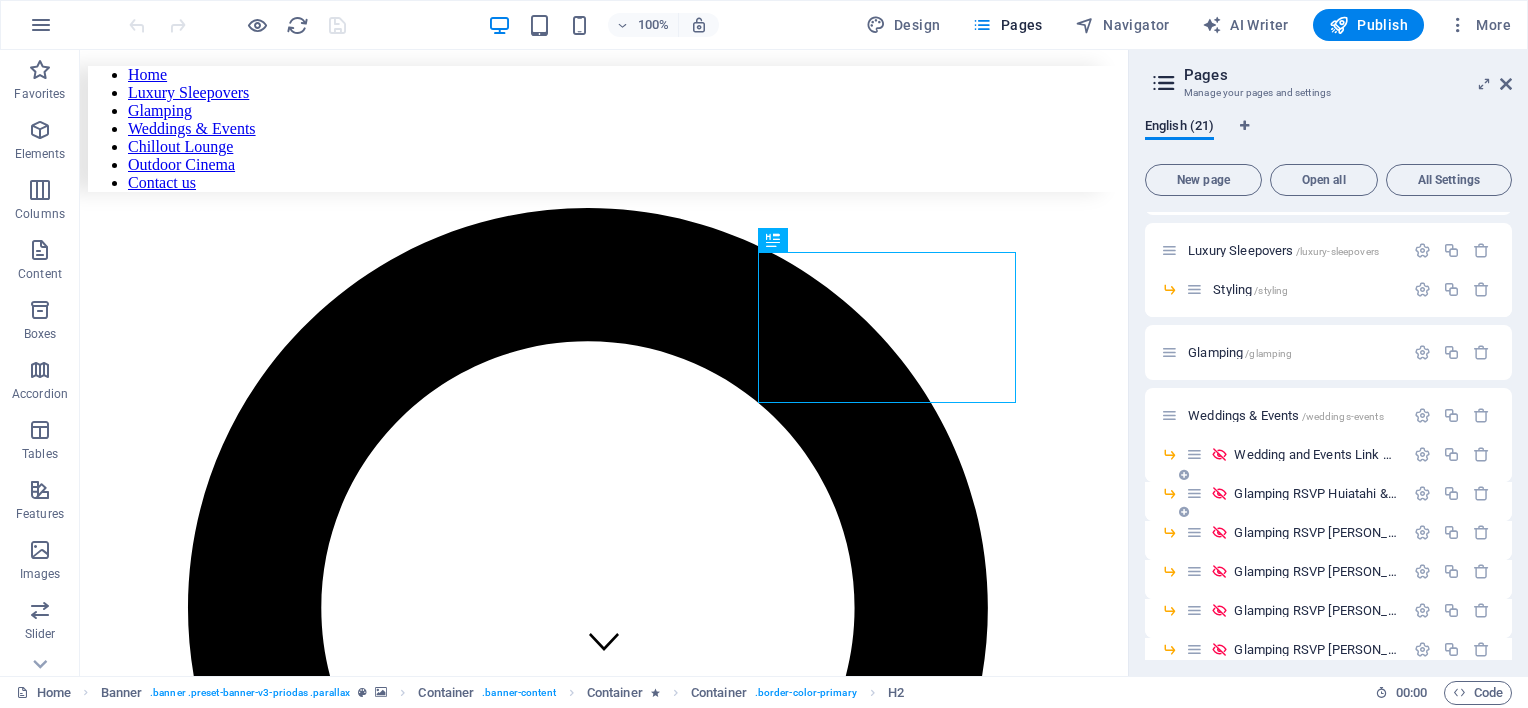 scroll, scrollTop: 200, scrollLeft: 0, axis: vertical 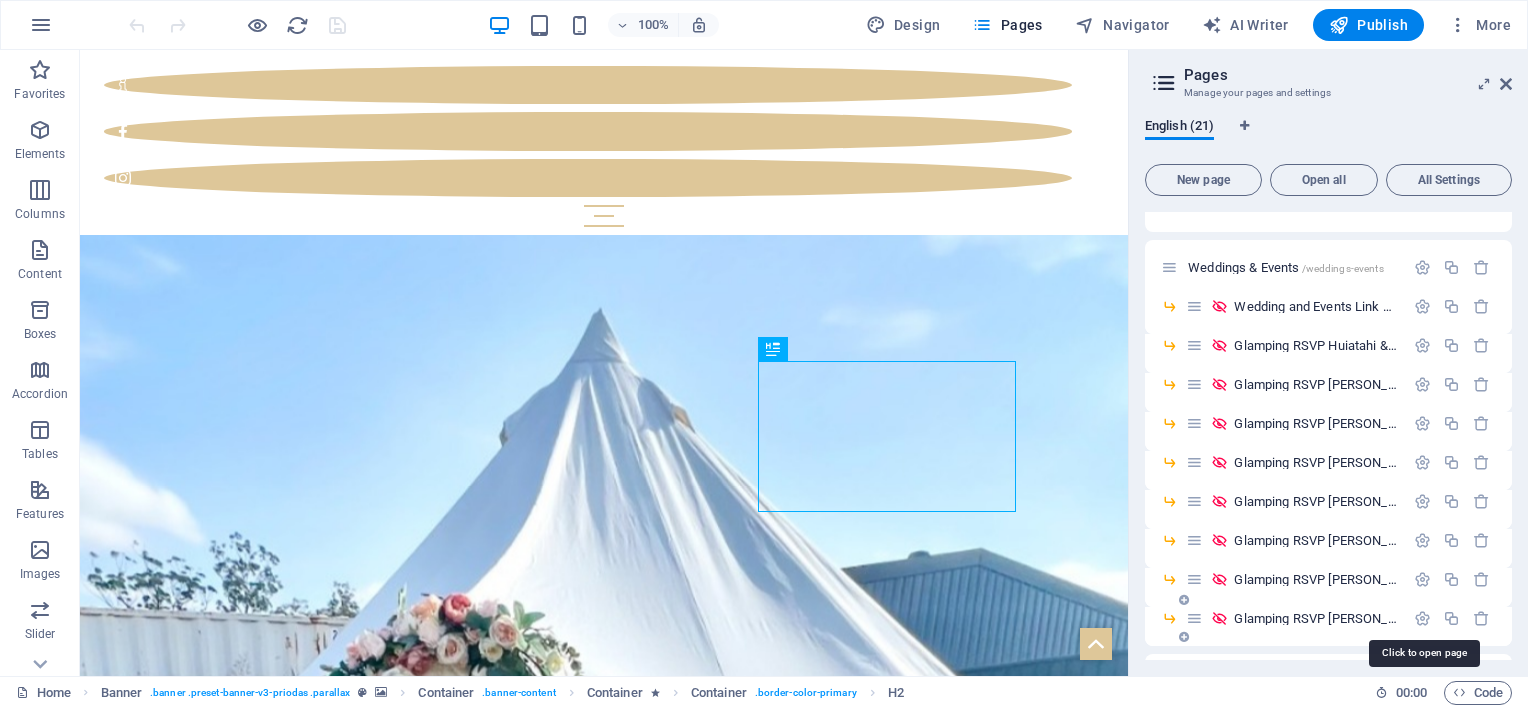 click on "Glamping RSVP [PERSON_NAME] and [PERSON_NAME] [DATE]  /glamping-rsvp-[PERSON_NAME]" at bounding box center (1490, 618) 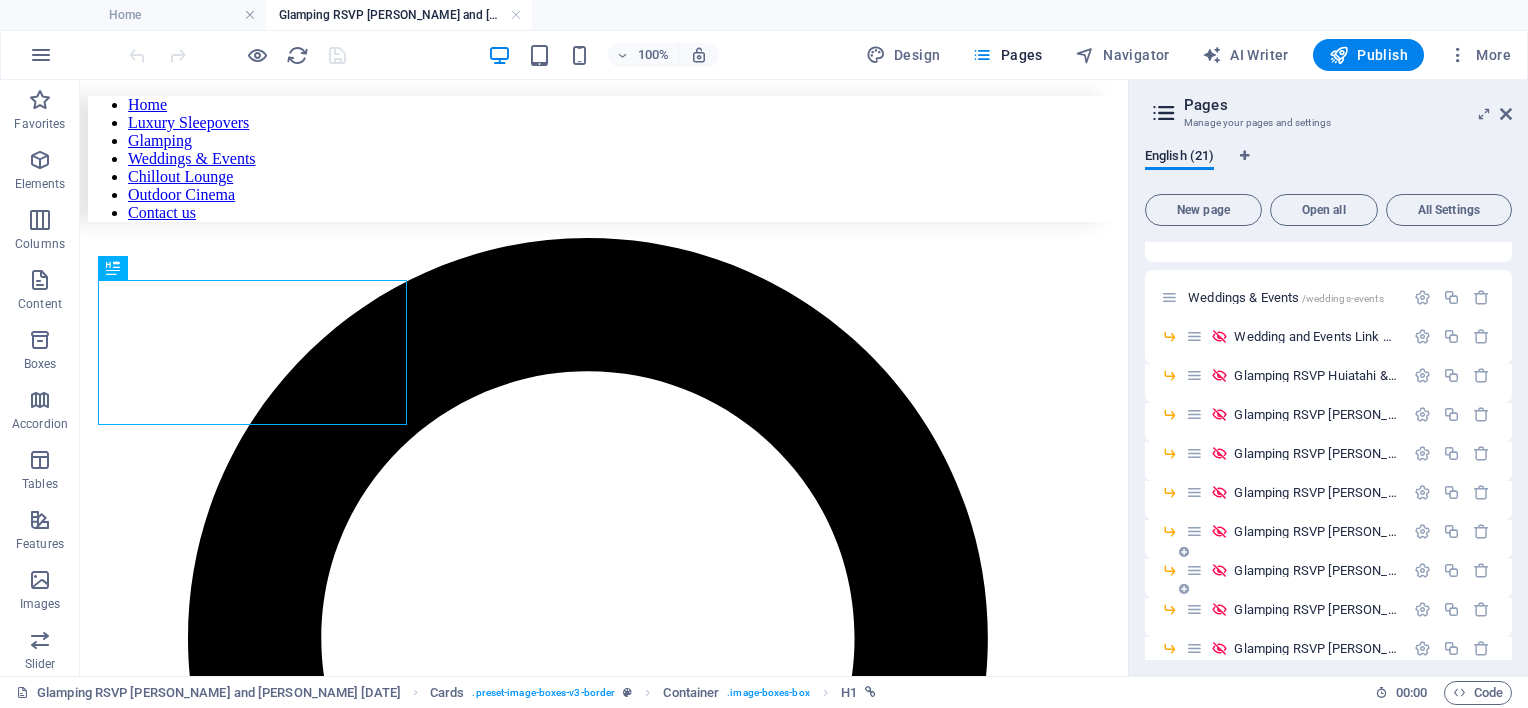 scroll, scrollTop: 0, scrollLeft: 0, axis: both 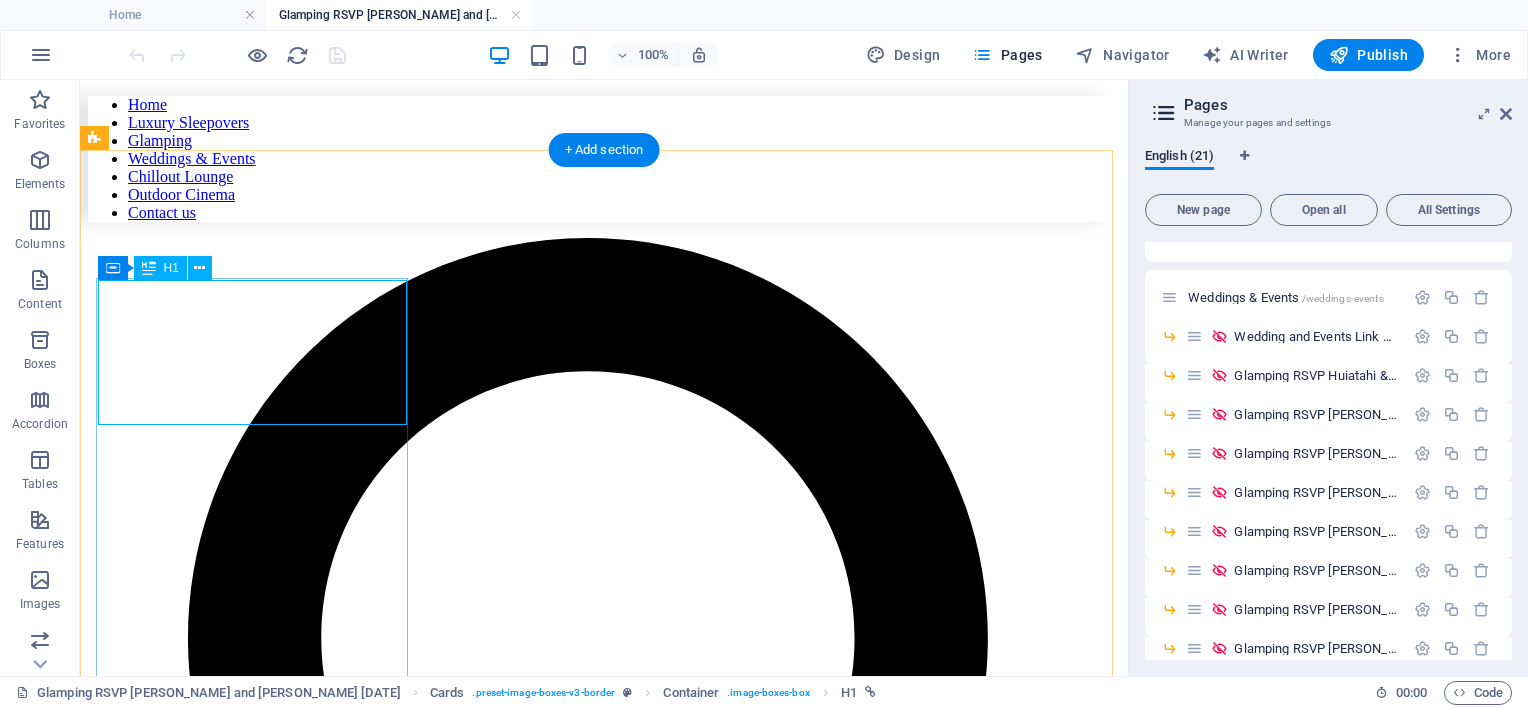 click on "[PERSON_NAME] & [PERSON_NAME]" at bounding box center [604, 5362] 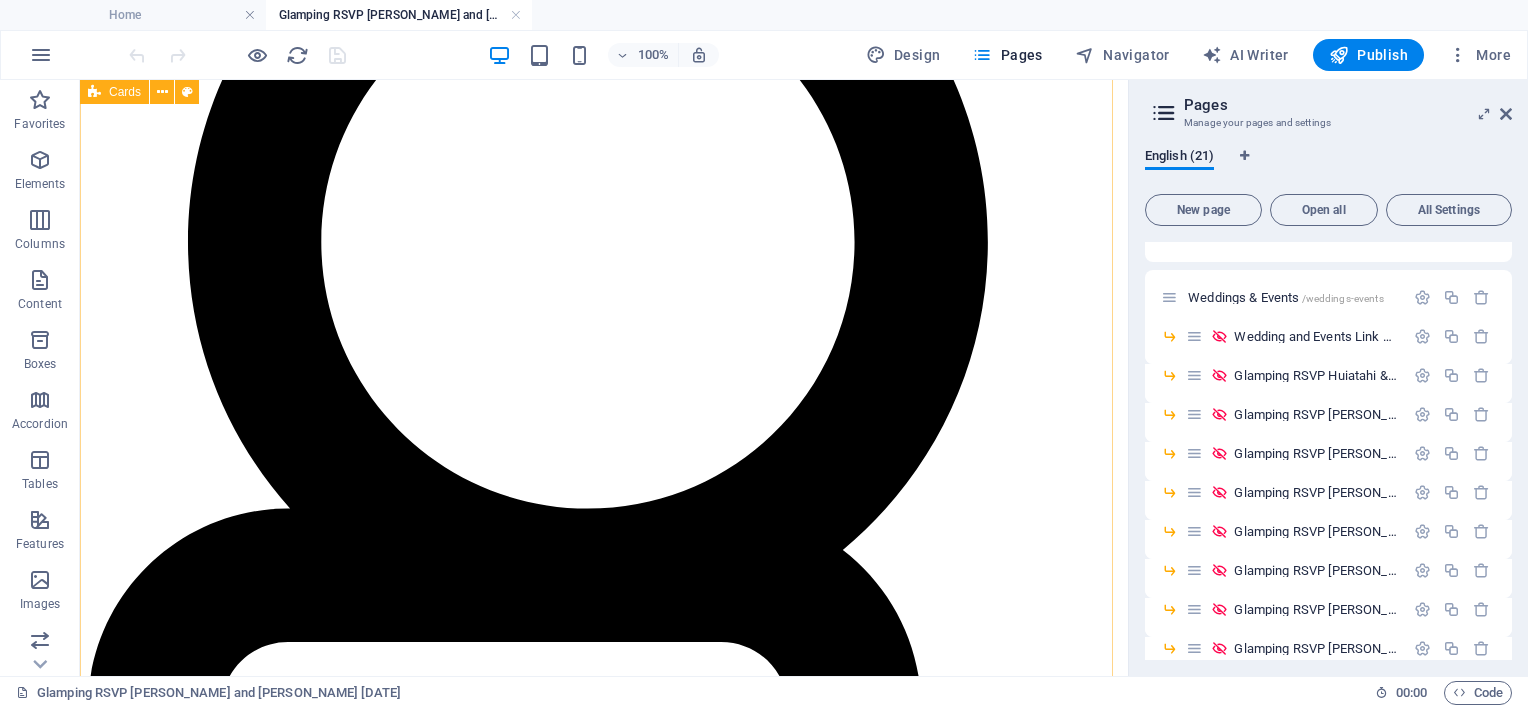scroll, scrollTop: 400, scrollLeft: 0, axis: vertical 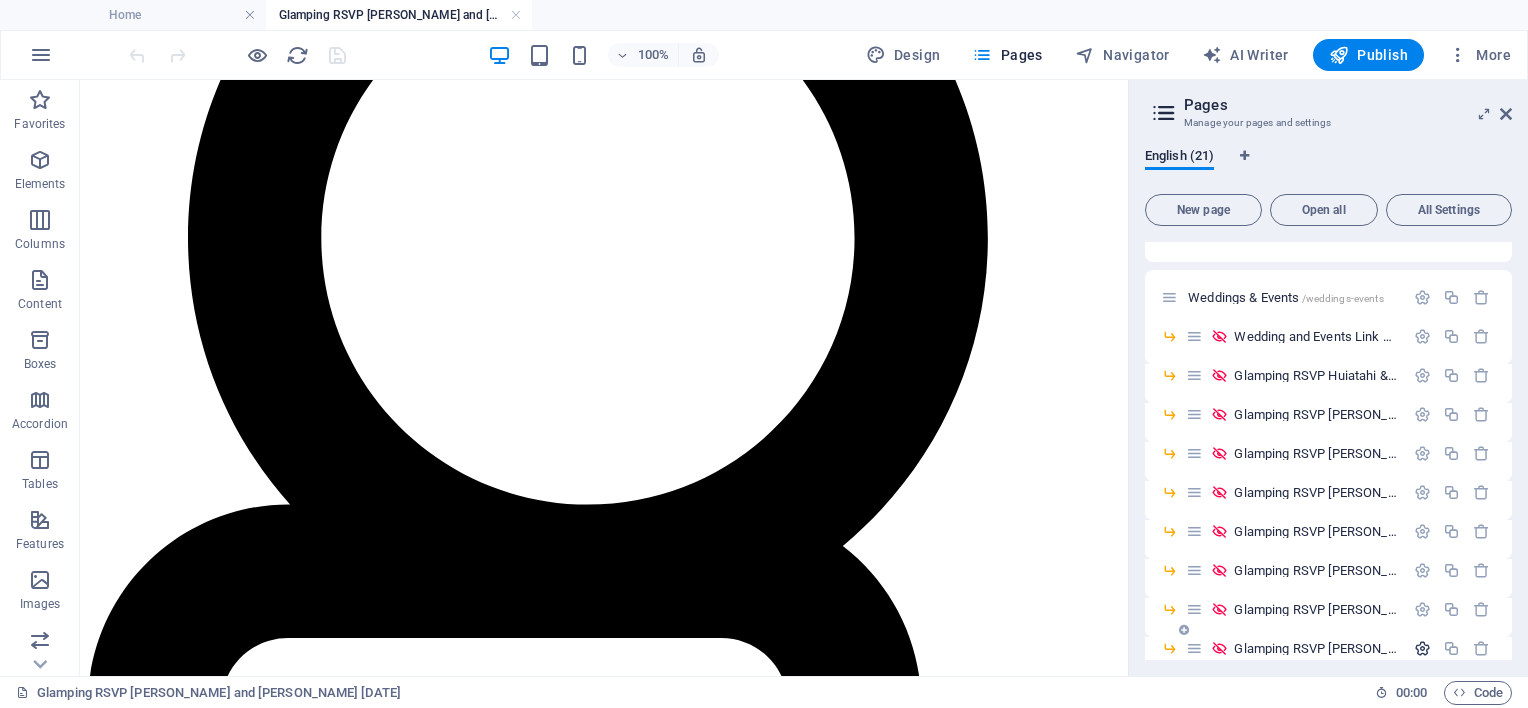 click at bounding box center (1422, 648) 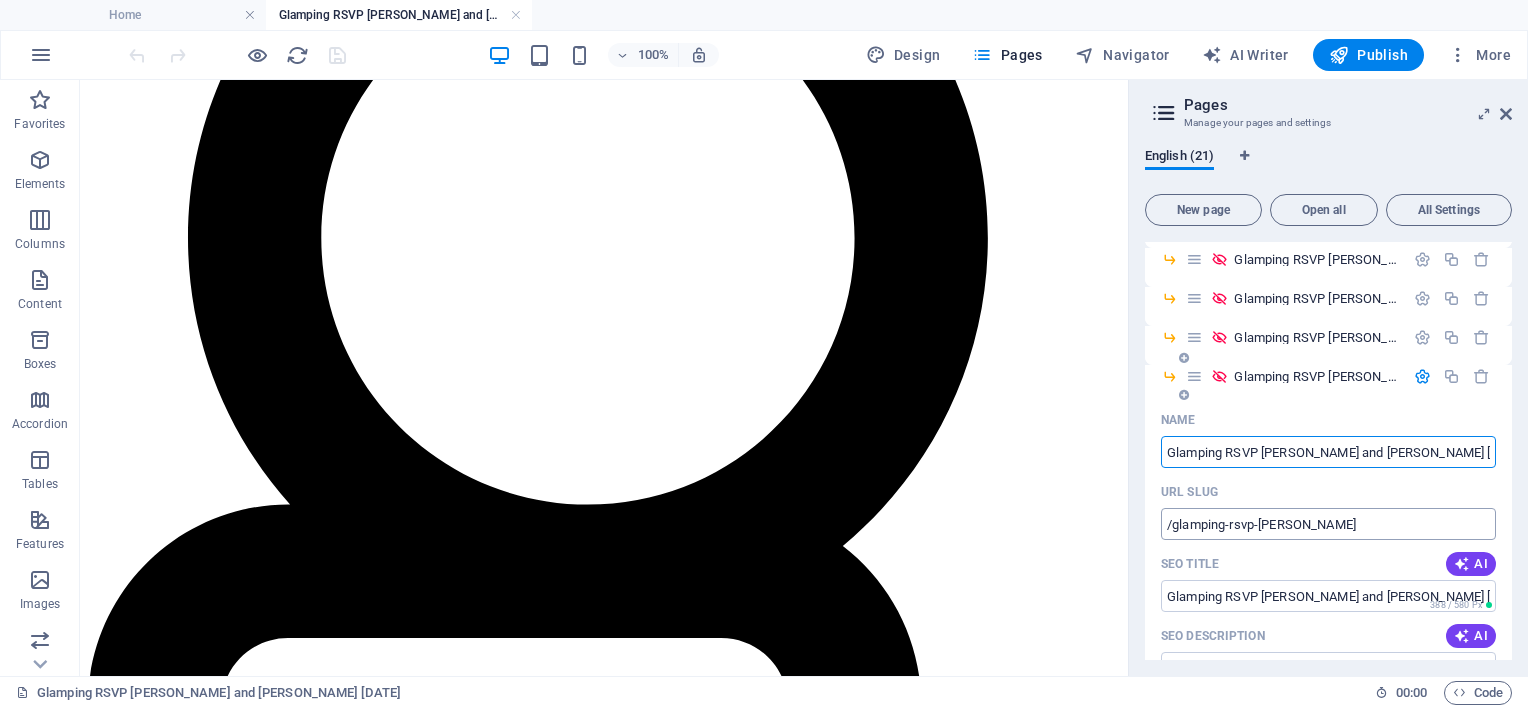 click on "/glamping-rsvp-[PERSON_NAME]" at bounding box center [1328, 524] 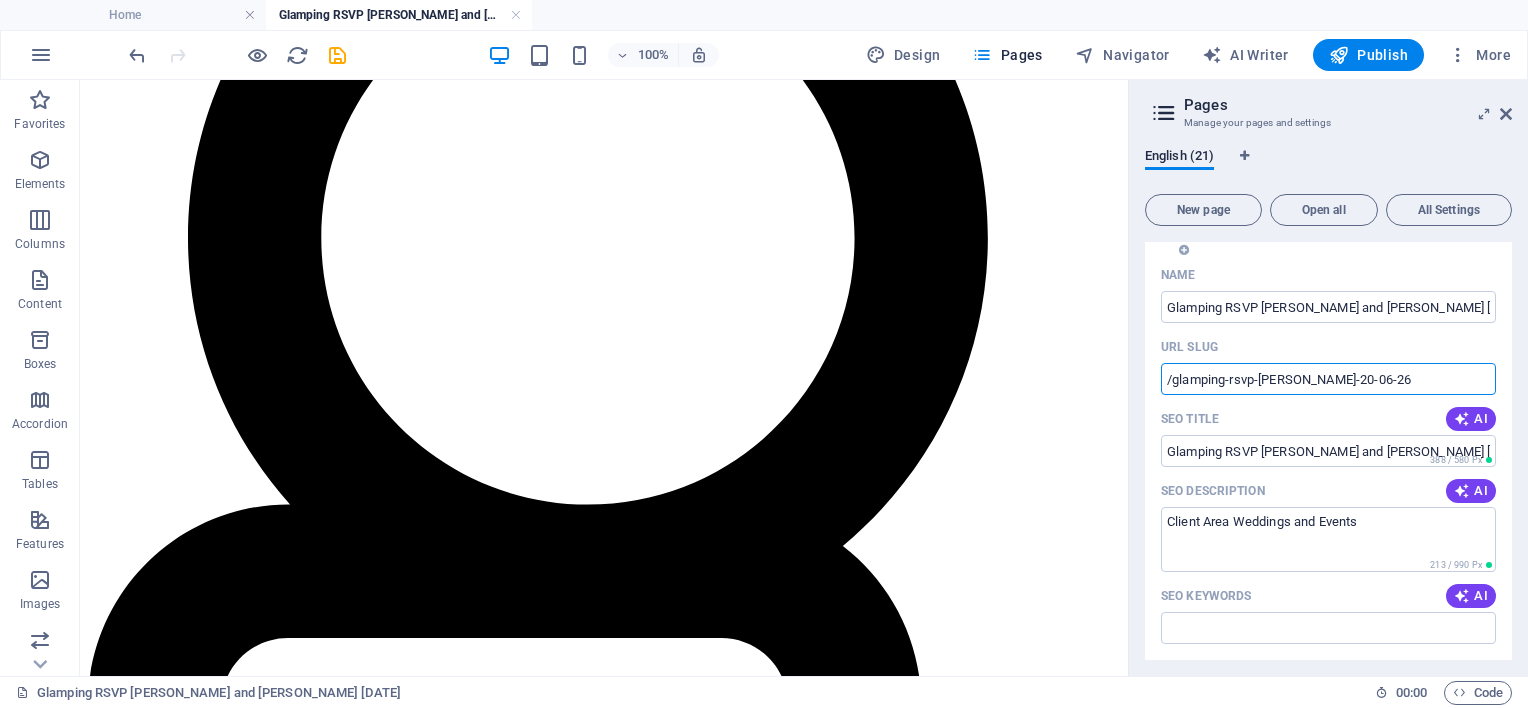 scroll, scrollTop: 672, scrollLeft: 0, axis: vertical 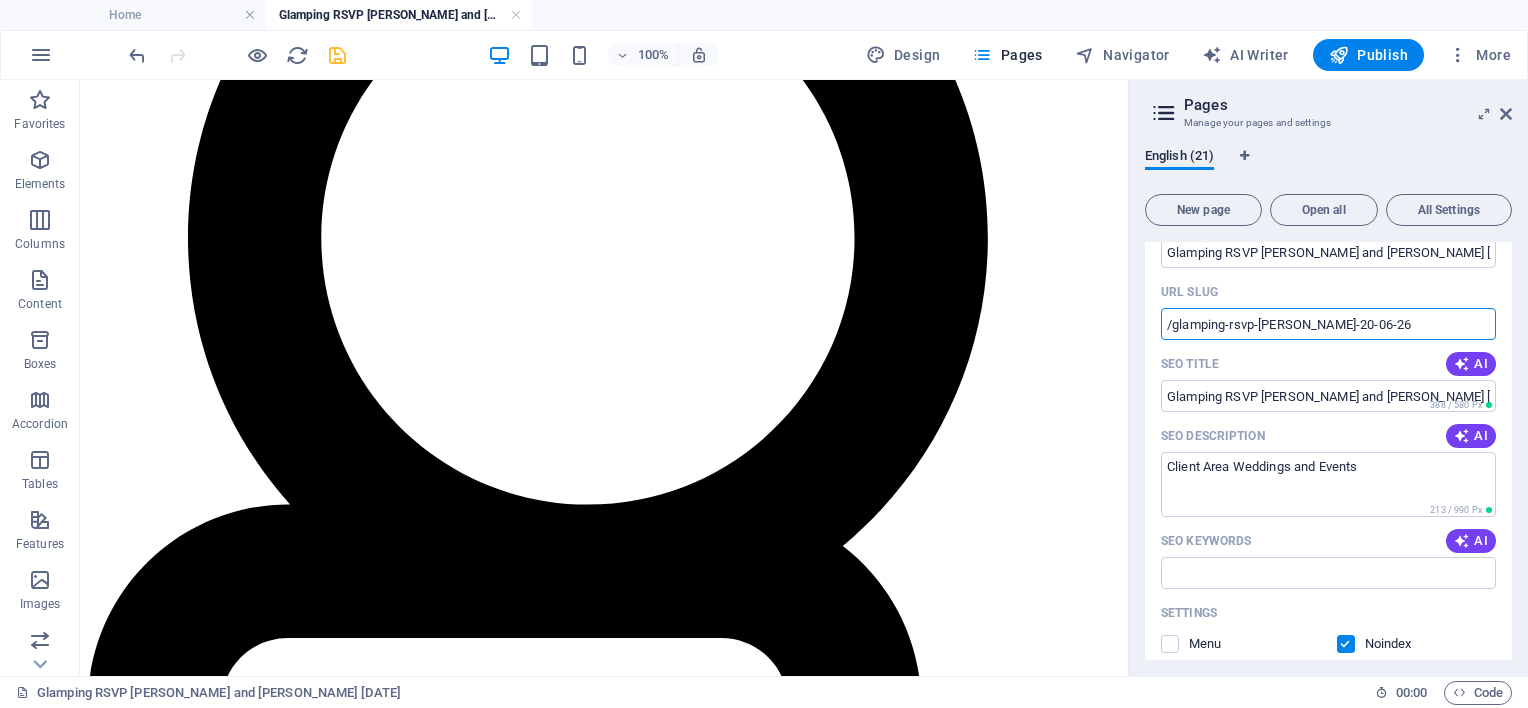 type on "/glamping-rsvp-[PERSON_NAME]-20-06-26" 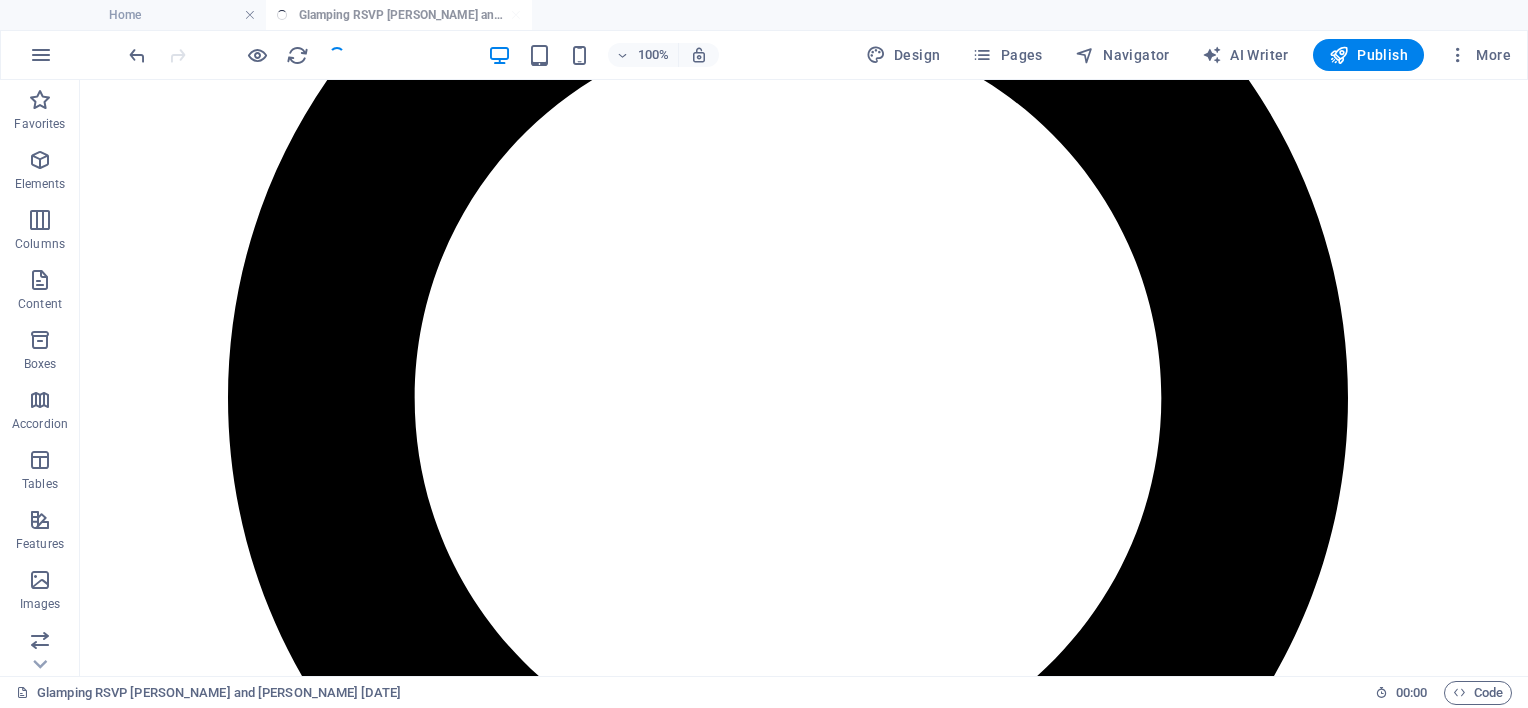 scroll, scrollTop: 327, scrollLeft: 0, axis: vertical 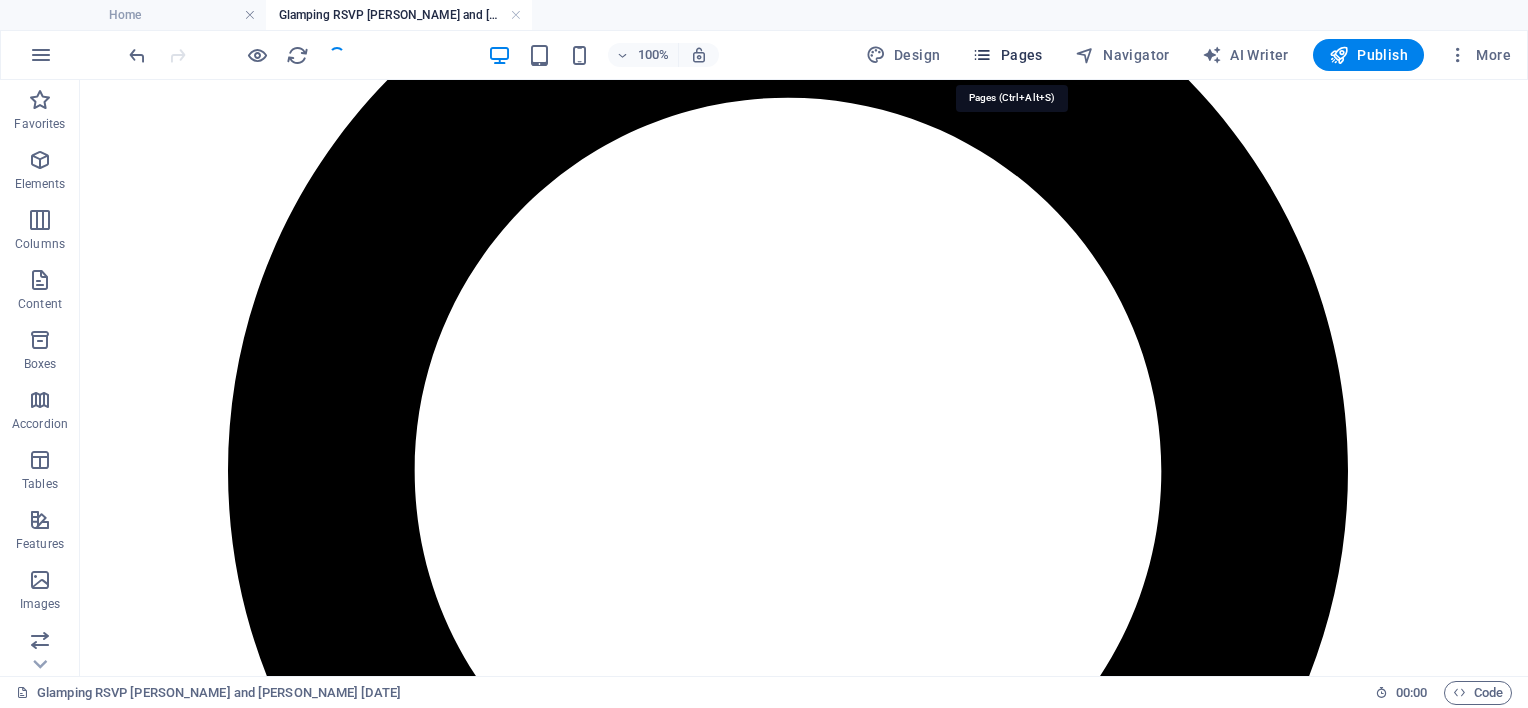 click on "Pages" at bounding box center (1007, 55) 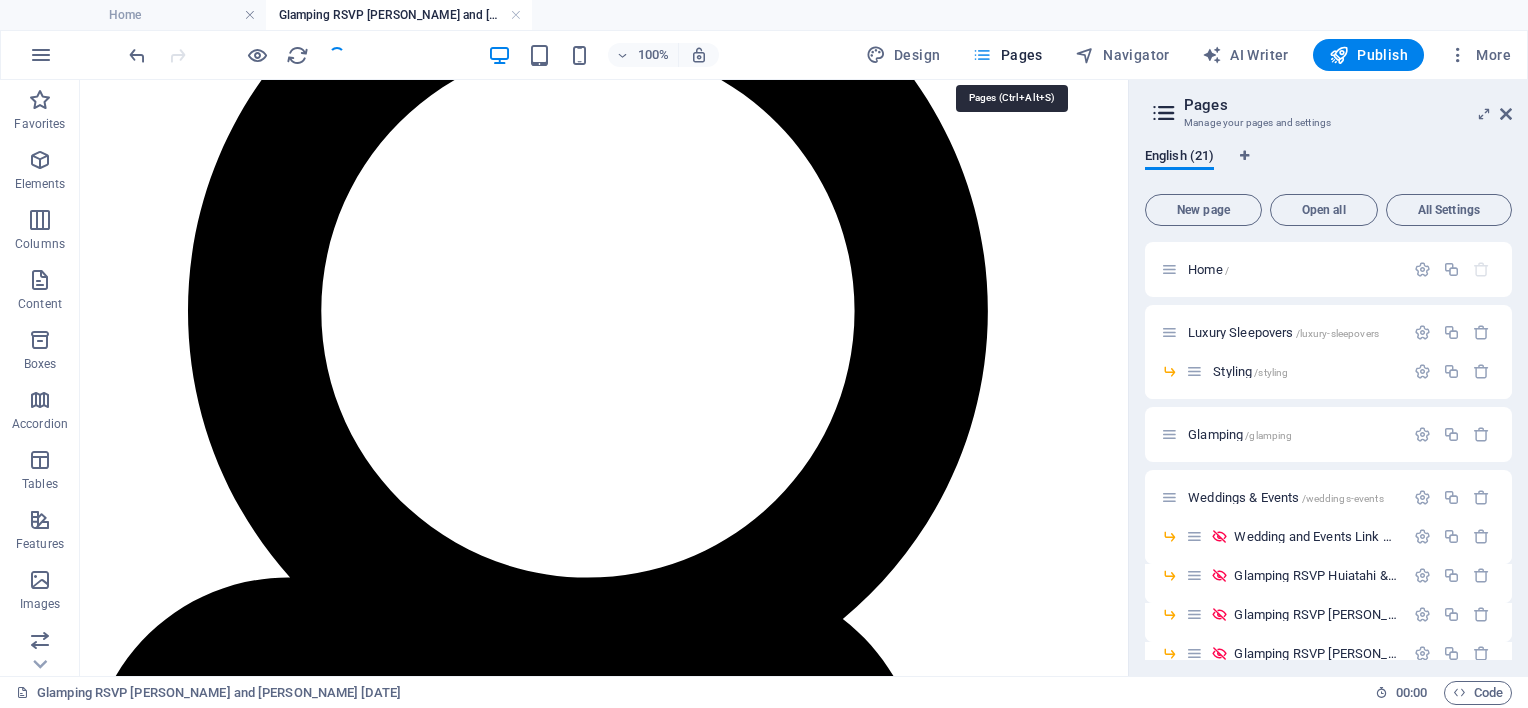 scroll, scrollTop: 400, scrollLeft: 0, axis: vertical 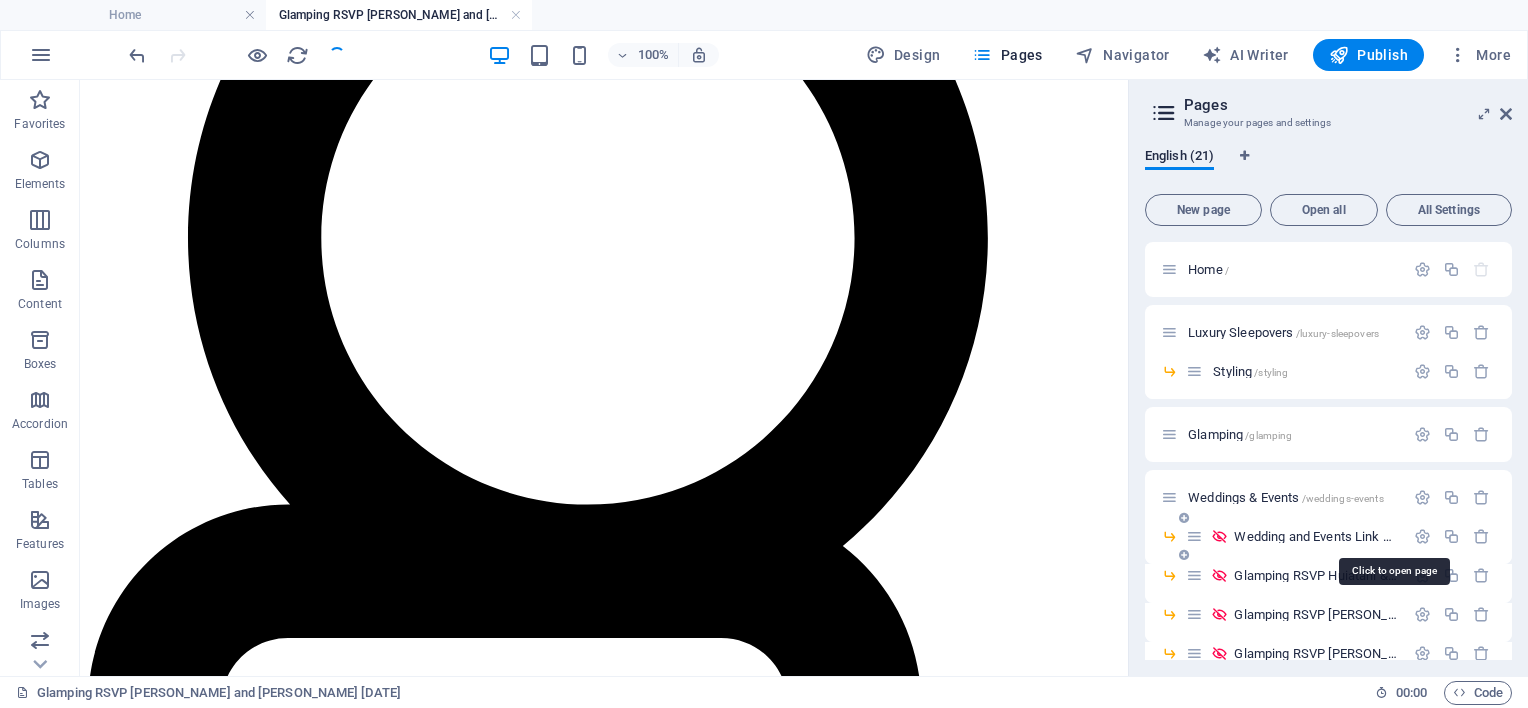 click on "Wedding and Events Link Page /wedding-and-events-link-page" at bounding box center (1395, 536) 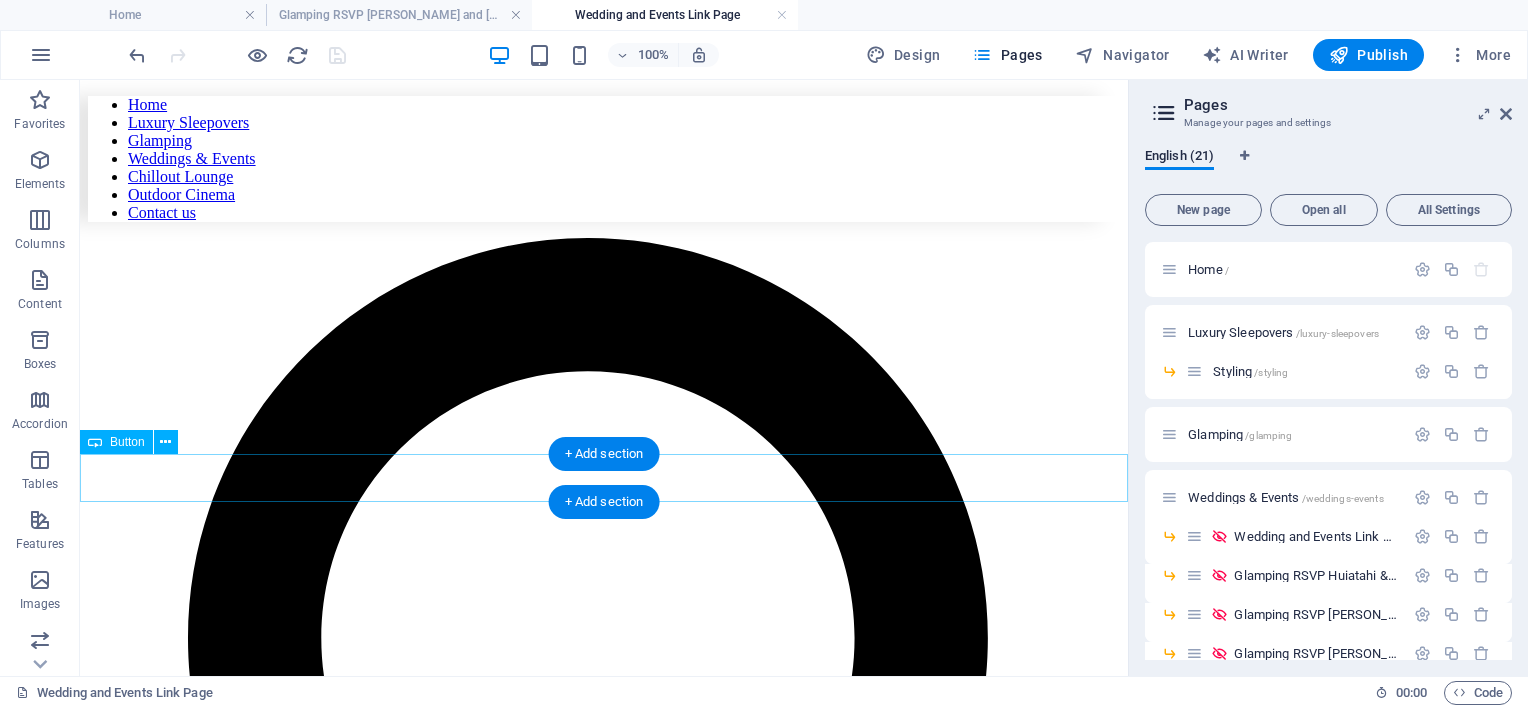 scroll, scrollTop: 0, scrollLeft: 0, axis: both 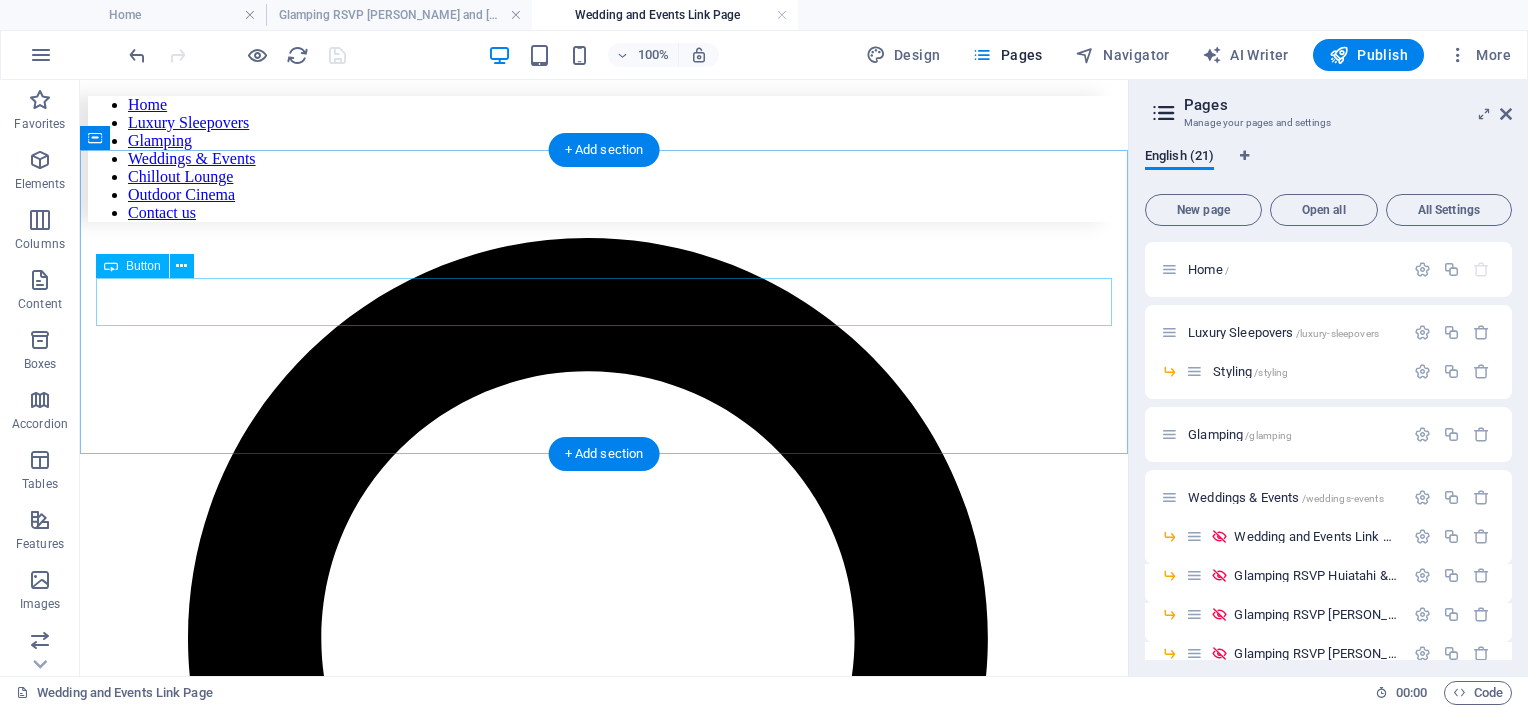 click on "[PERSON_NAME] and partner [DATE] bebah farm" at bounding box center (604, 5332) 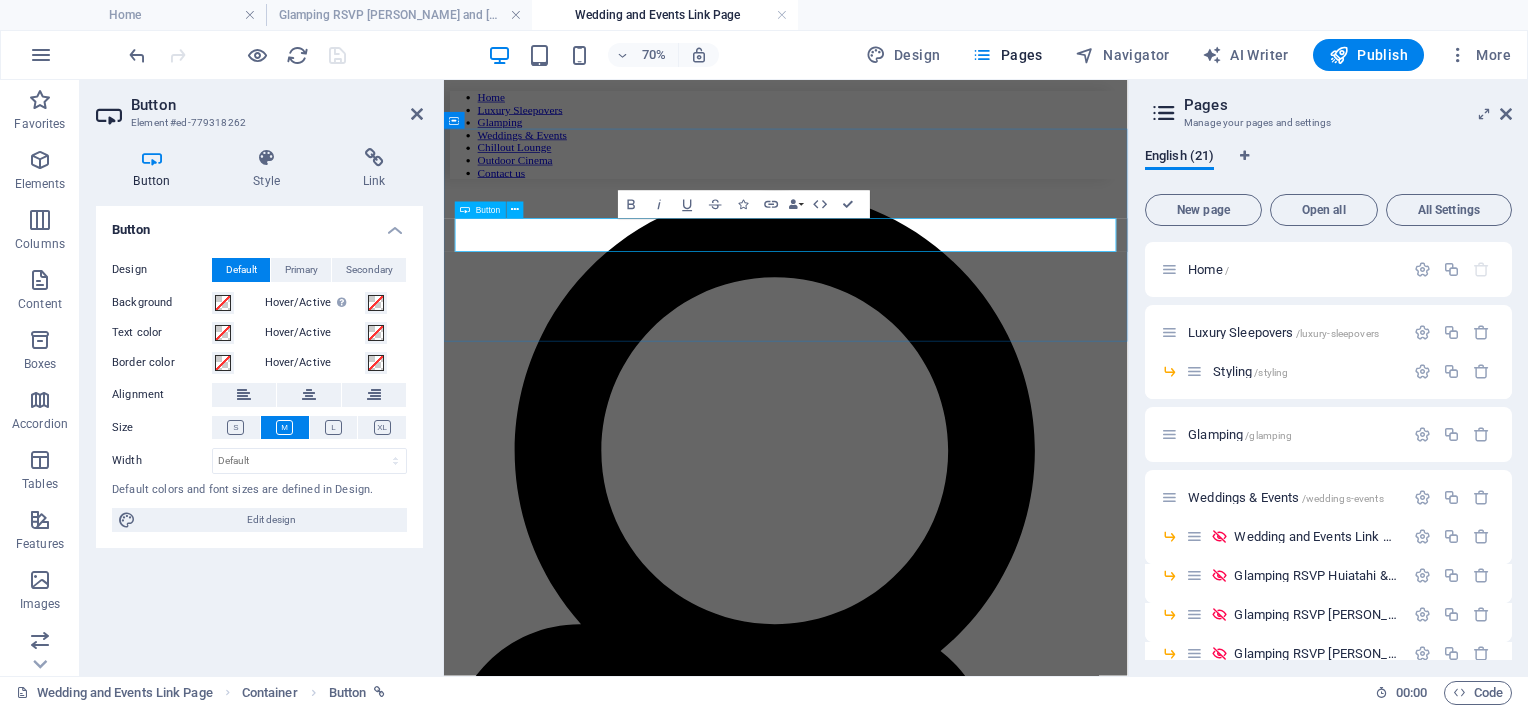 click on "[PERSON_NAME] and partner [DATE] bebah farm" at bounding box center [619, 4971] 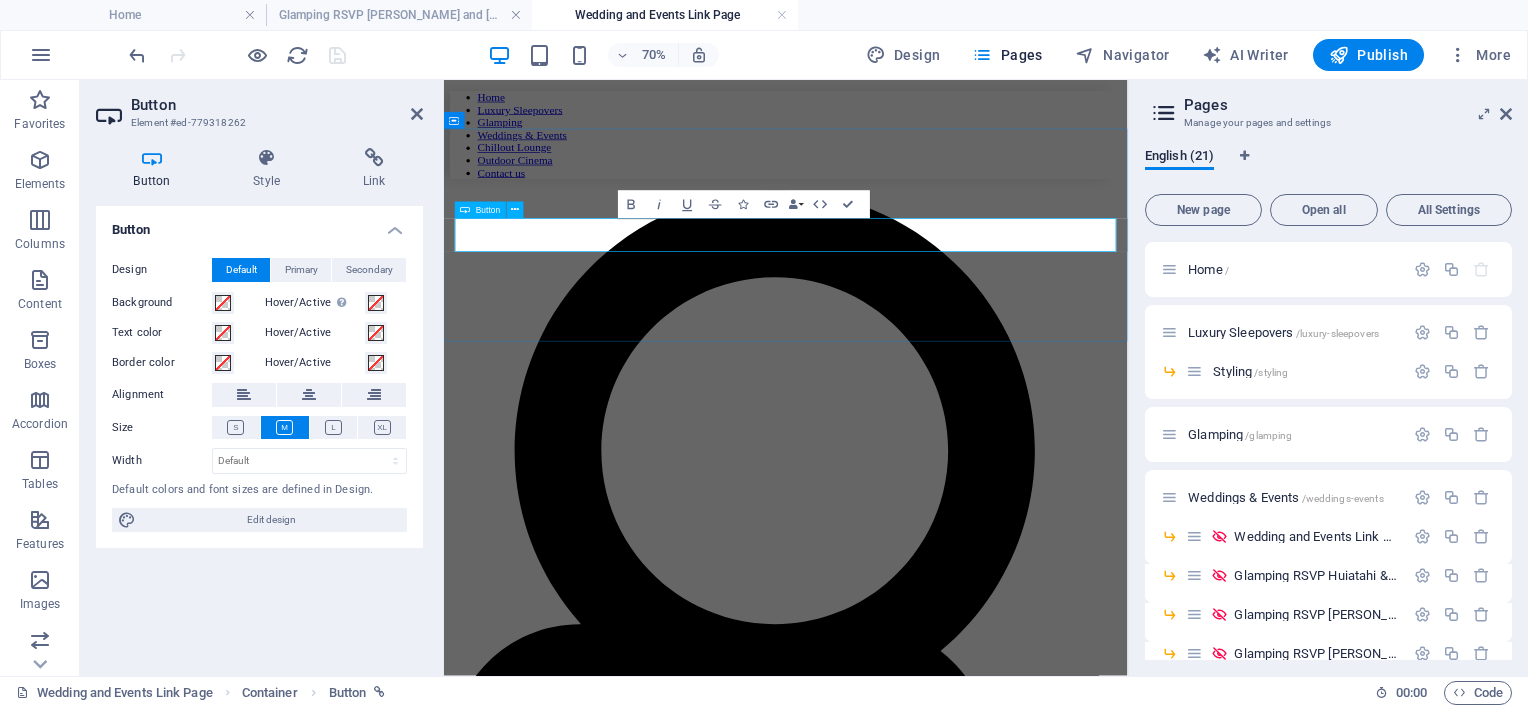 drag, startPoint x: 843, startPoint y: 297, endPoint x: 929, endPoint y: 292, distance: 86.145226 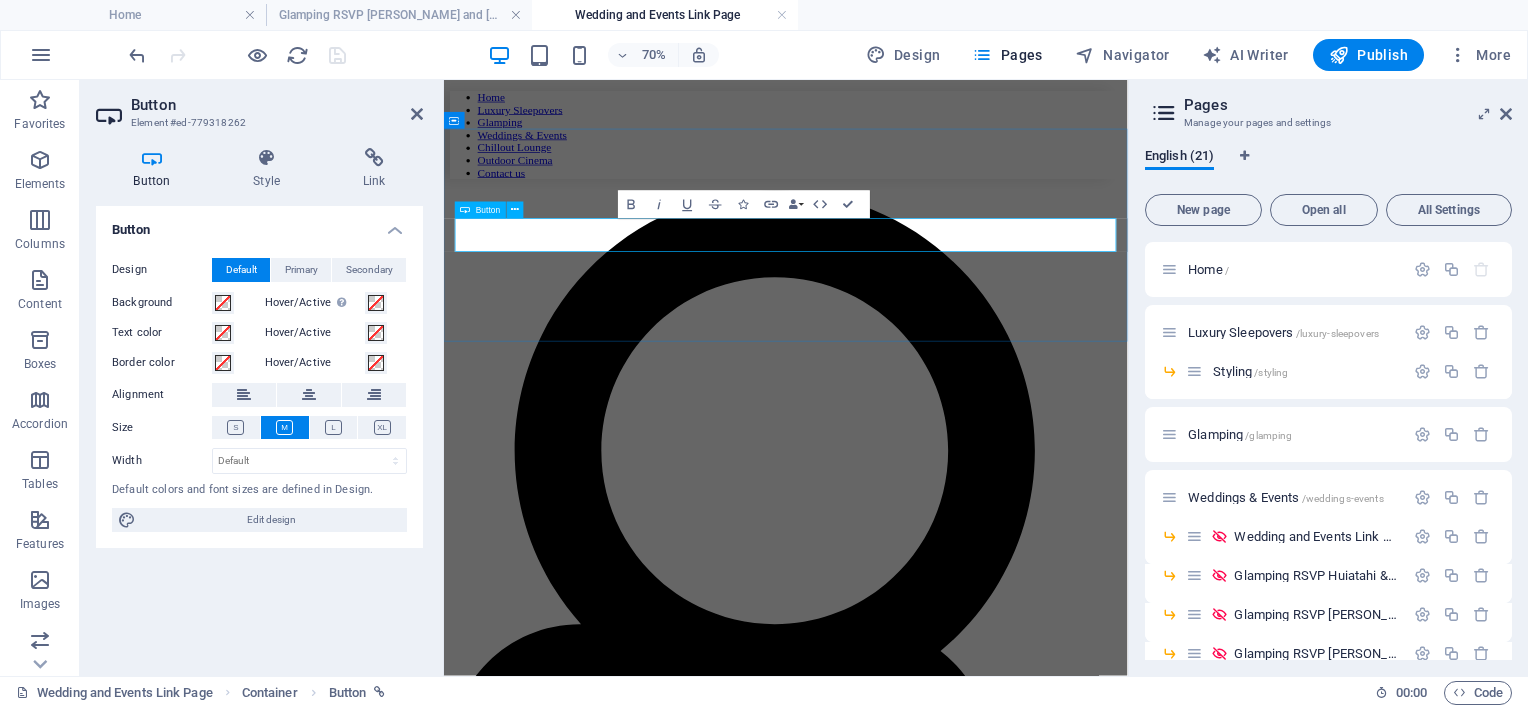 click on "[PERSON_NAME] and partner [DATE] bebah farm" at bounding box center (619, 4971) 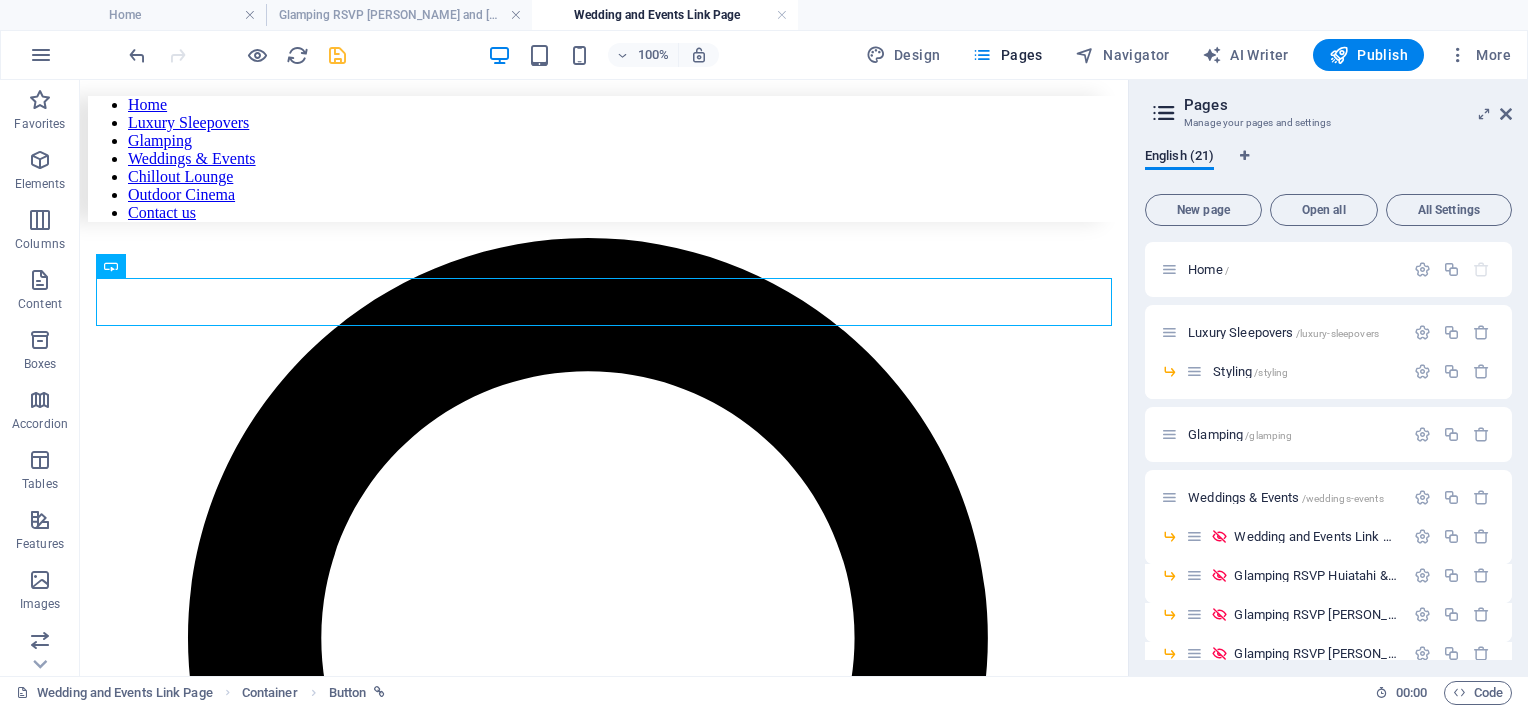 click at bounding box center [337, 55] 